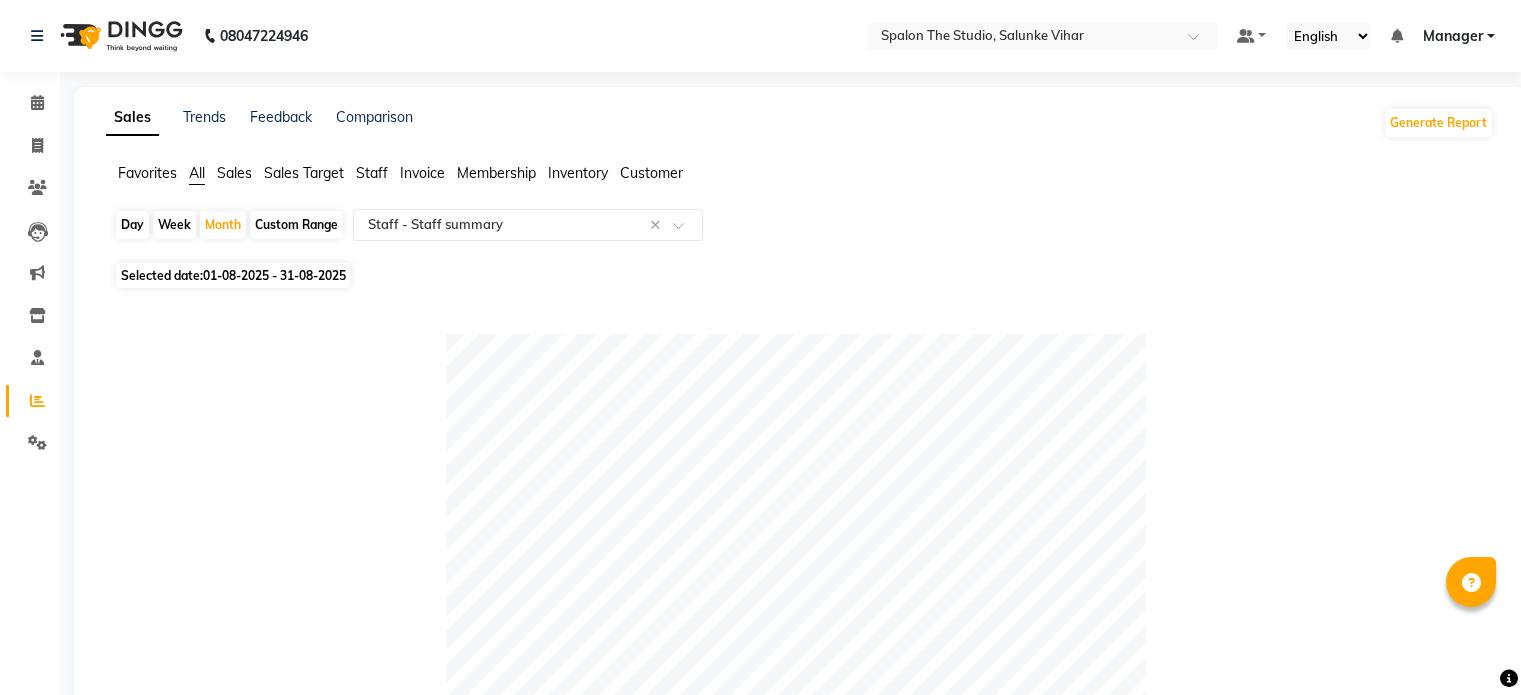 select on "full_report" 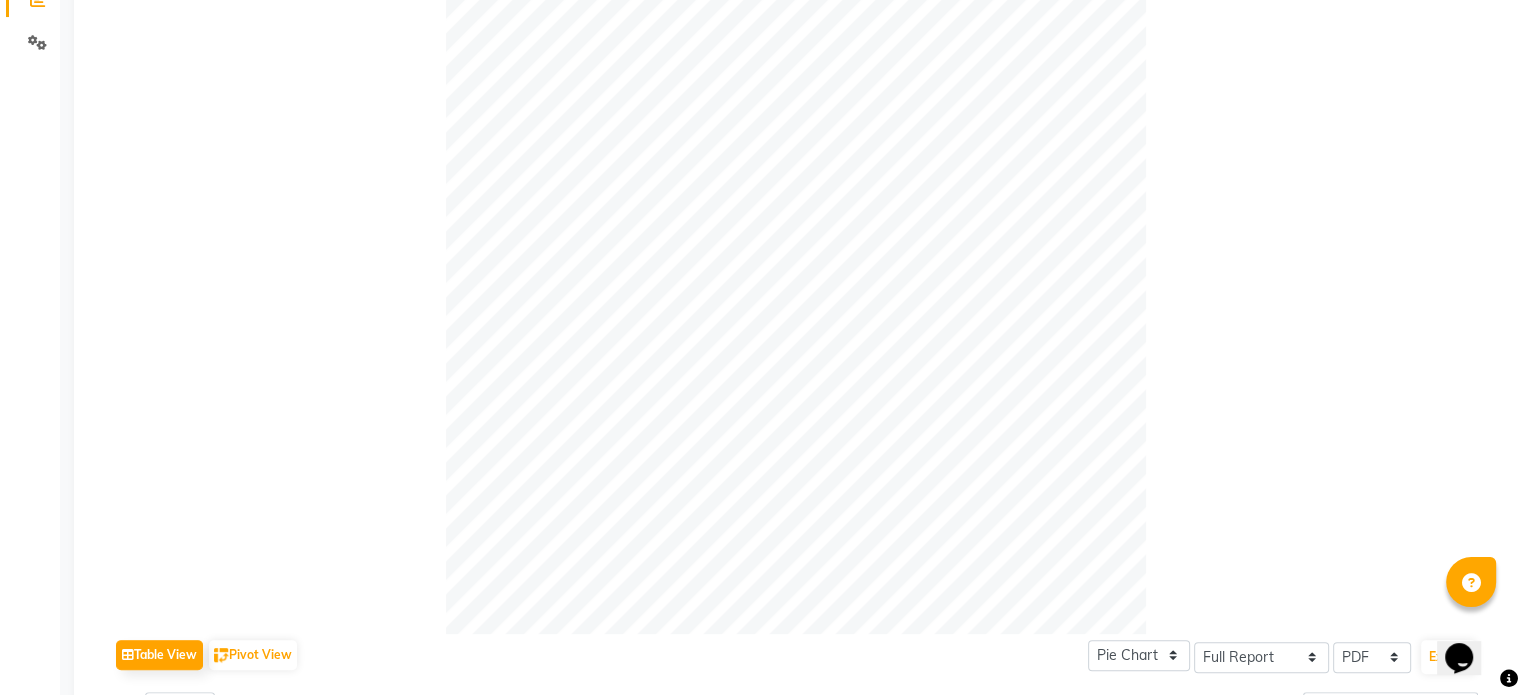 scroll, scrollTop: 0, scrollLeft: 0, axis: both 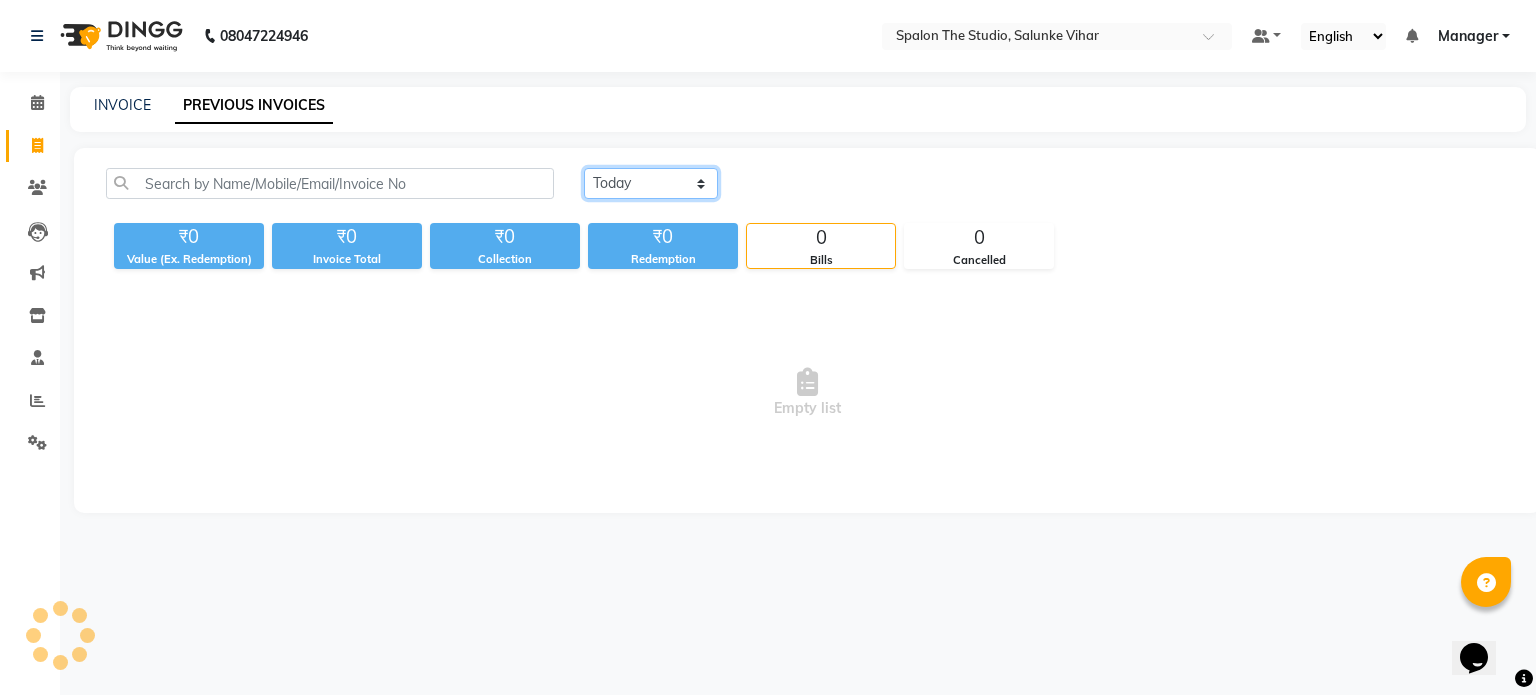 click on "Today Yesterday Custom Range" 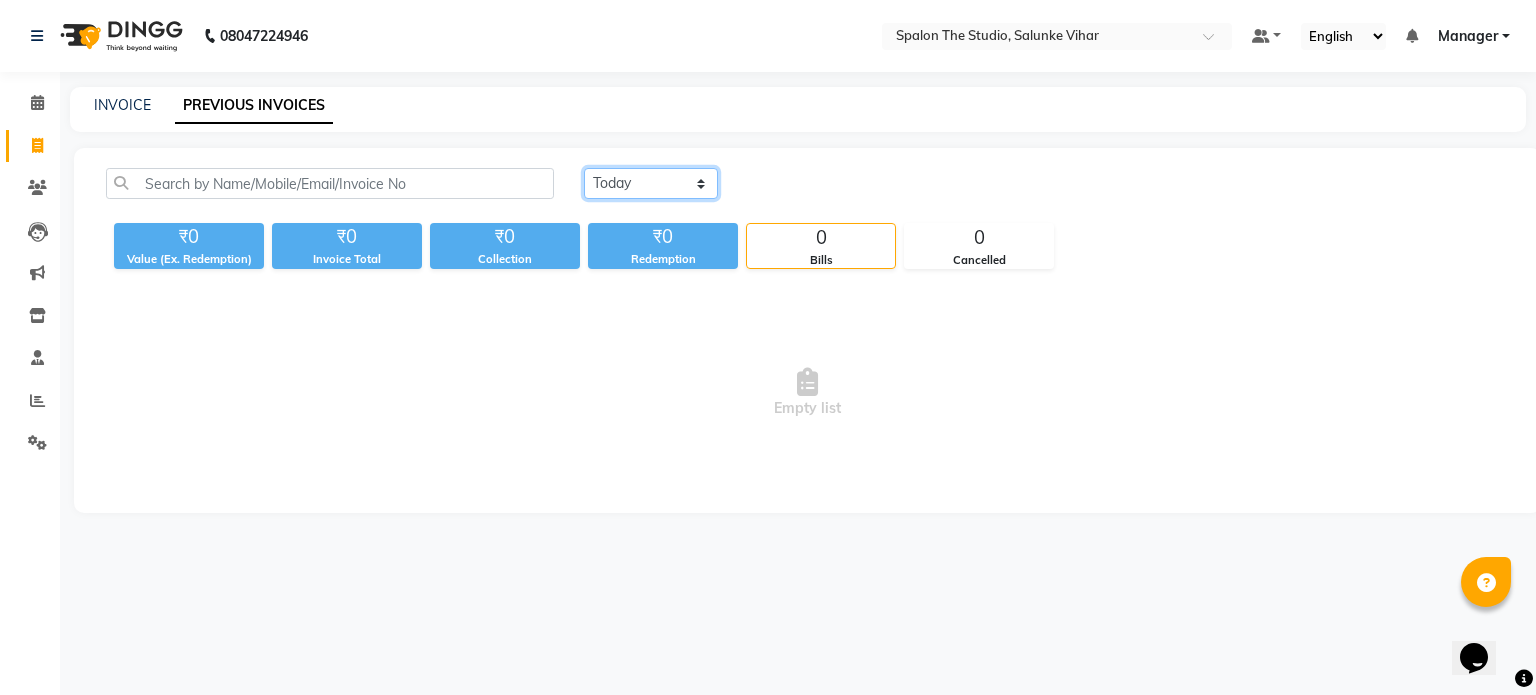 select on "yesterday" 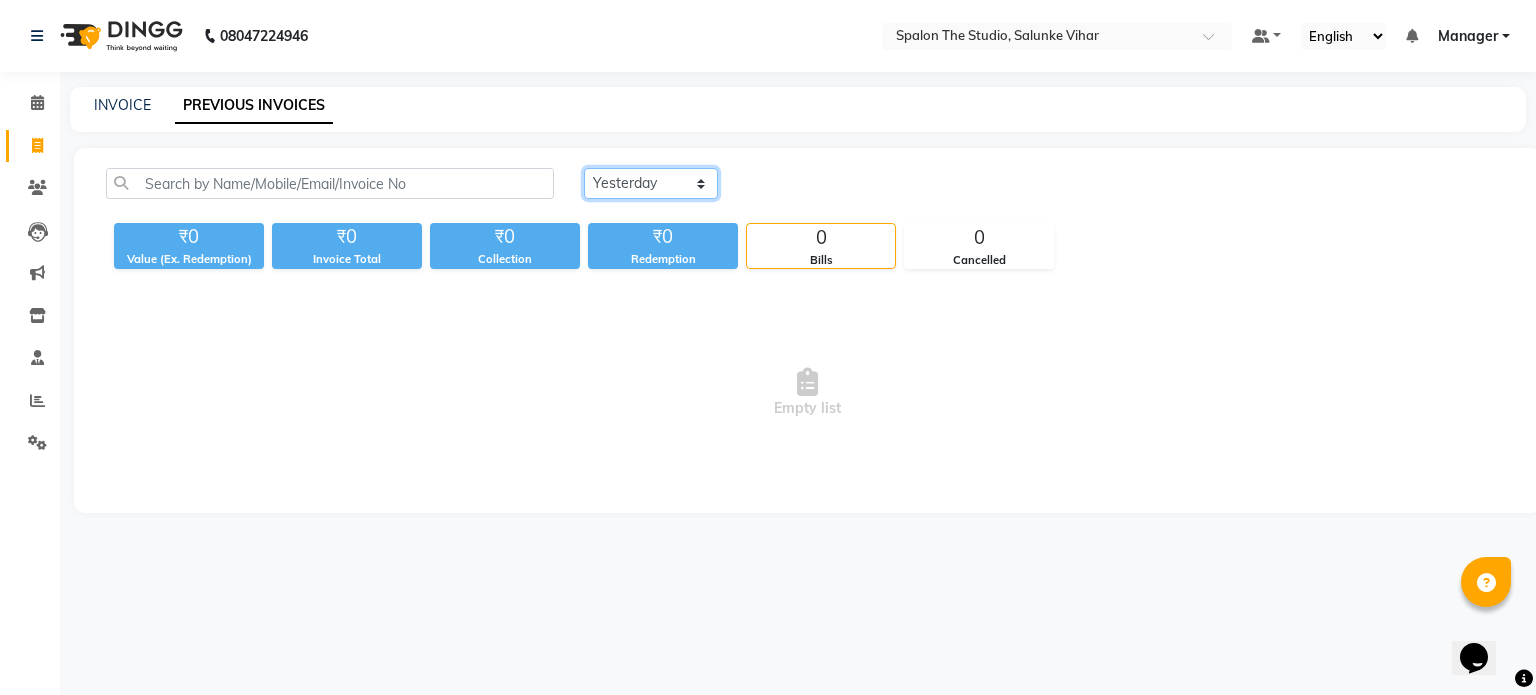 click on "Today Yesterday Custom Range" 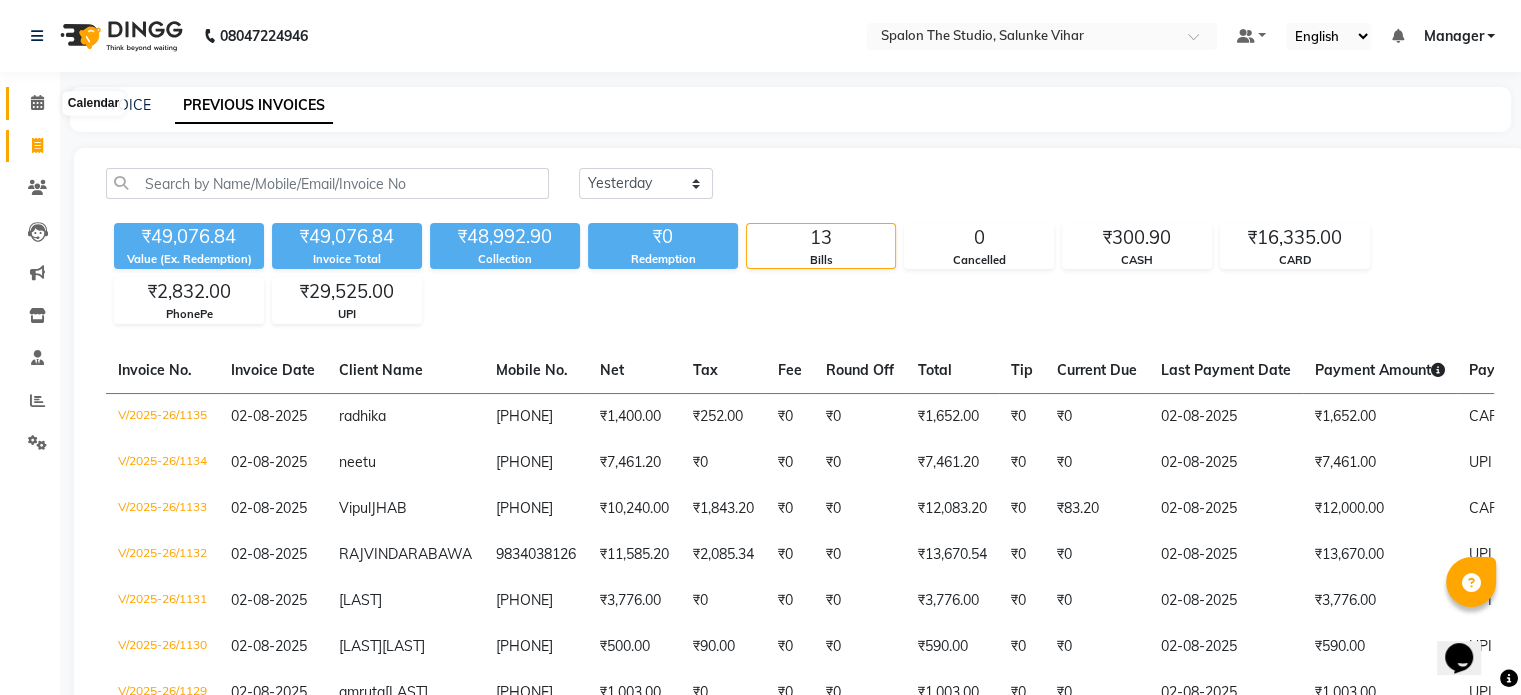 click 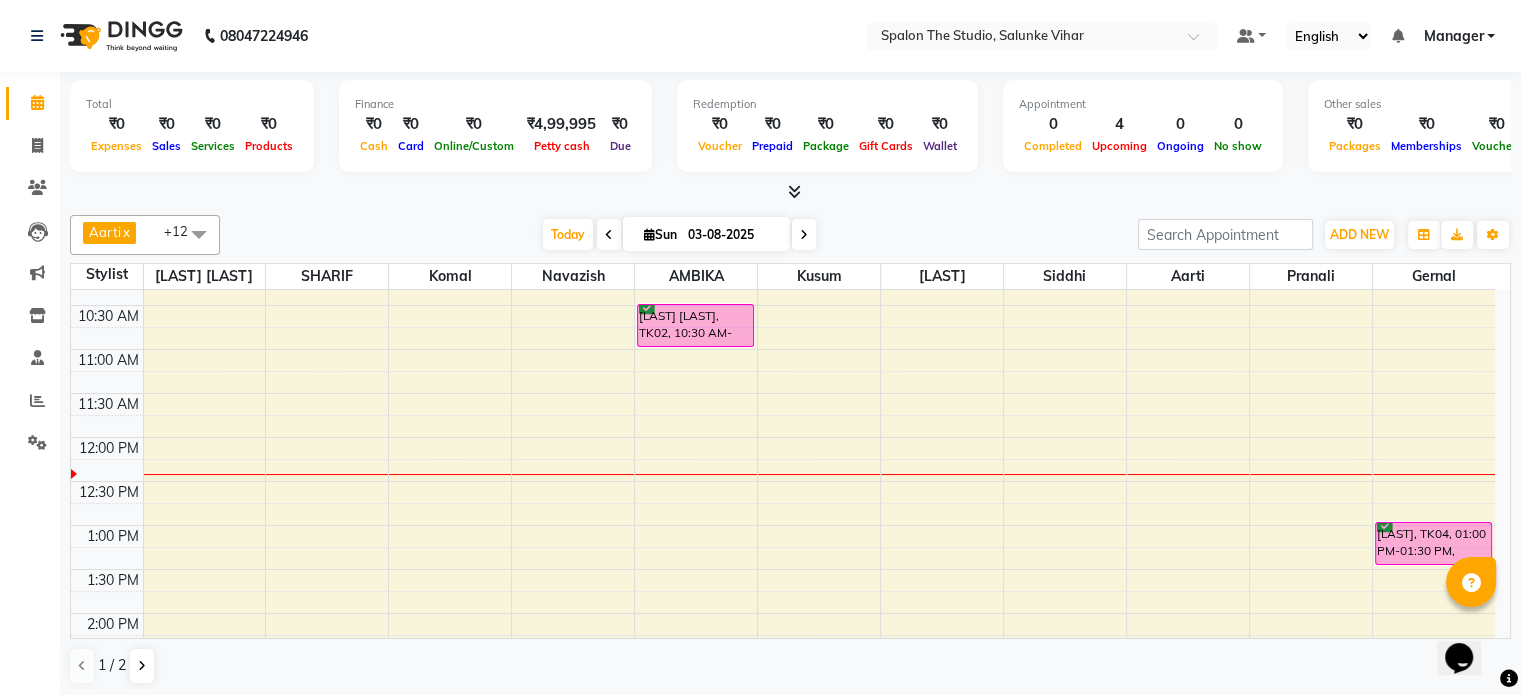 scroll, scrollTop: 0, scrollLeft: 0, axis: both 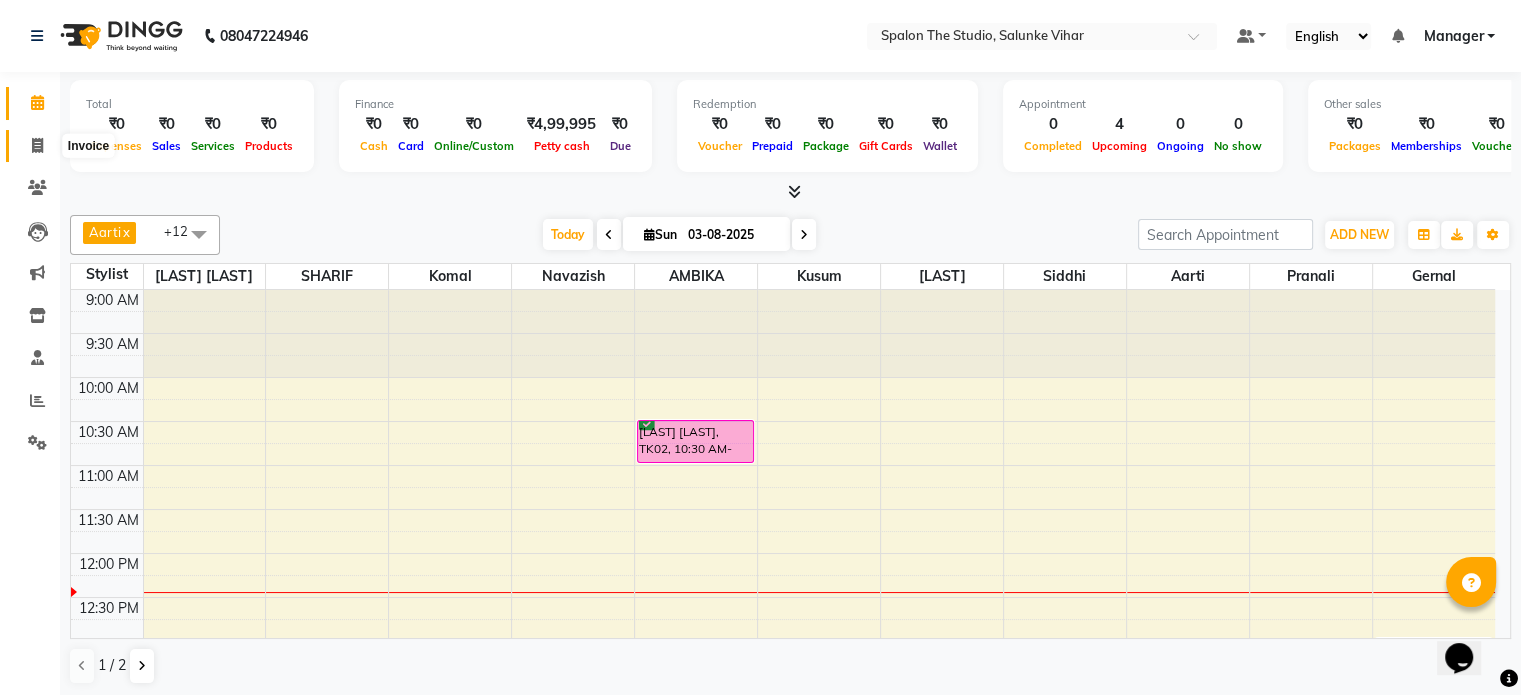 click 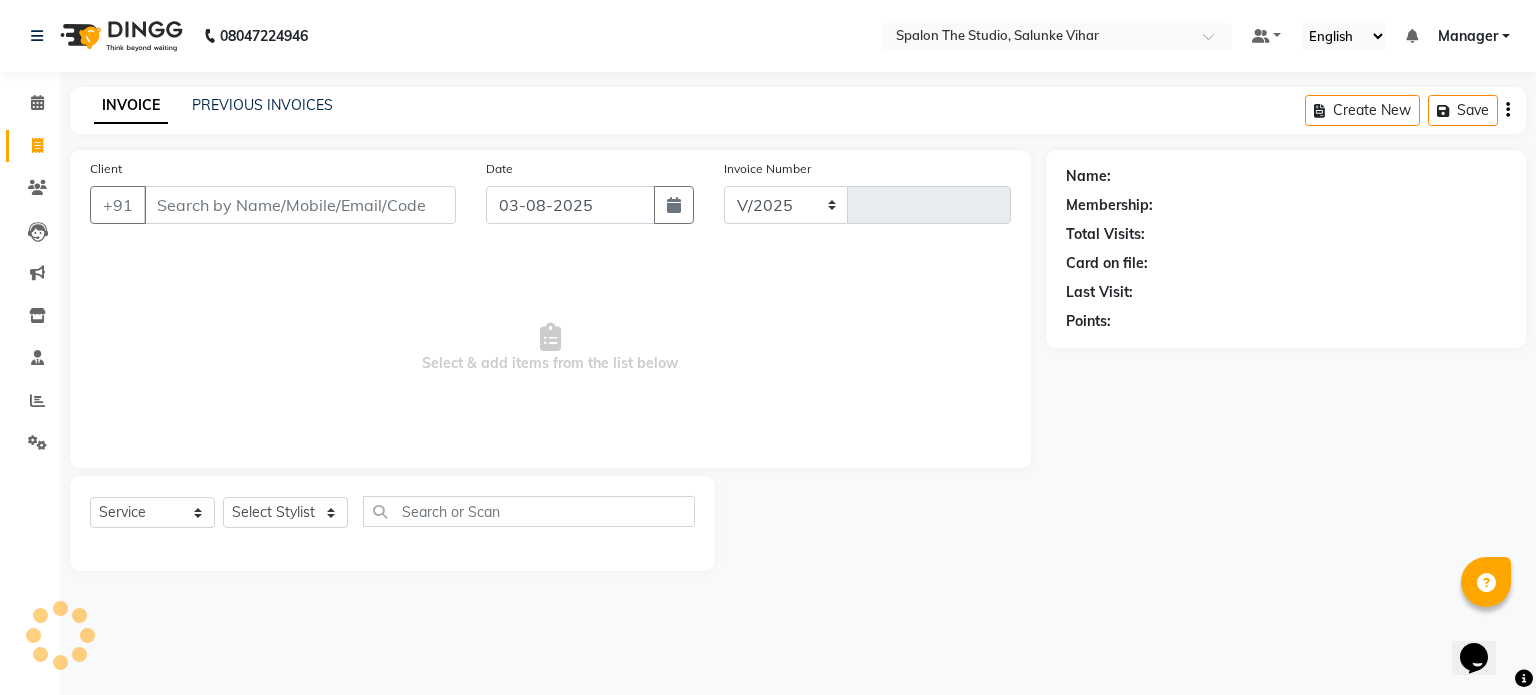select on "903" 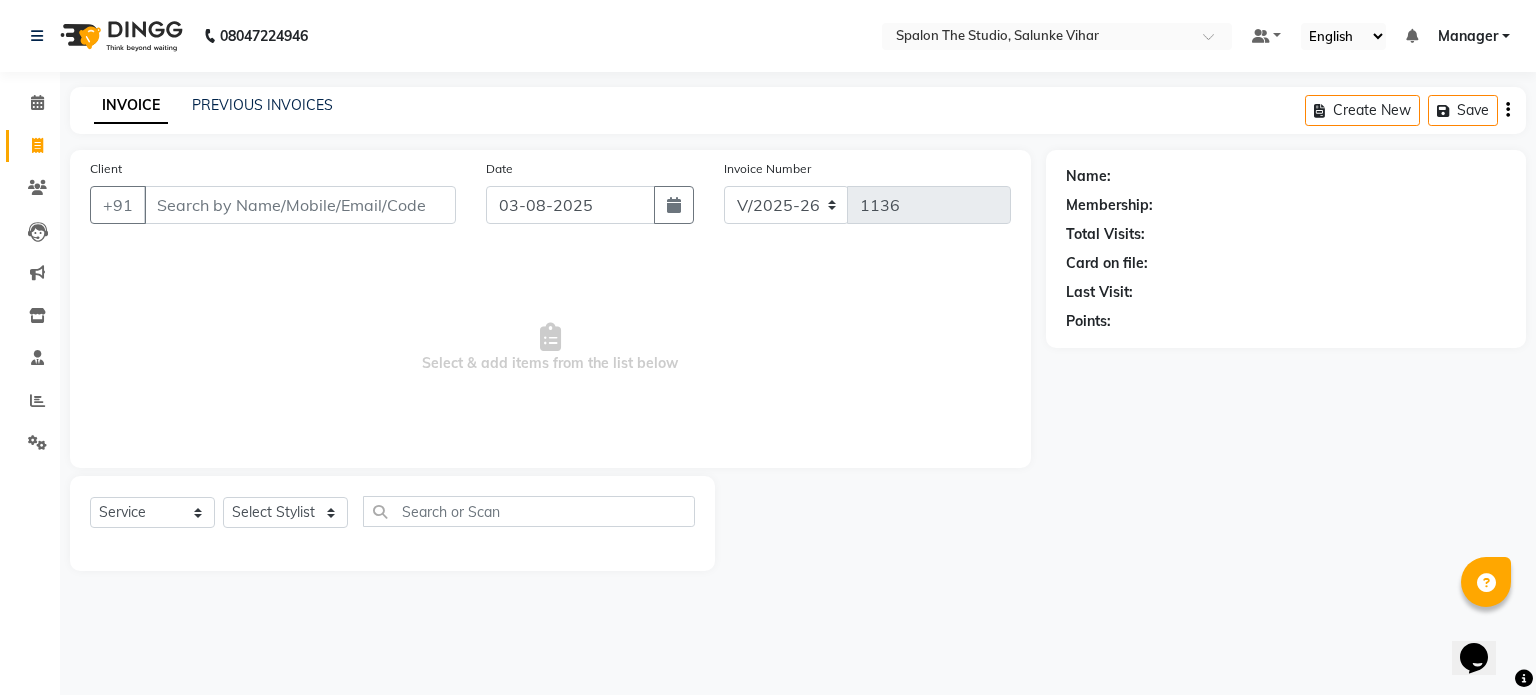 click on "INVOICE PREVIOUS INVOICES" 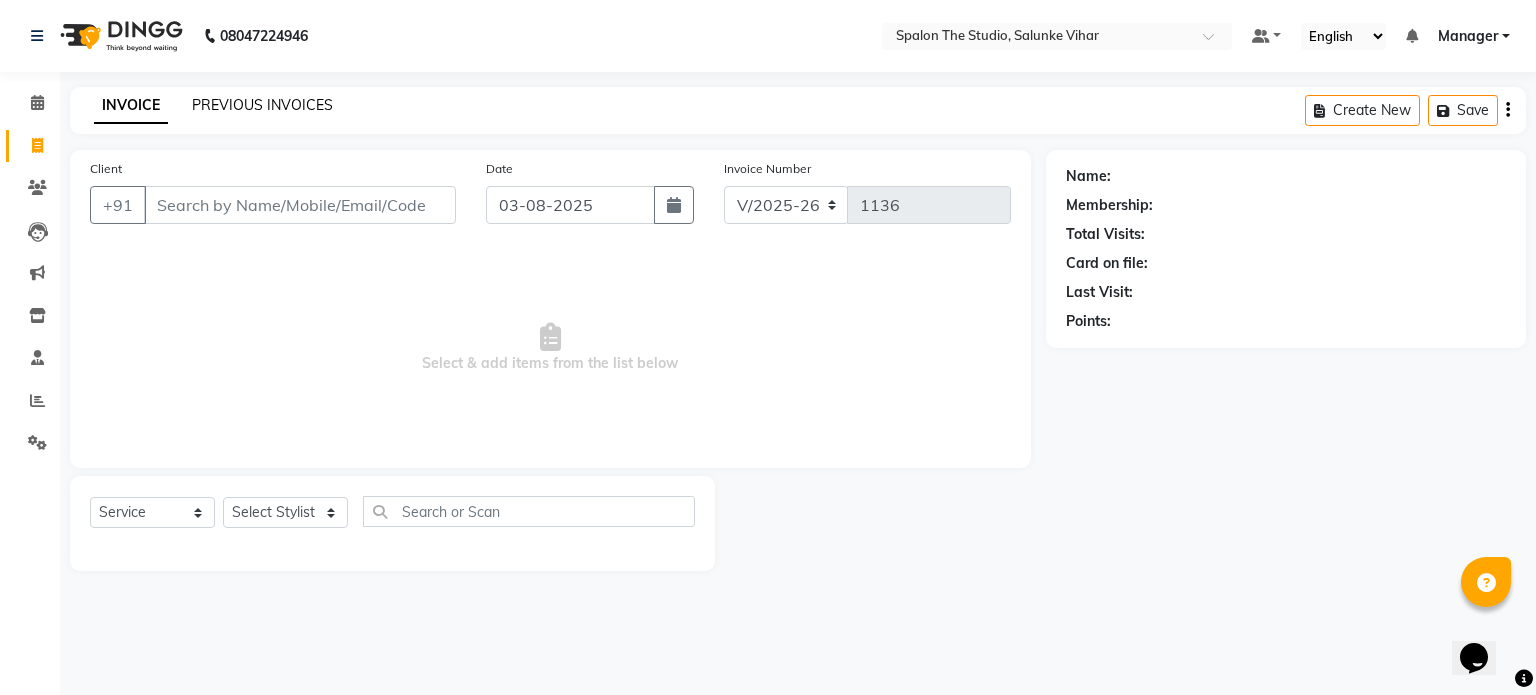 click on "PREVIOUS INVOICES" 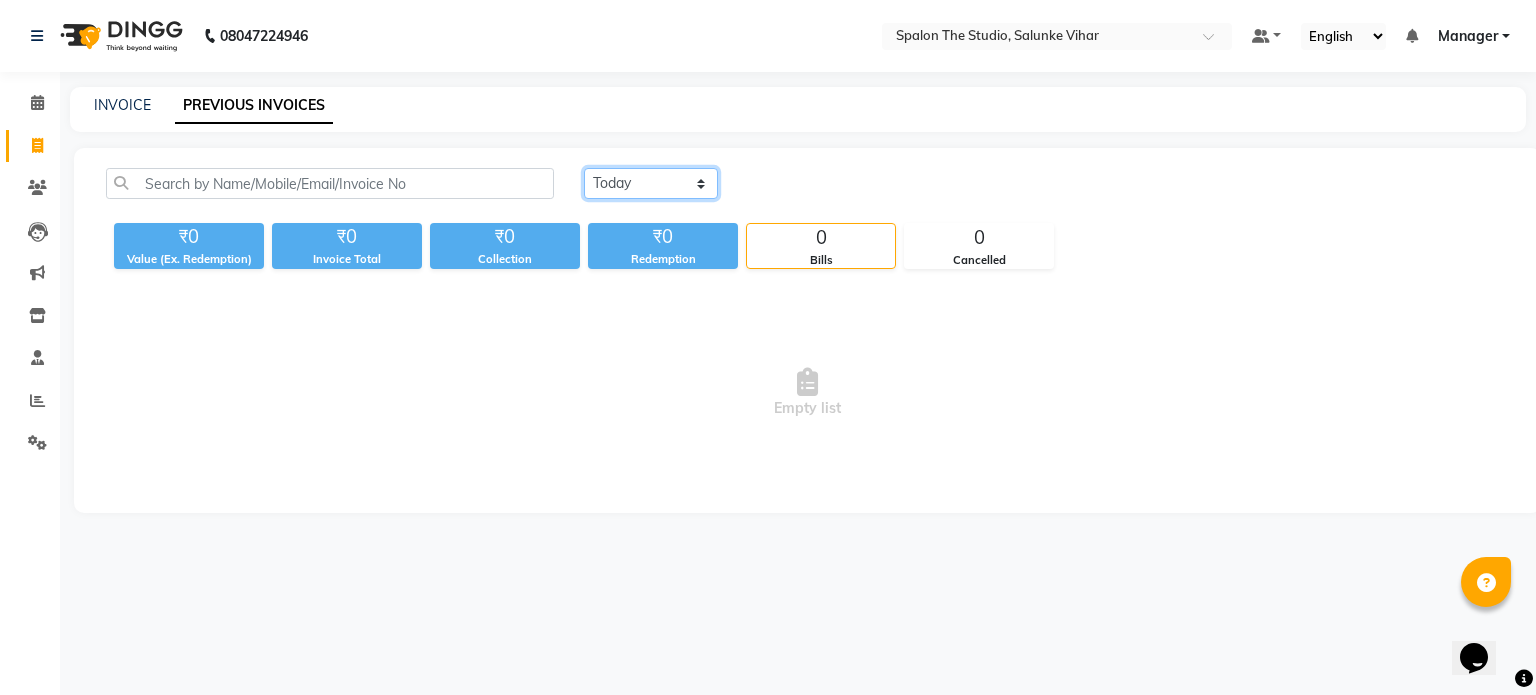 click on "Today Yesterday Custom Range" 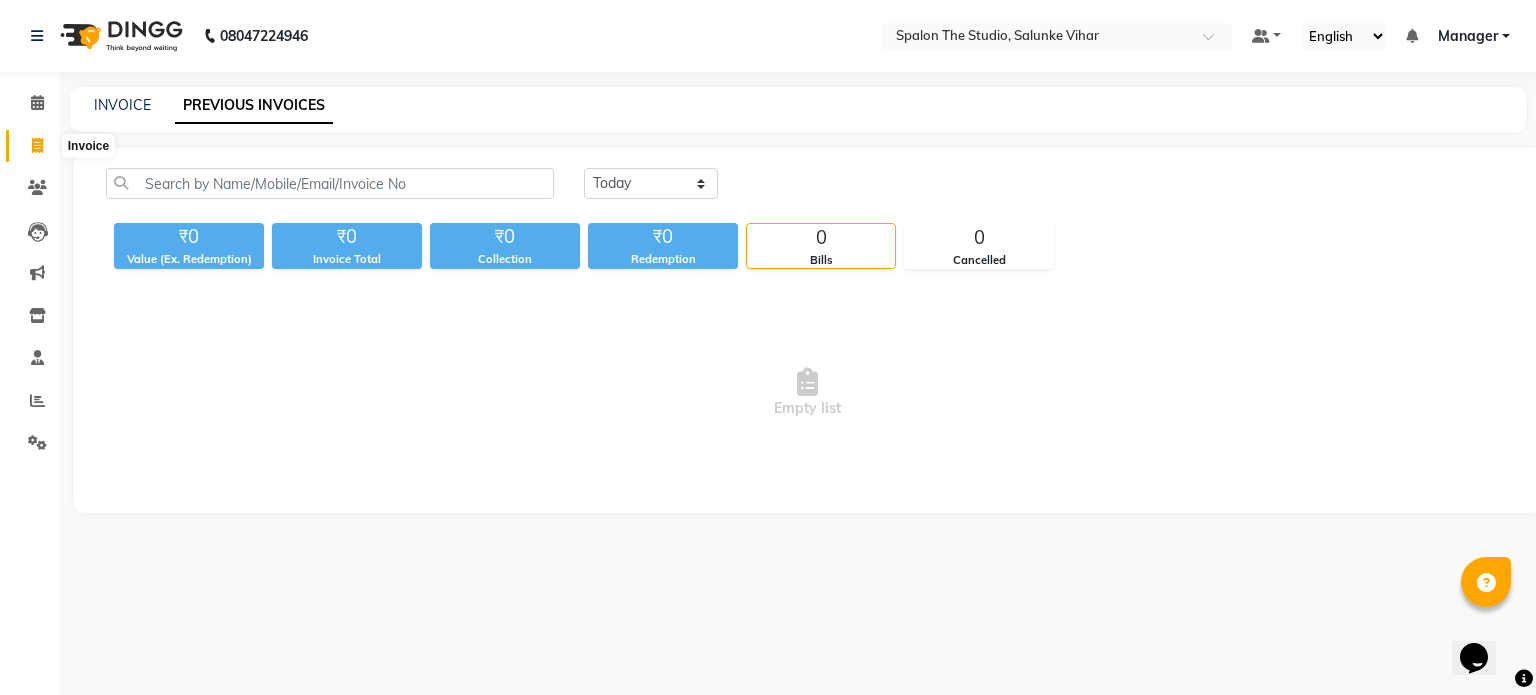 click 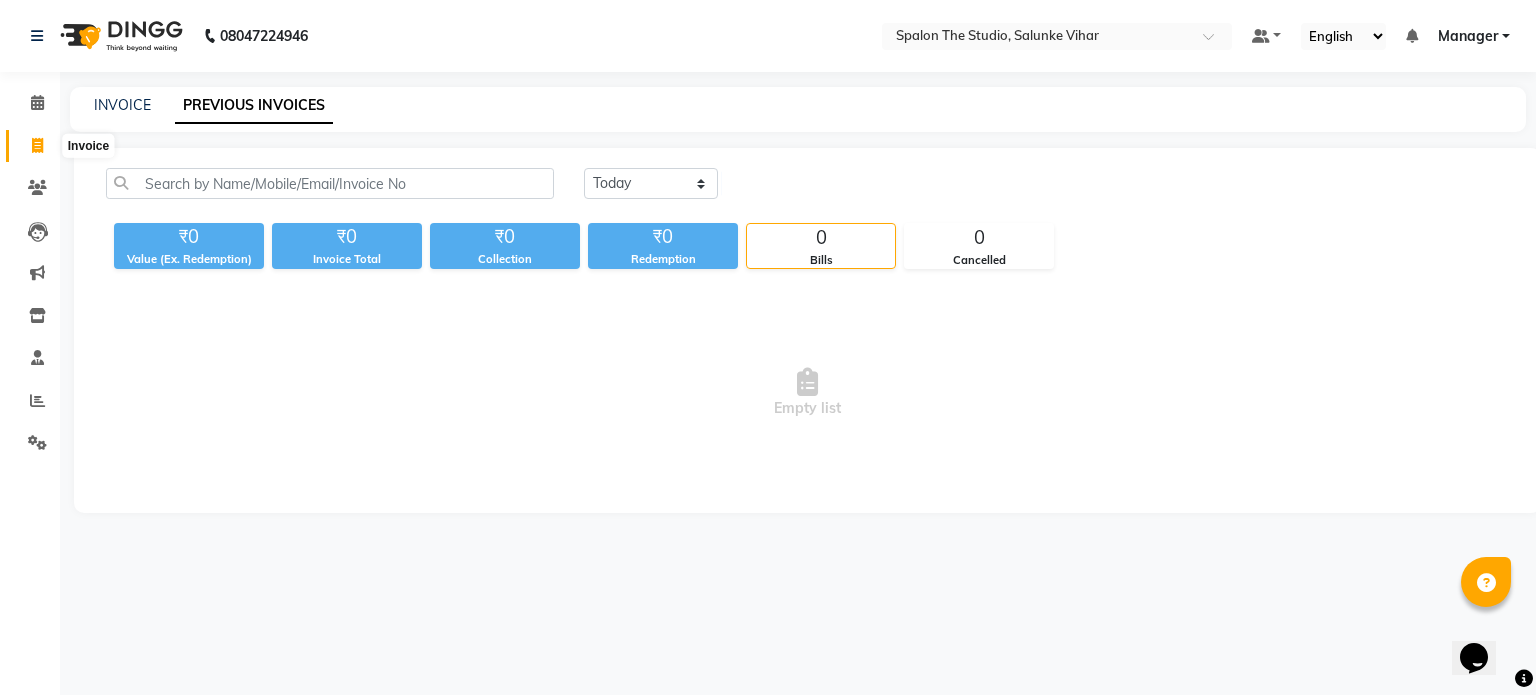 select on "903" 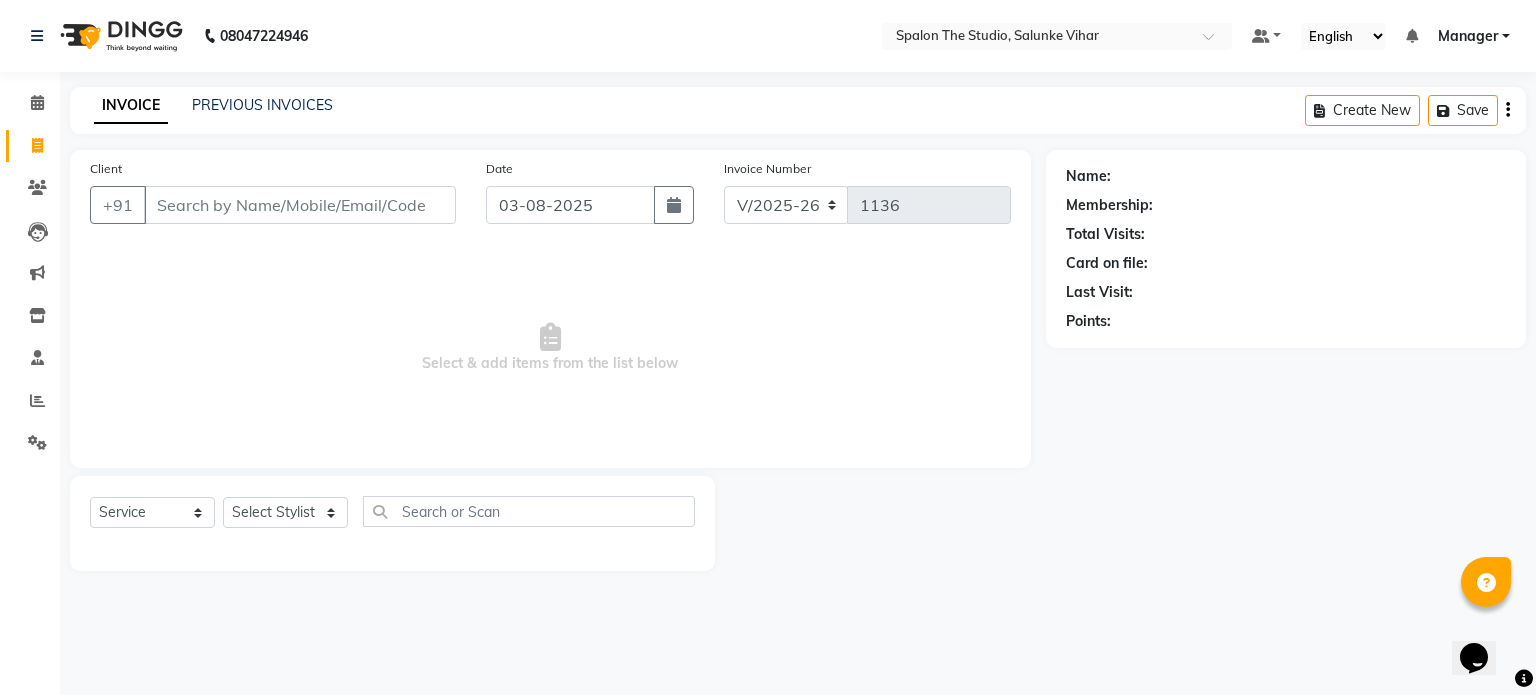 click on "Client" at bounding box center [300, 205] 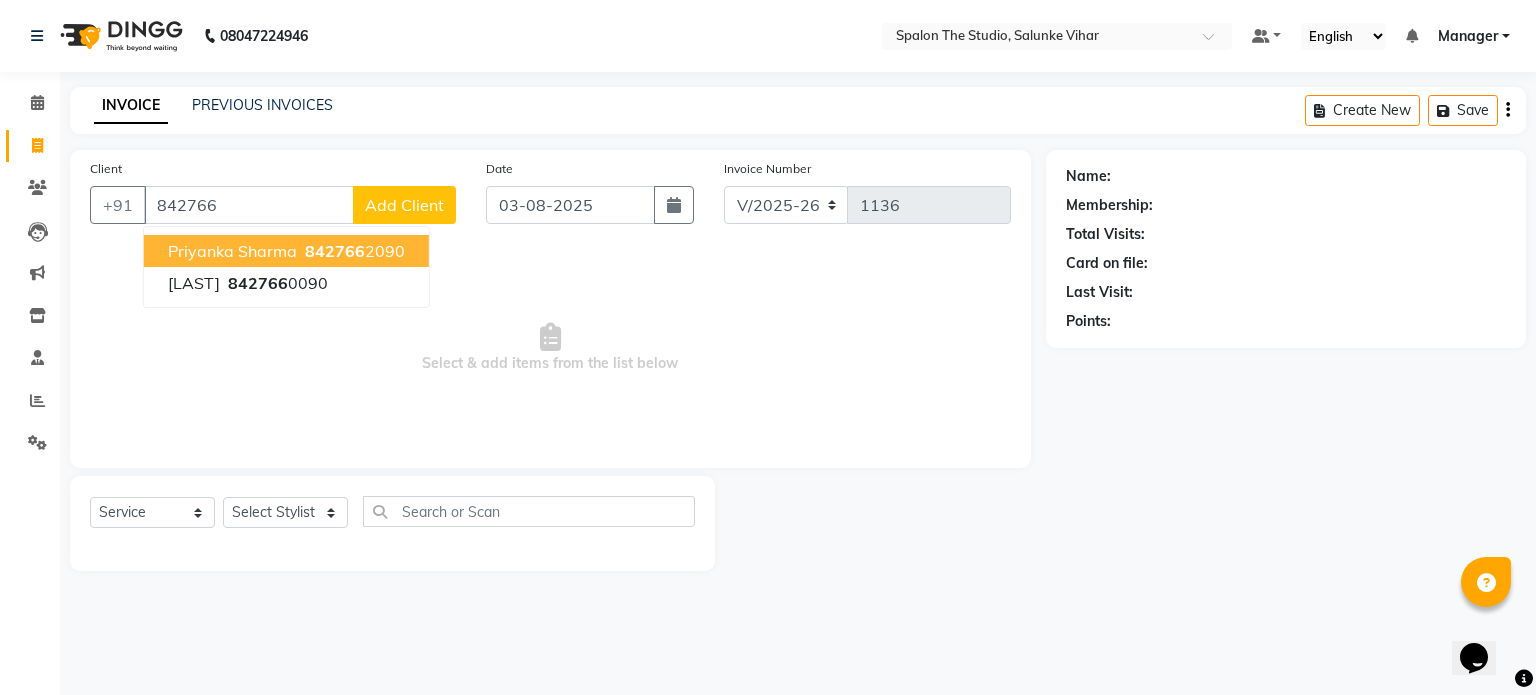 click on "Priyanka Sharma" at bounding box center [232, 251] 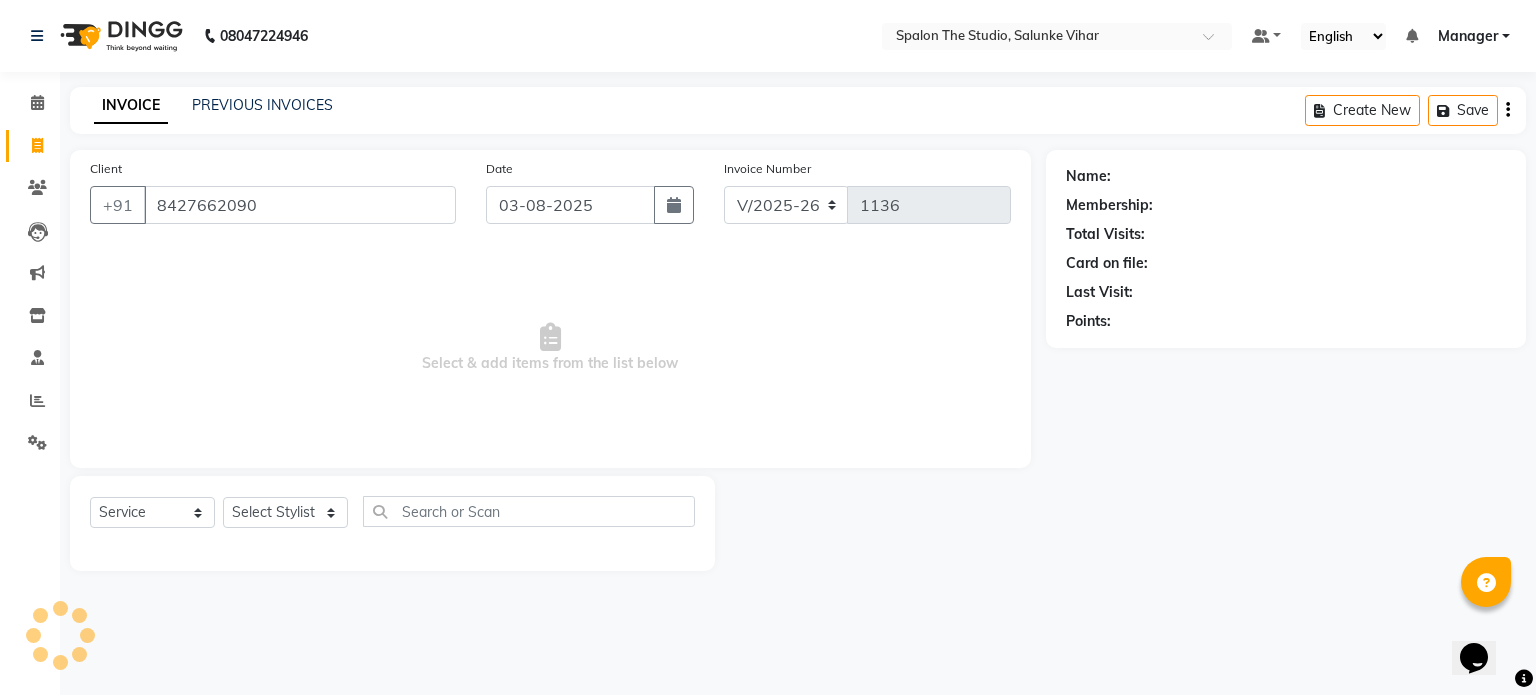 type on "8427662090" 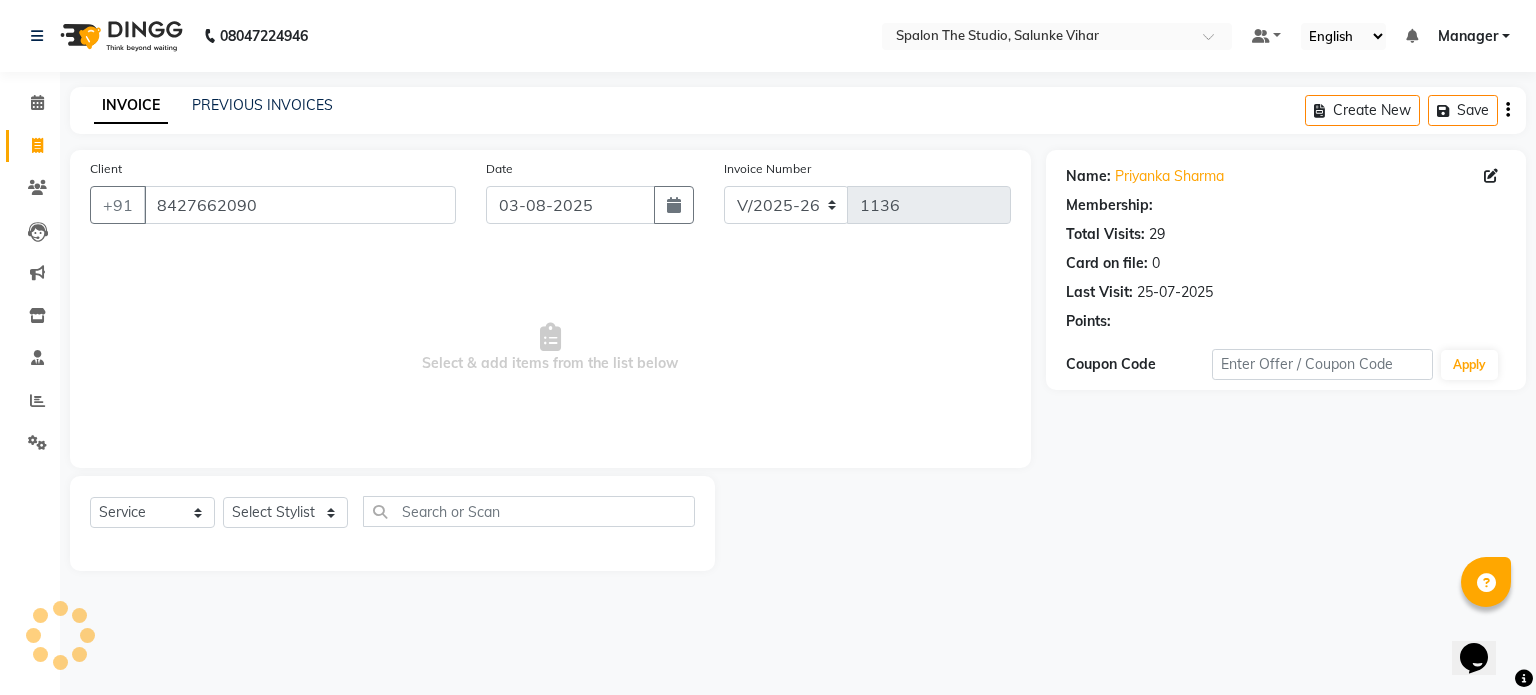 select on "1: Object" 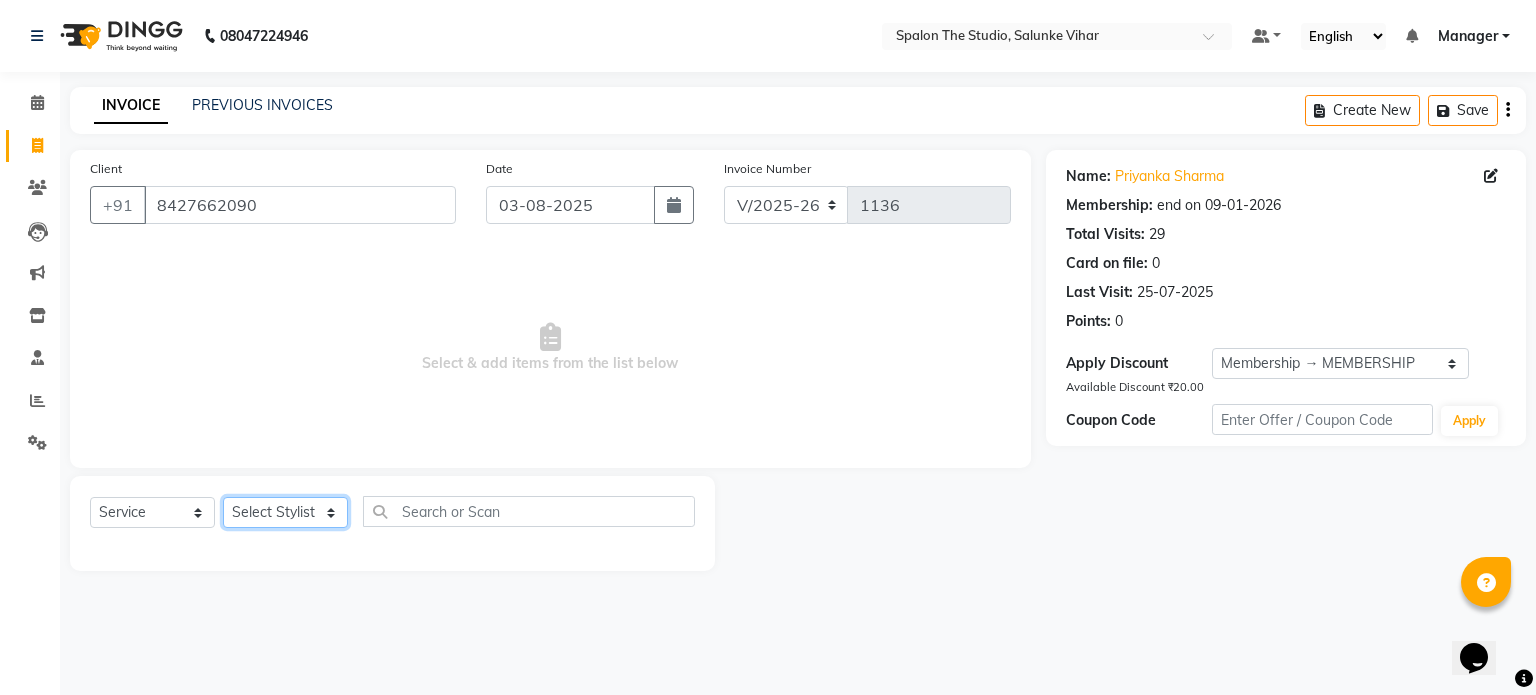 click on "Select Stylist Aarti AMBIKA farheen  Gernal komal  kusum Manager navazish pranali Riya Shetye Saisha SHARIF Shubham  Pawar siddhi sunil Vanshika" 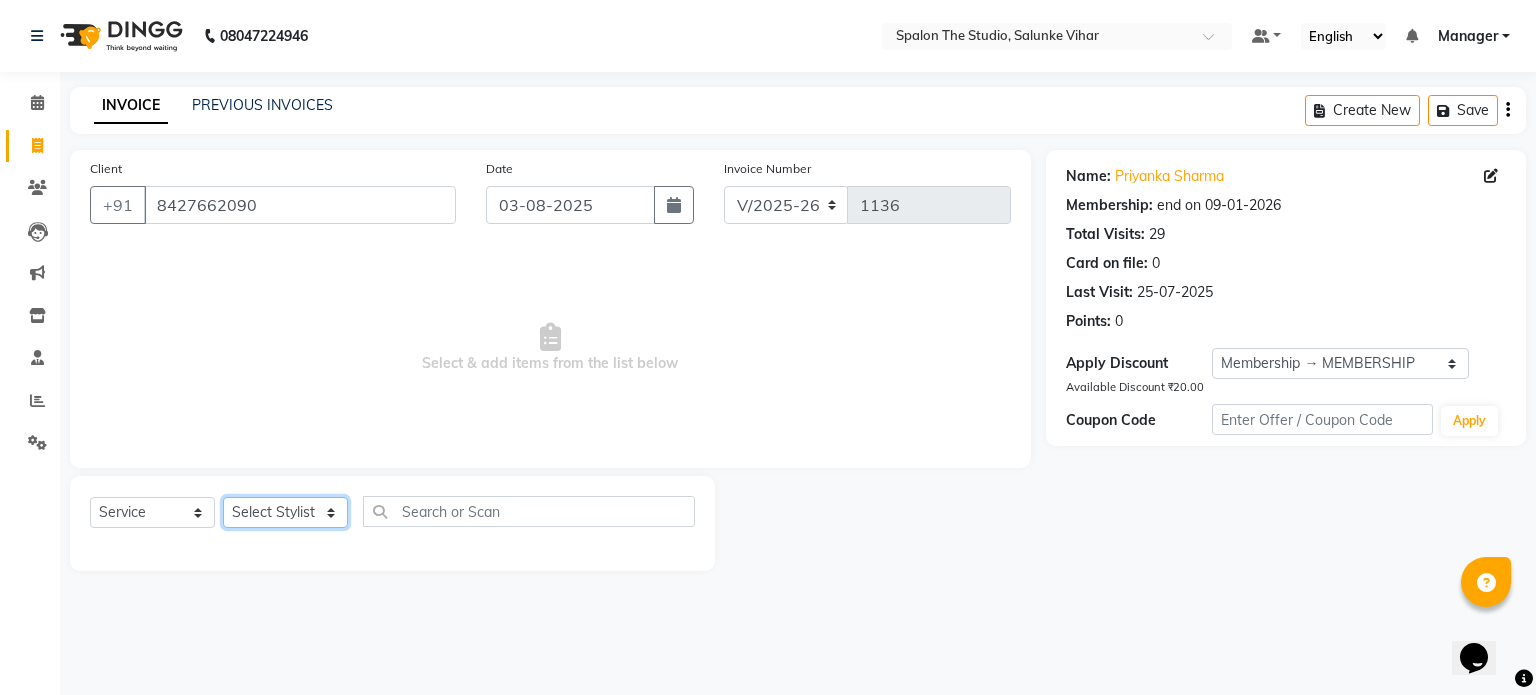 select on "63680" 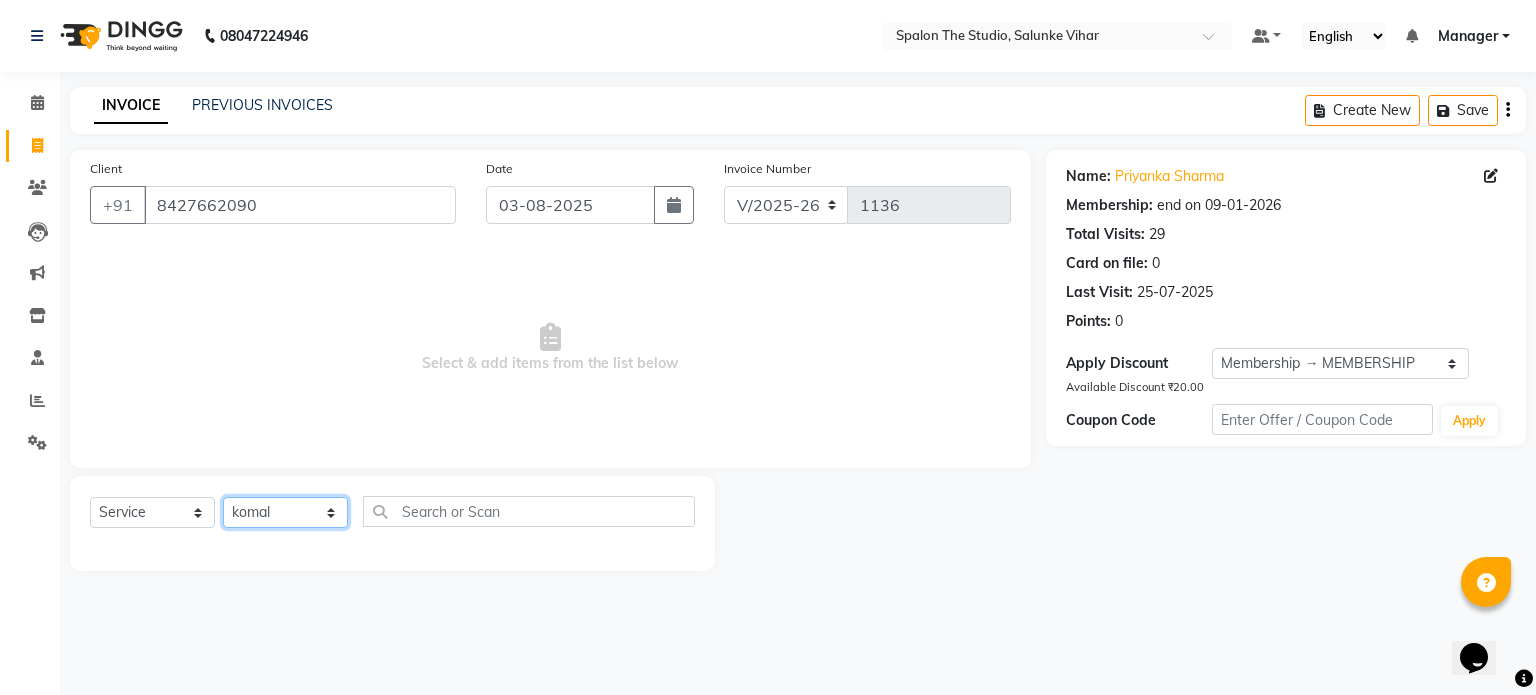 click on "Select Stylist Aarti AMBIKA farheen  Gernal komal  kusum Manager navazish pranali Riya Shetye Saisha SHARIF Shubham  Pawar siddhi sunil Vanshika" 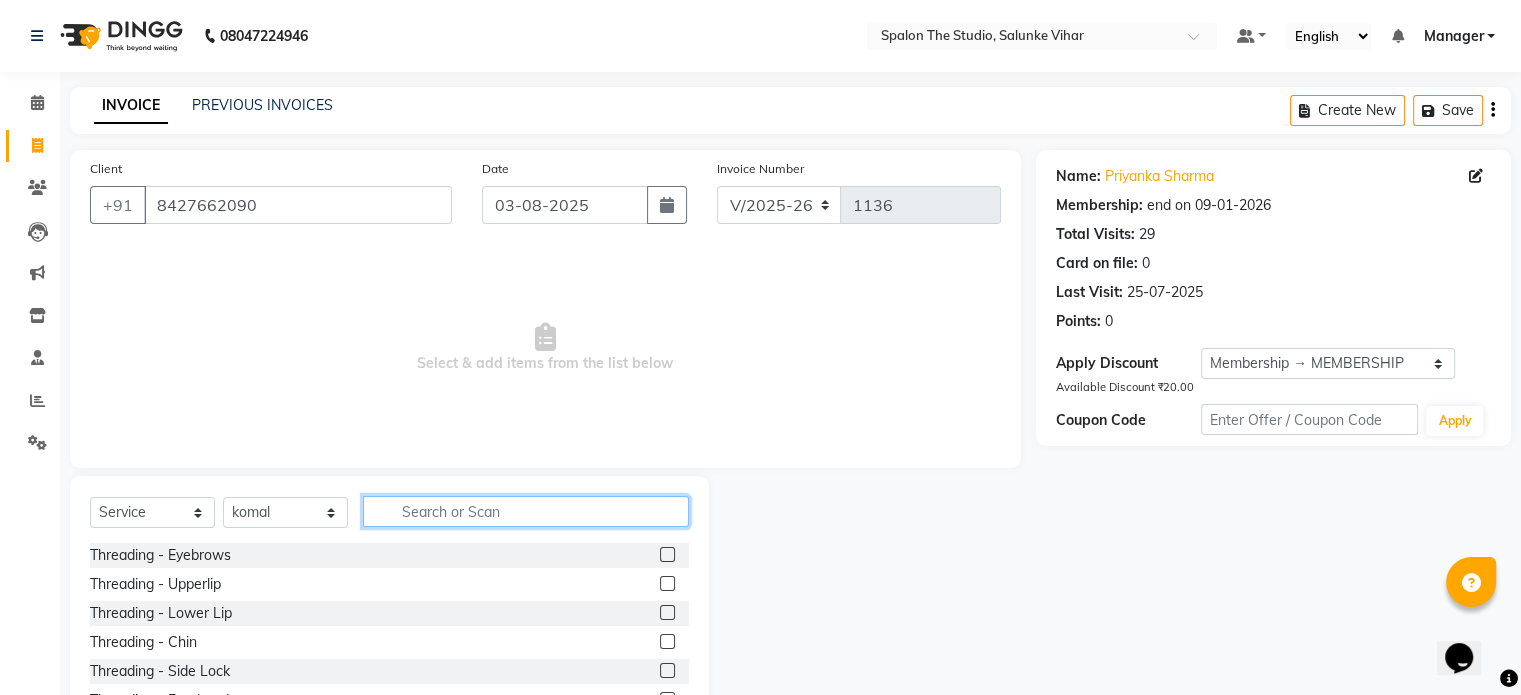 drag, startPoint x: 436, startPoint y: 505, endPoint x: 343, endPoint y: 475, distance: 97.71899 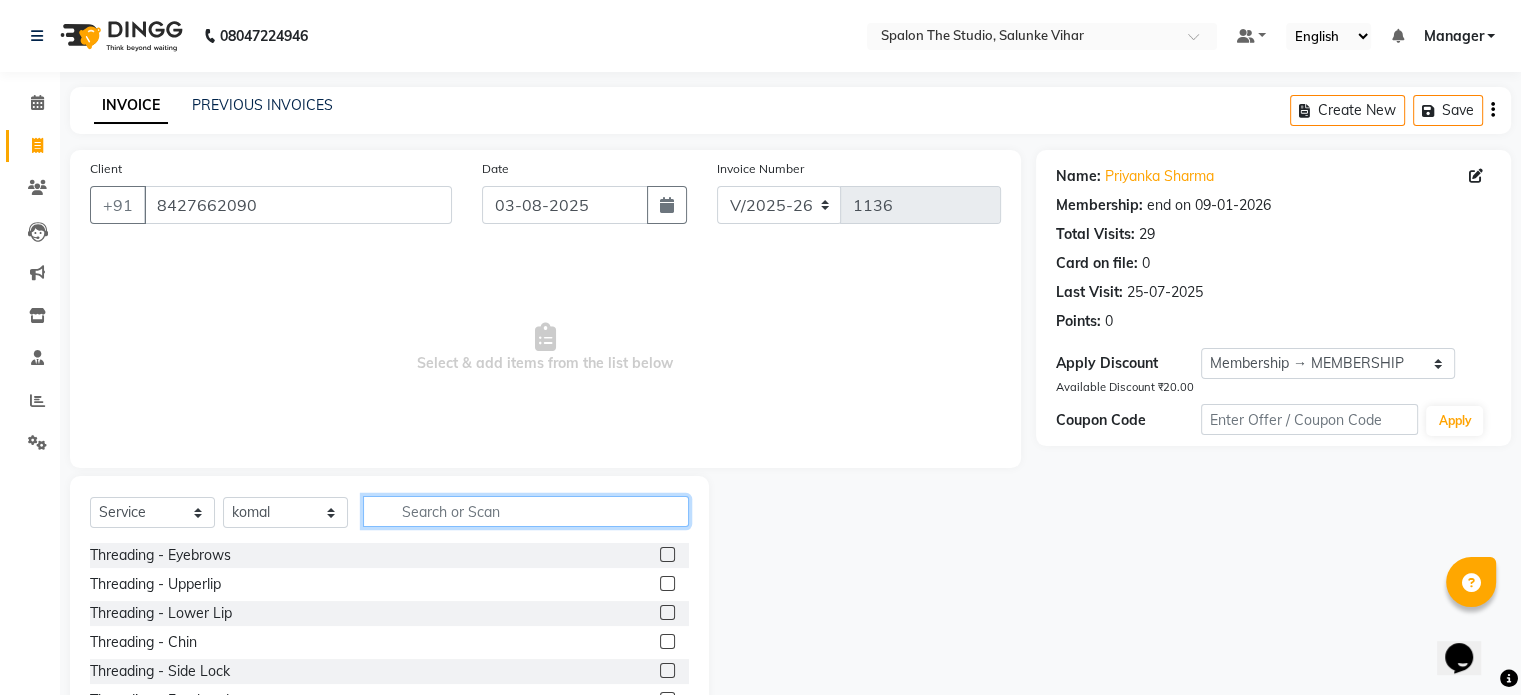 click 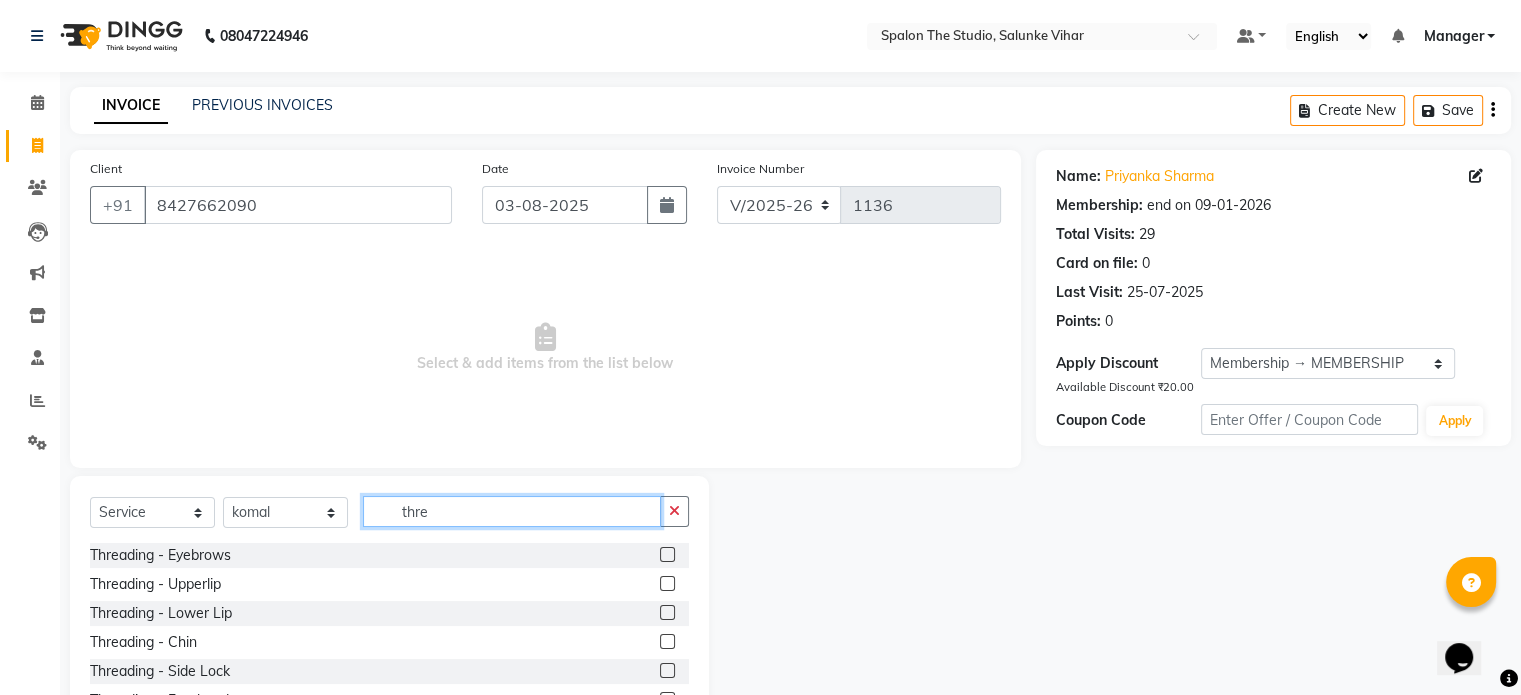 type on "thre" 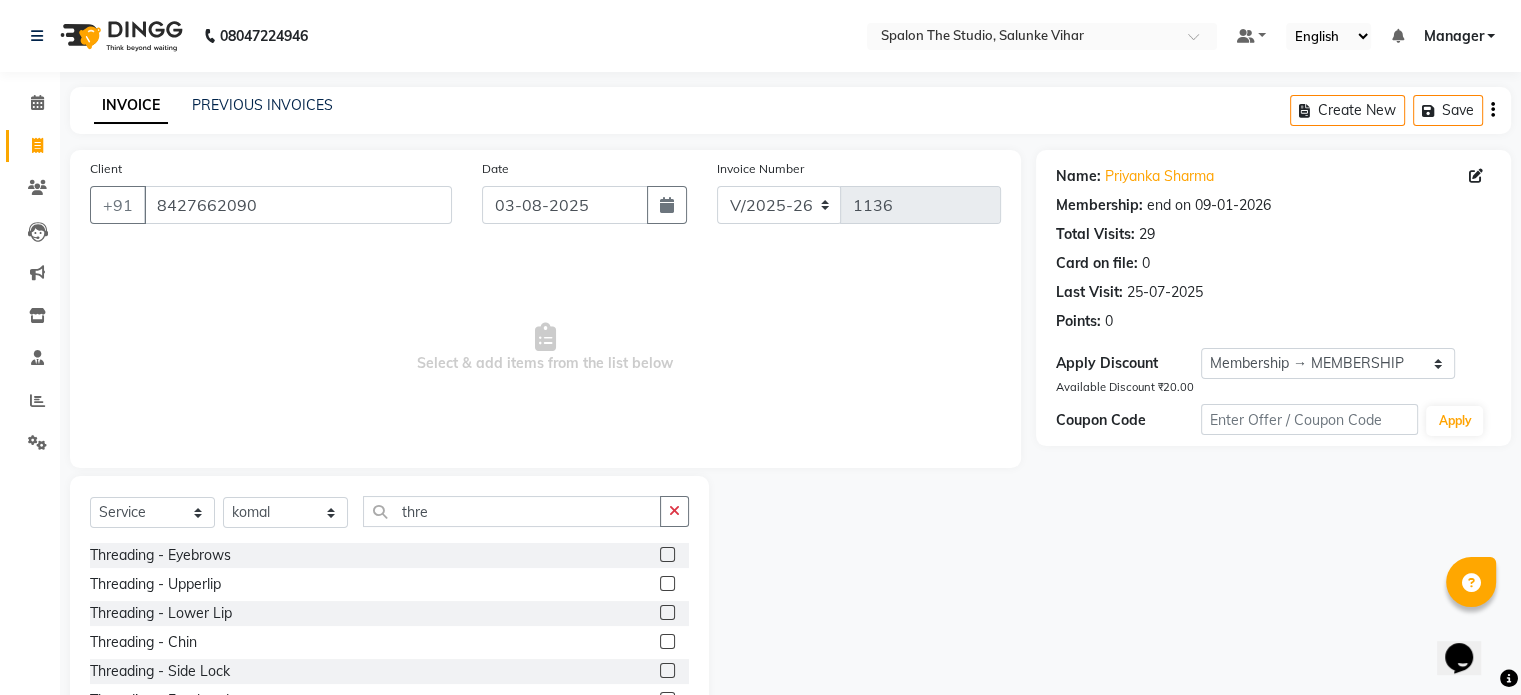 click 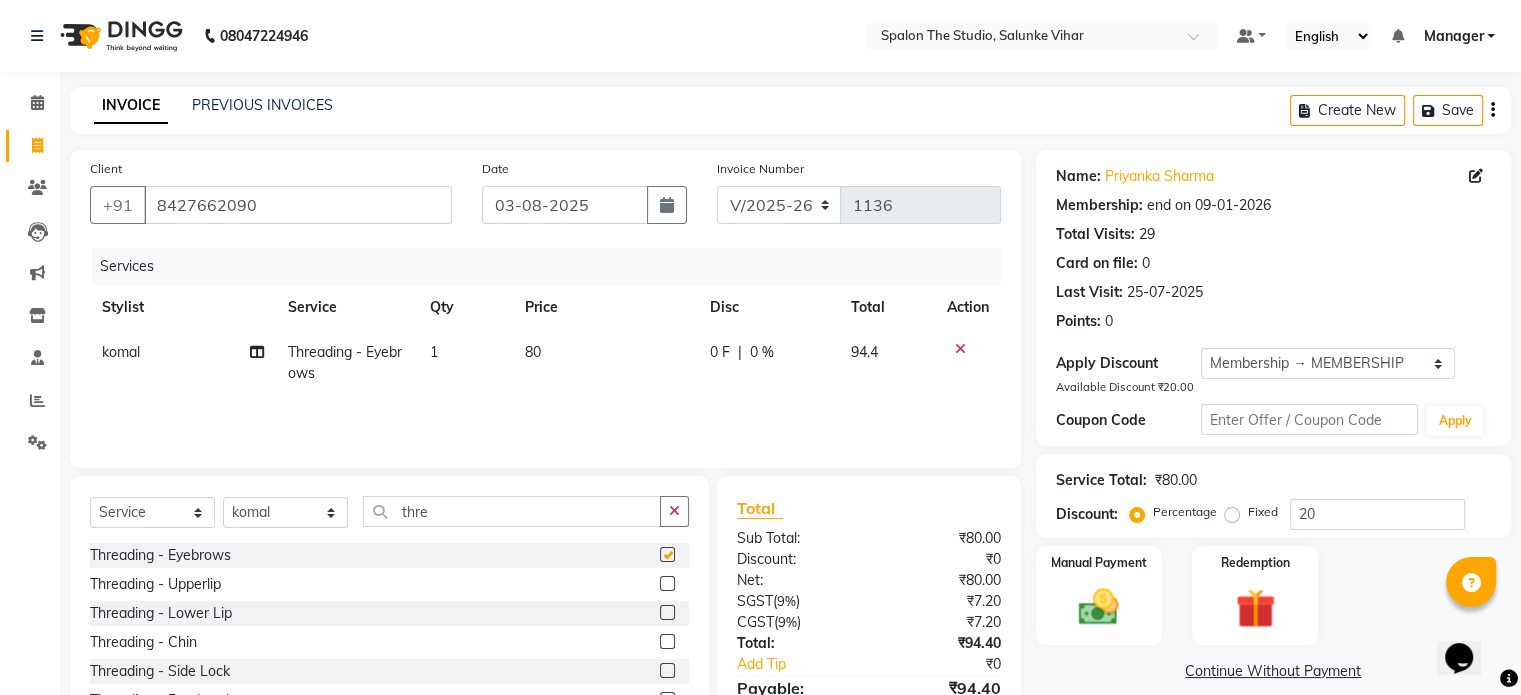 checkbox on "false" 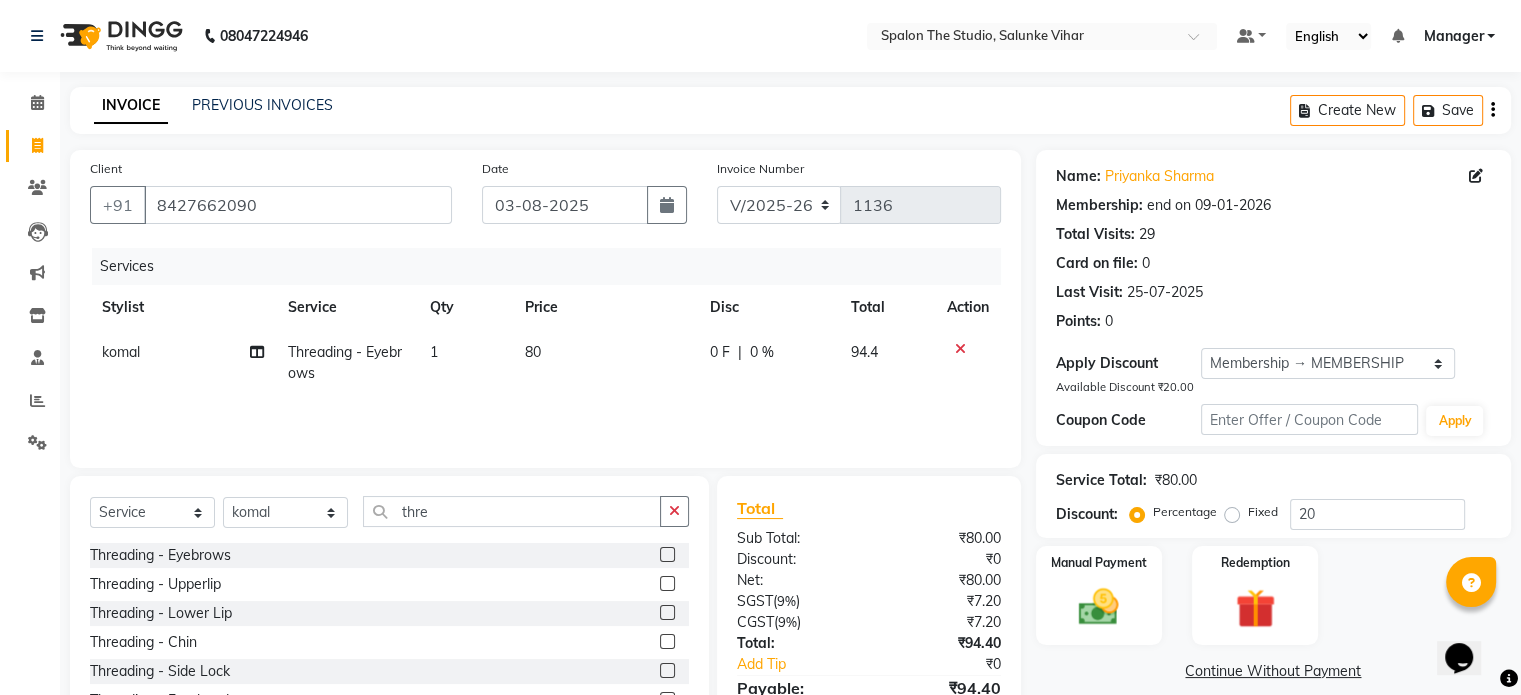 scroll, scrollTop: 100, scrollLeft: 0, axis: vertical 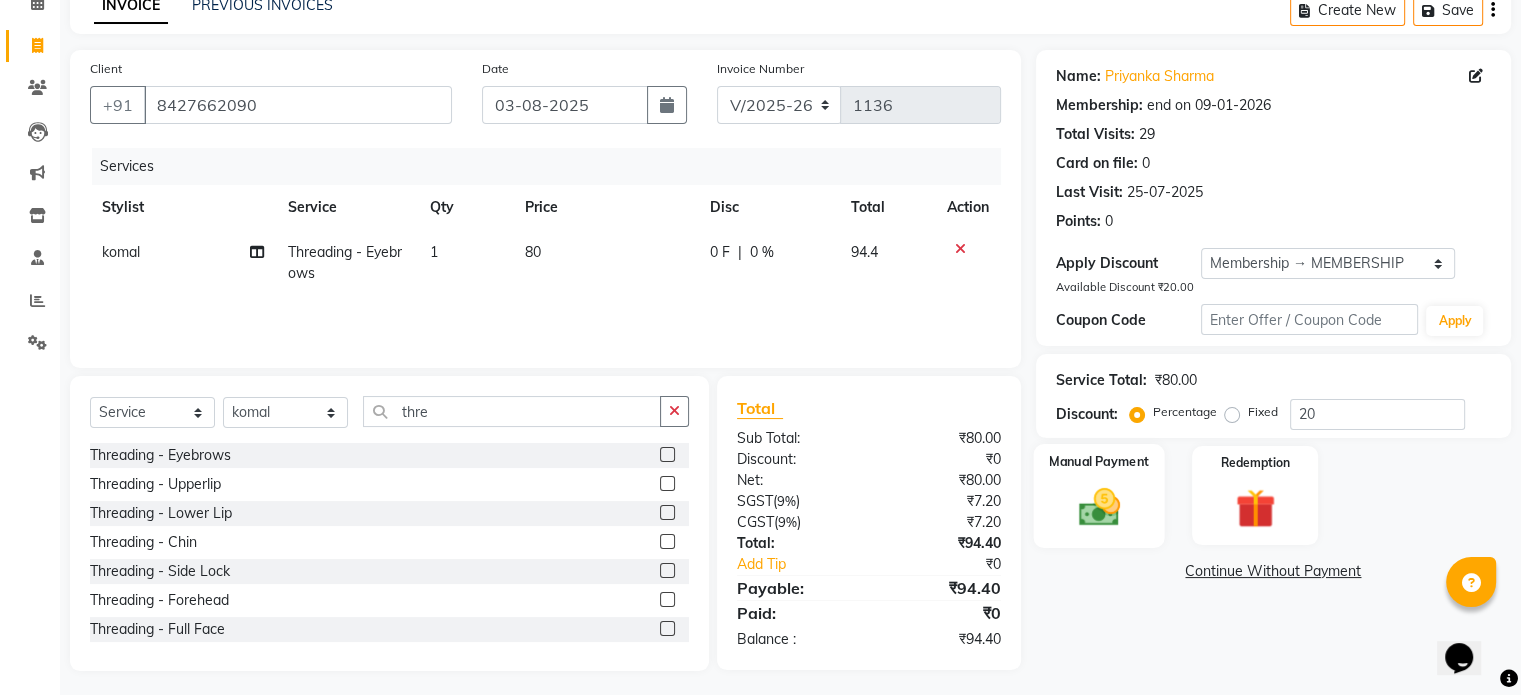 click 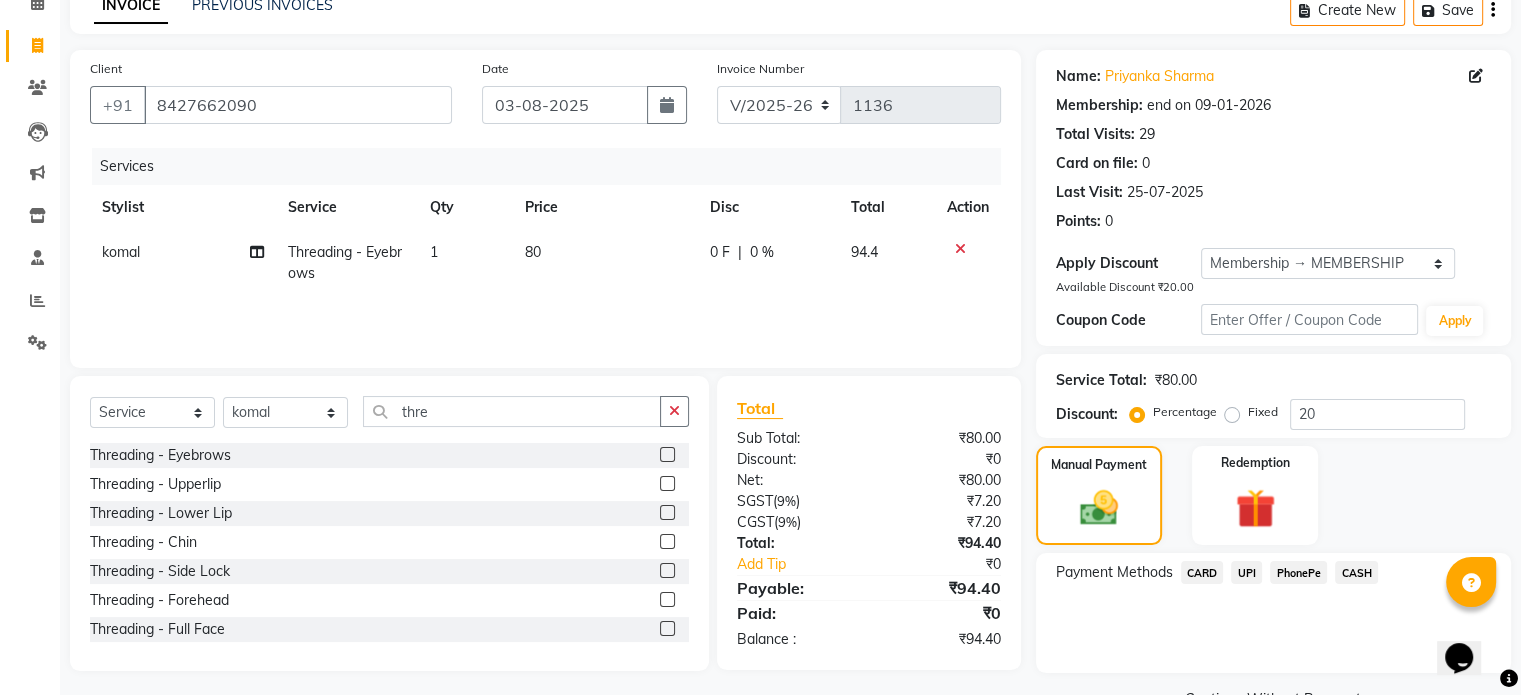 drag, startPoint x: 1245, startPoint y: 569, endPoint x: 1262, endPoint y: 574, distance: 17.720045 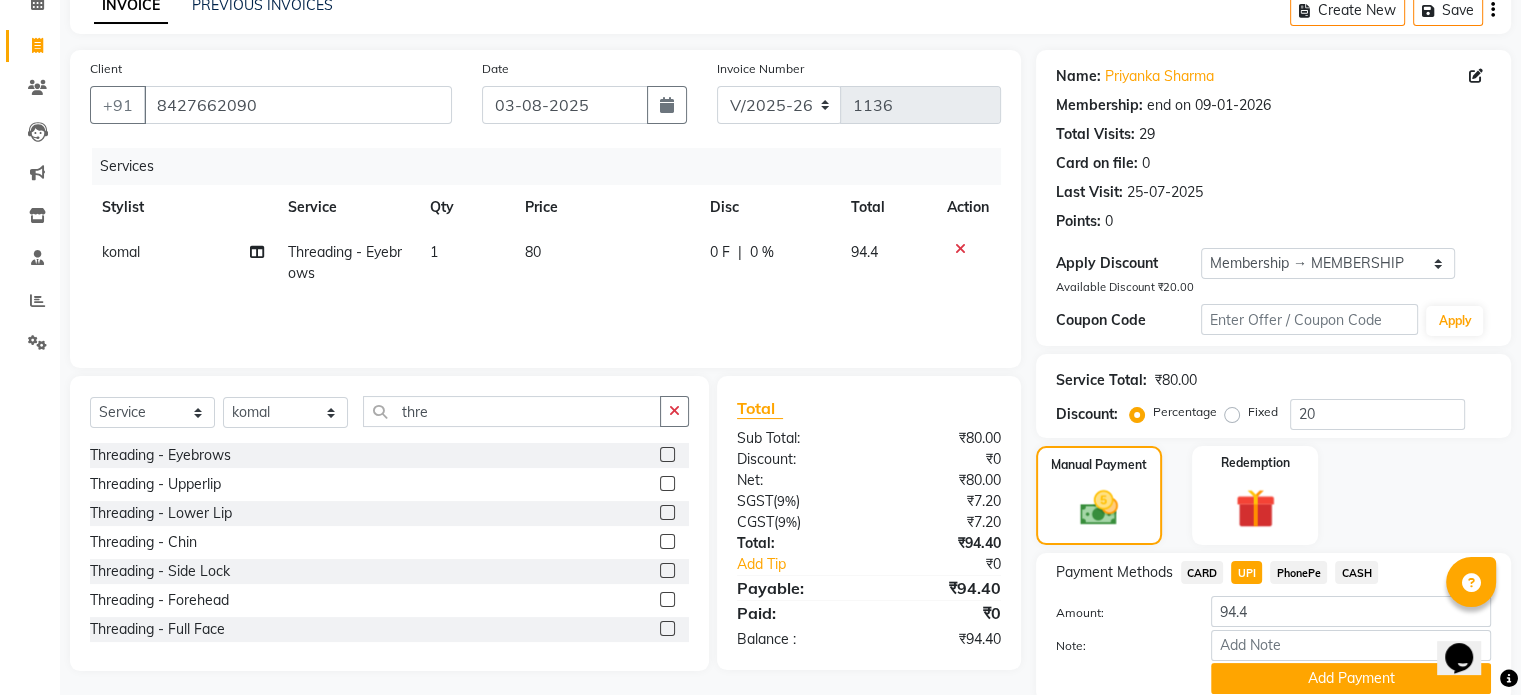 scroll, scrollTop: 180, scrollLeft: 0, axis: vertical 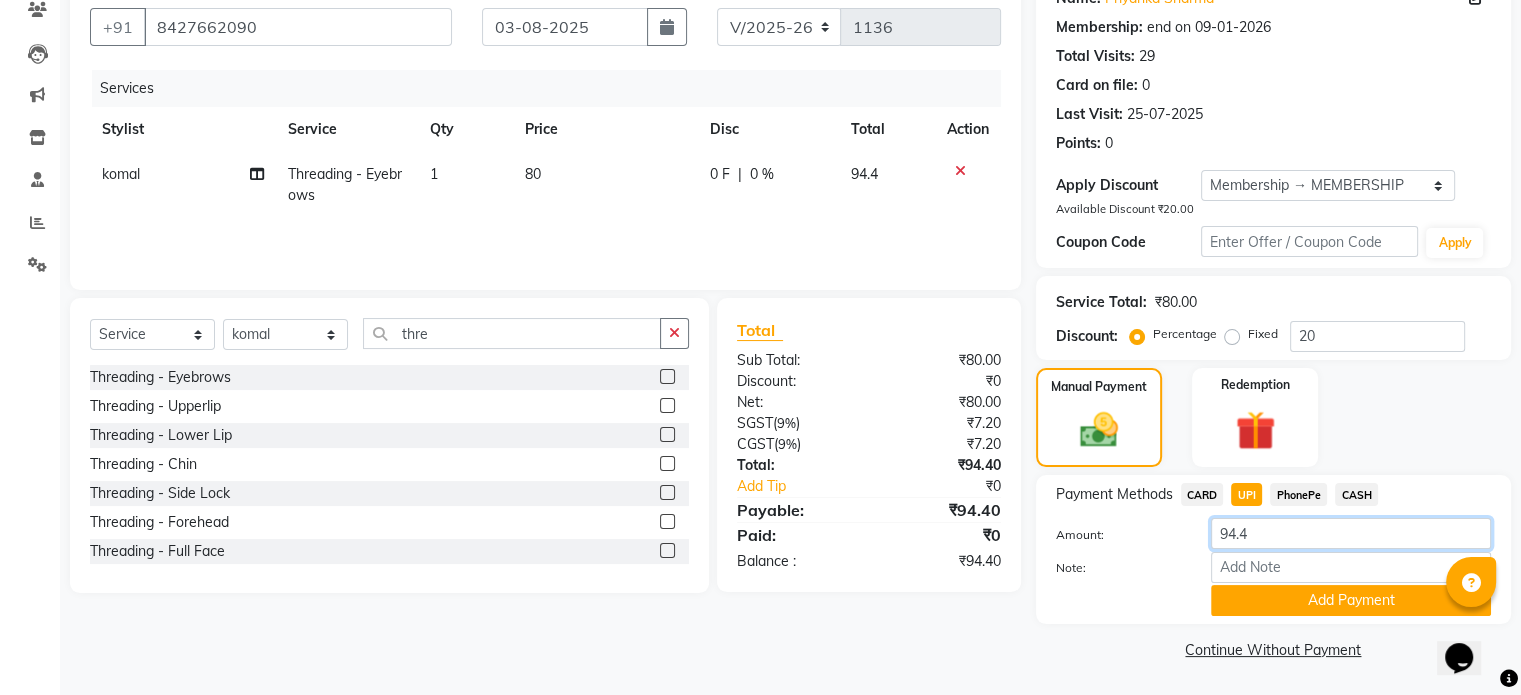 click on "94.4" 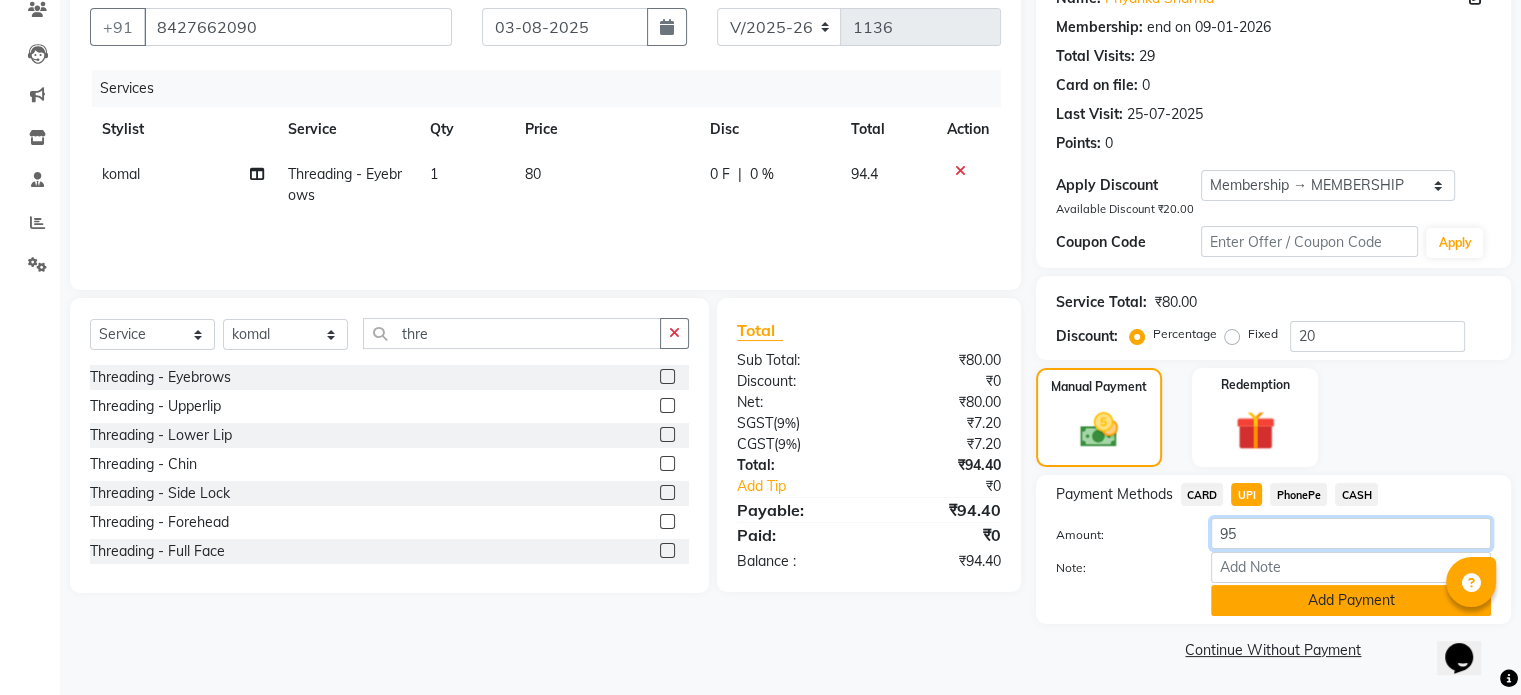 type on "95" 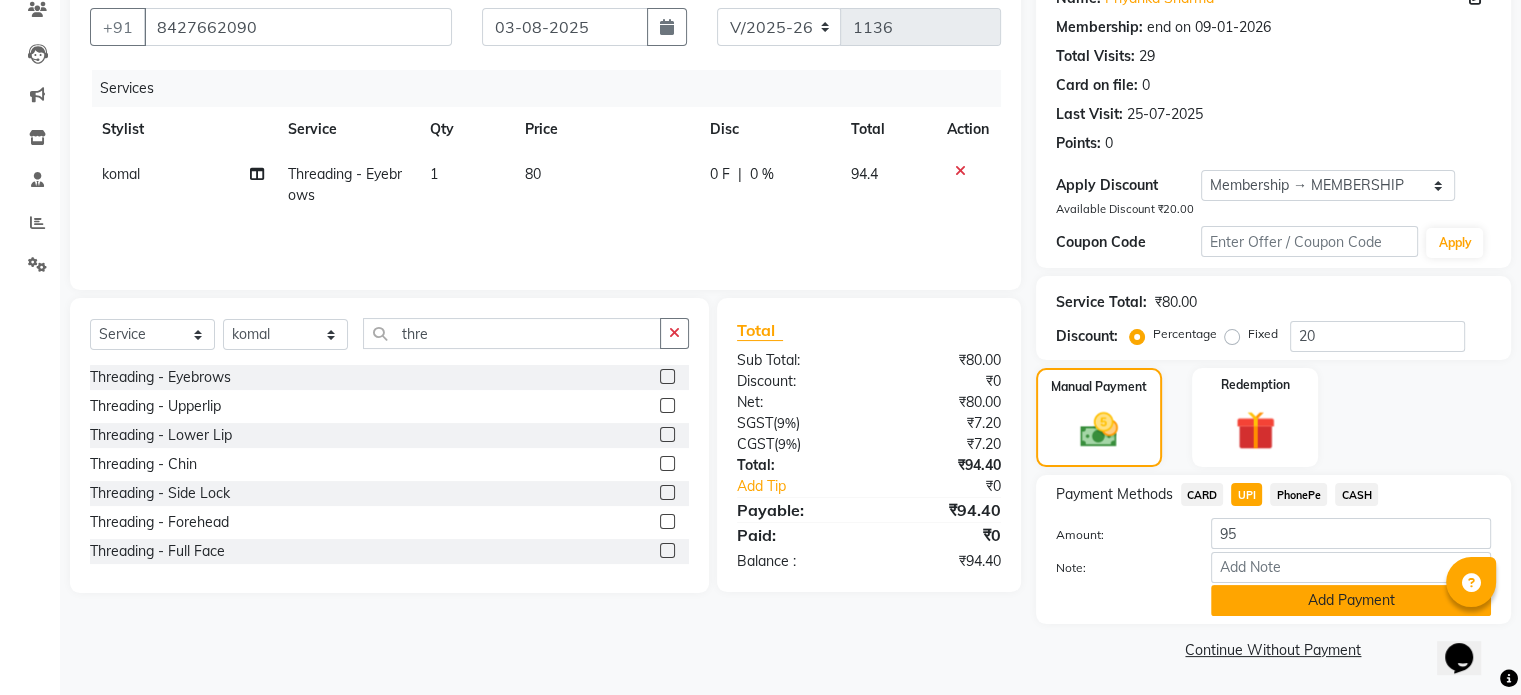 click on "Add Payment" 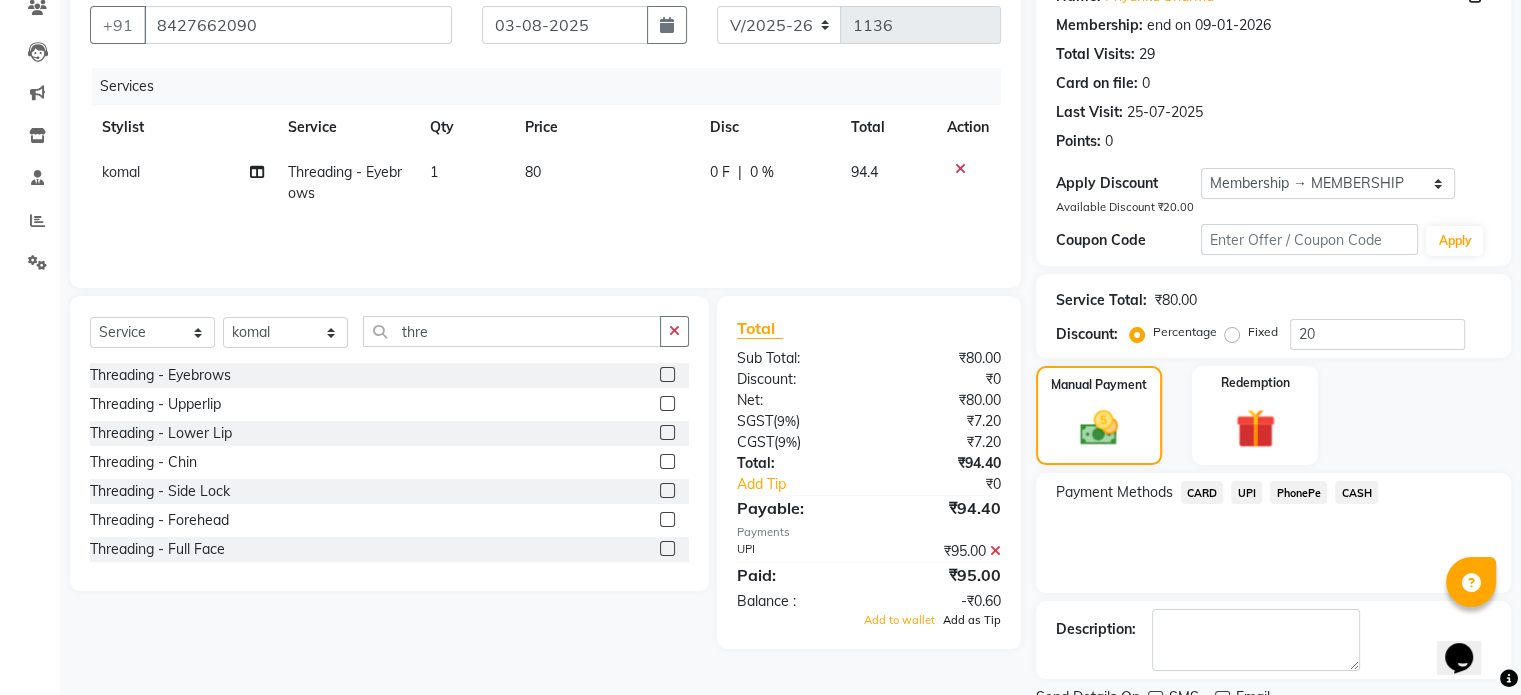 click on "Add as Tip" 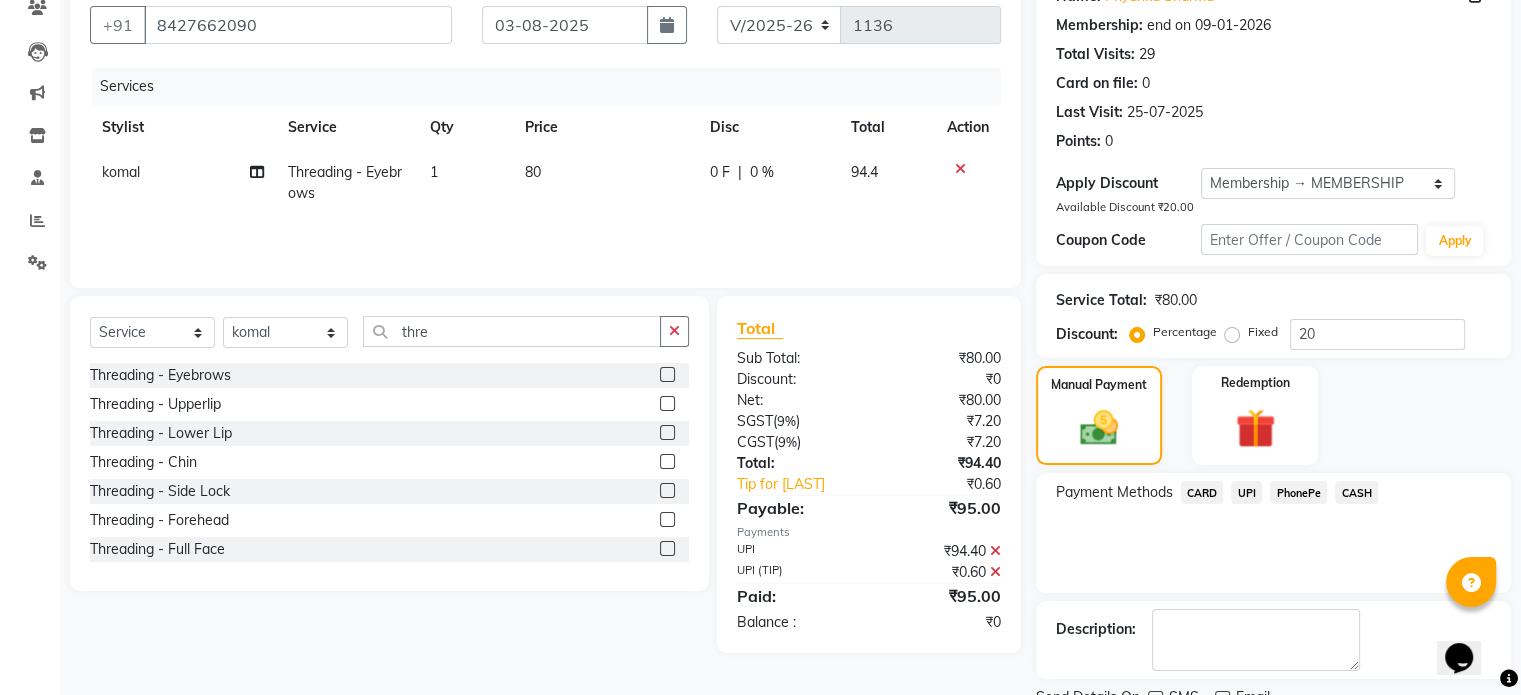 scroll, scrollTop: 260, scrollLeft: 0, axis: vertical 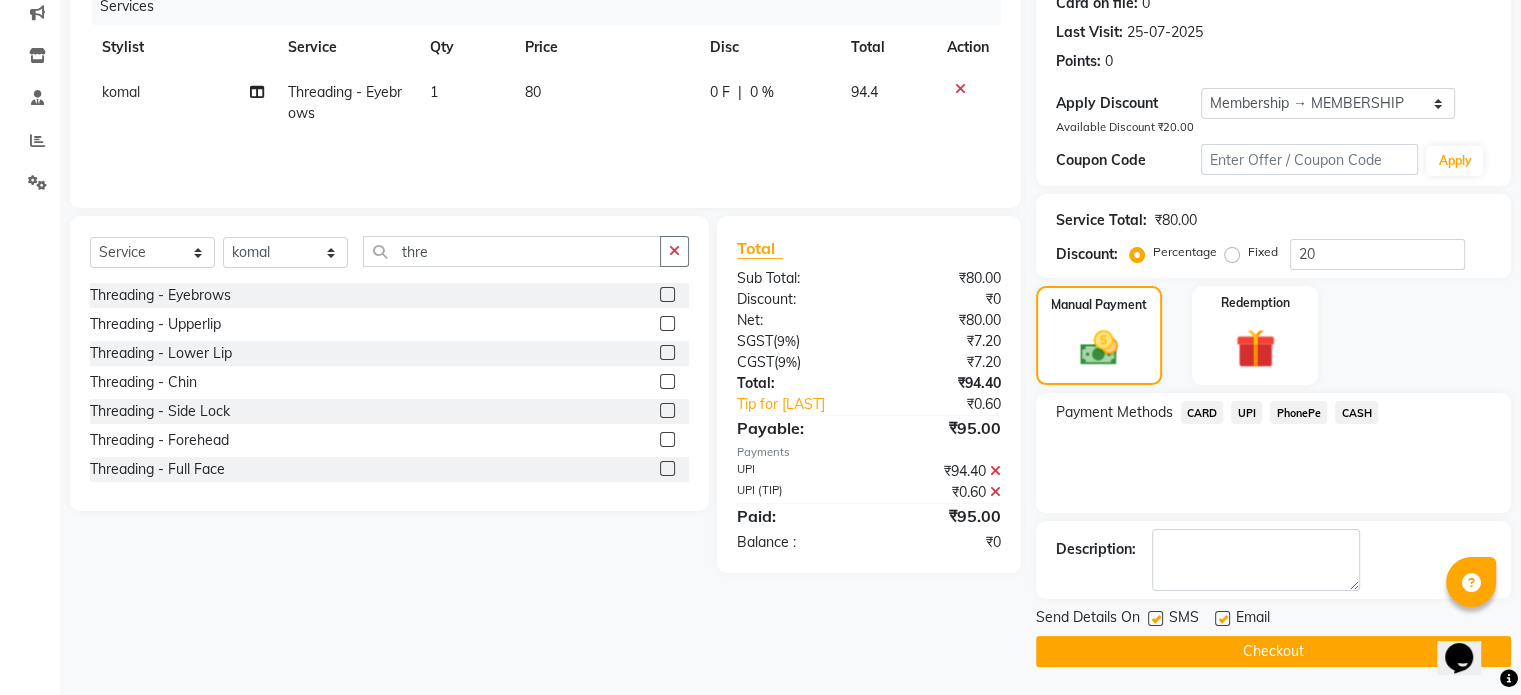 click on "Checkout" 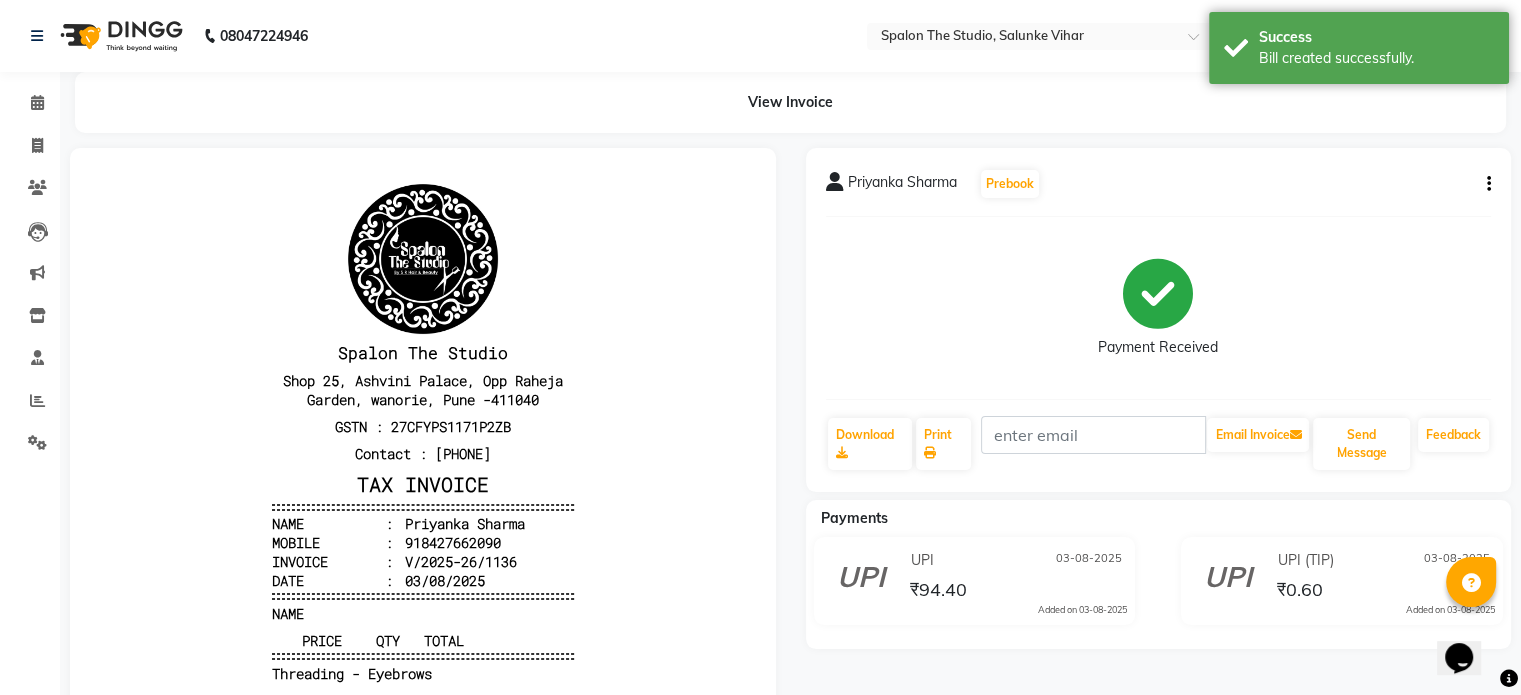 scroll, scrollTop: 0, scrollLeft: 0, axis: both 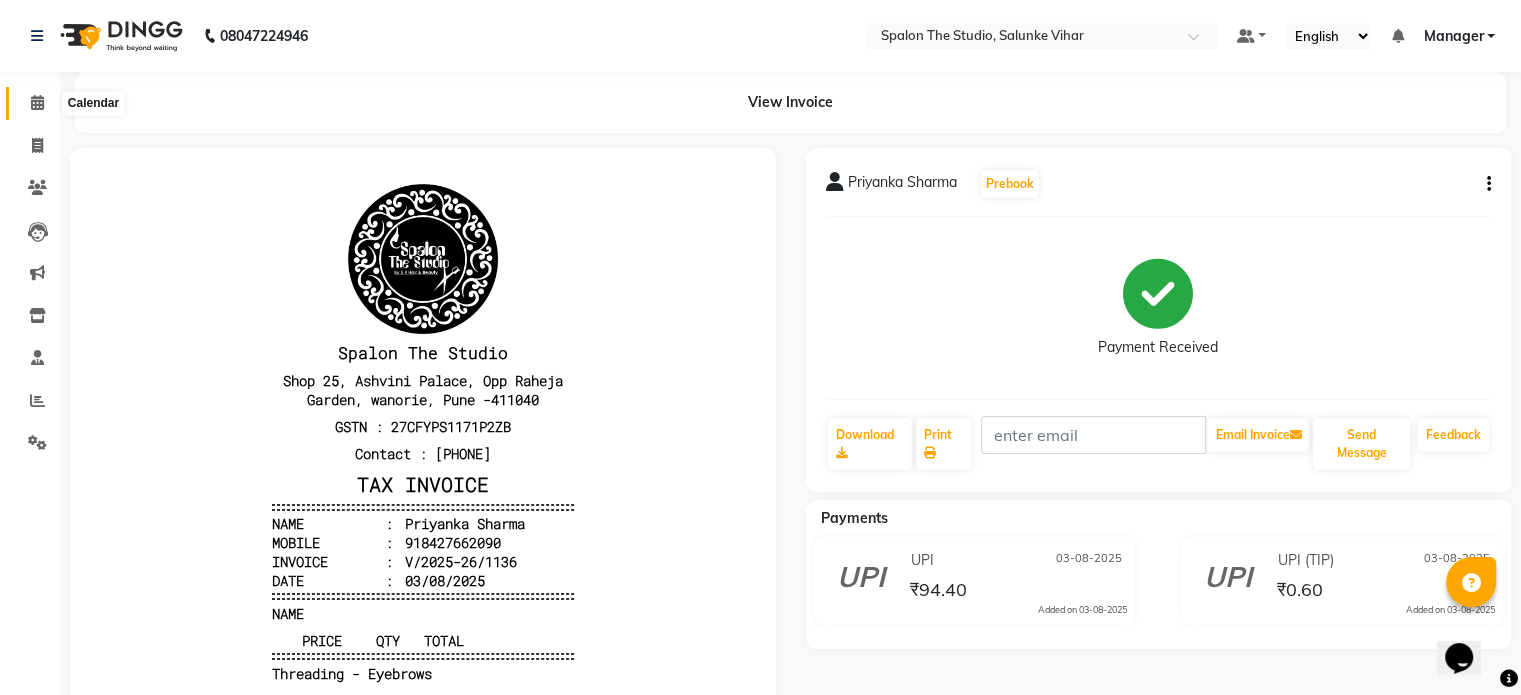 click 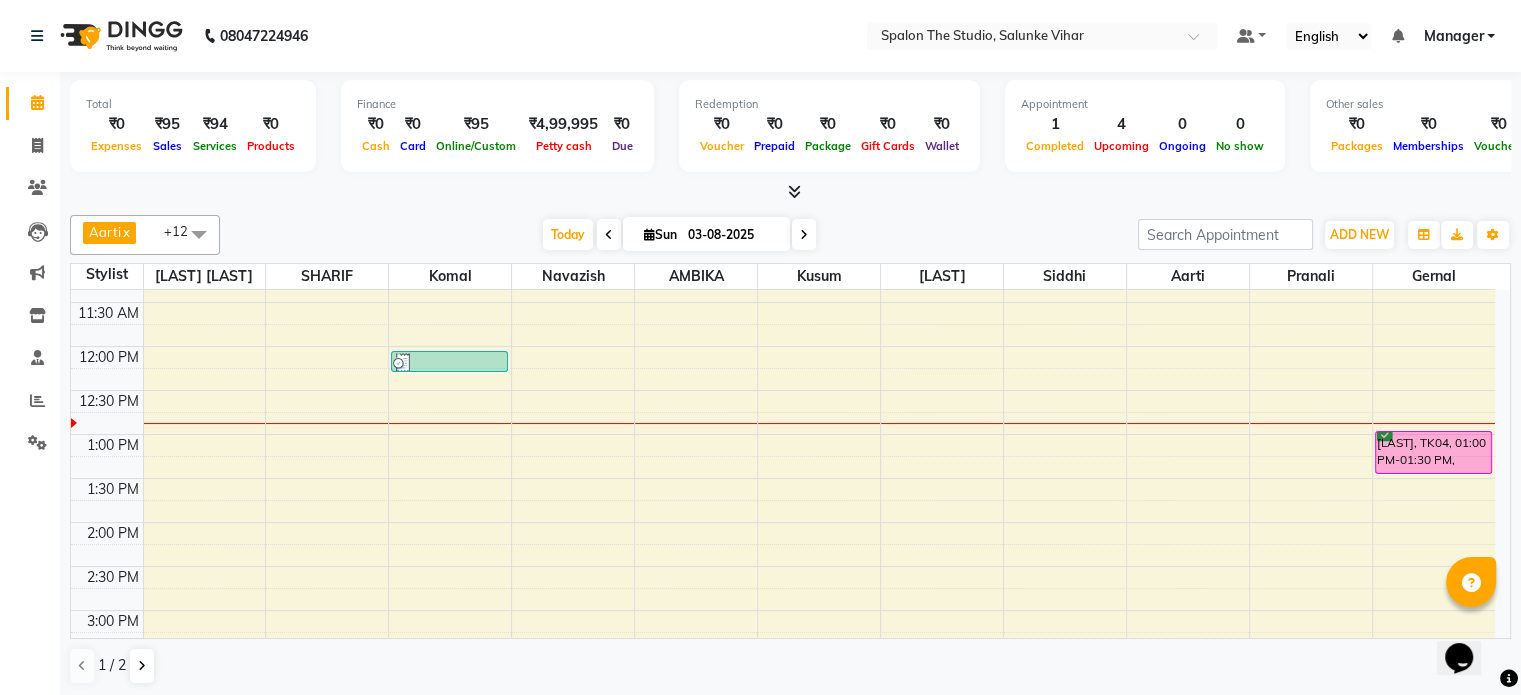 scroll, scrollTop: 200, scrollLeft: 0, axis: vertical 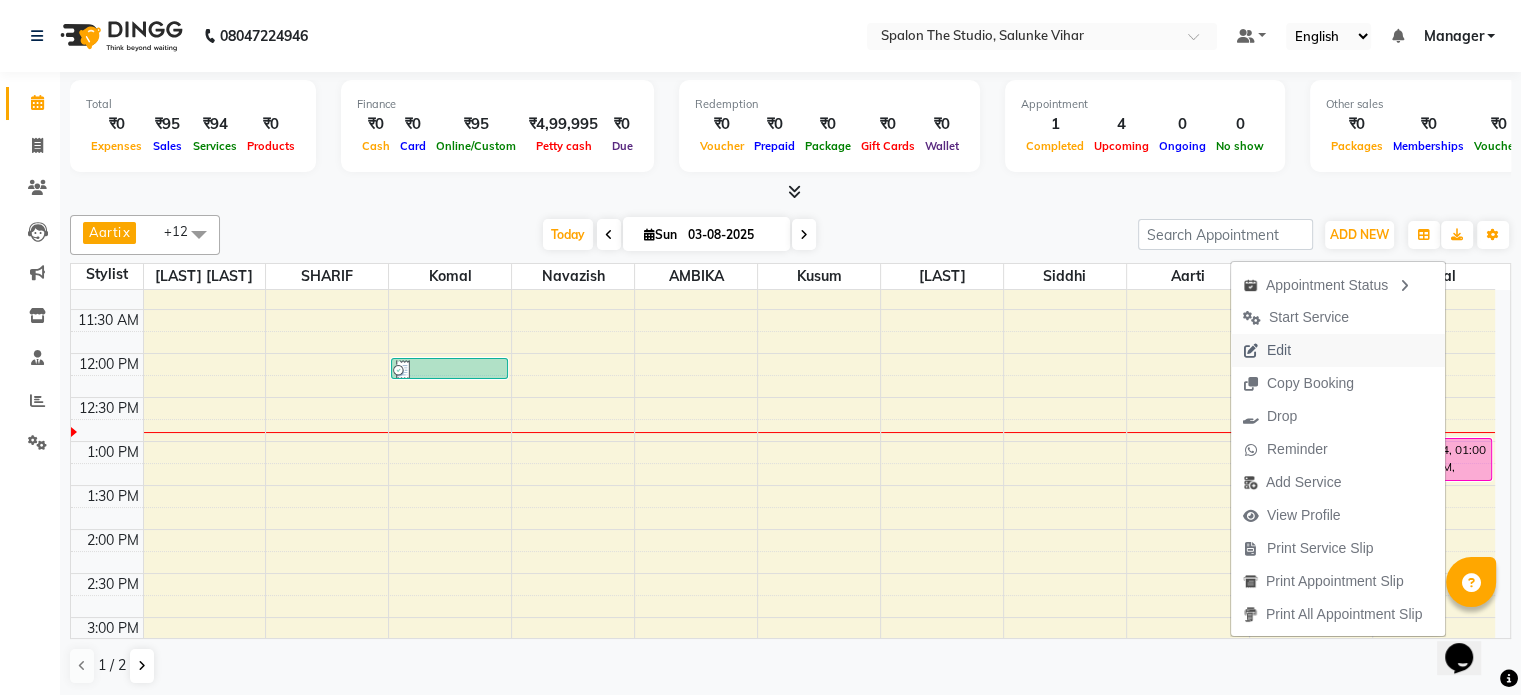 click on "Edit" at bounding box center [1267, 350] 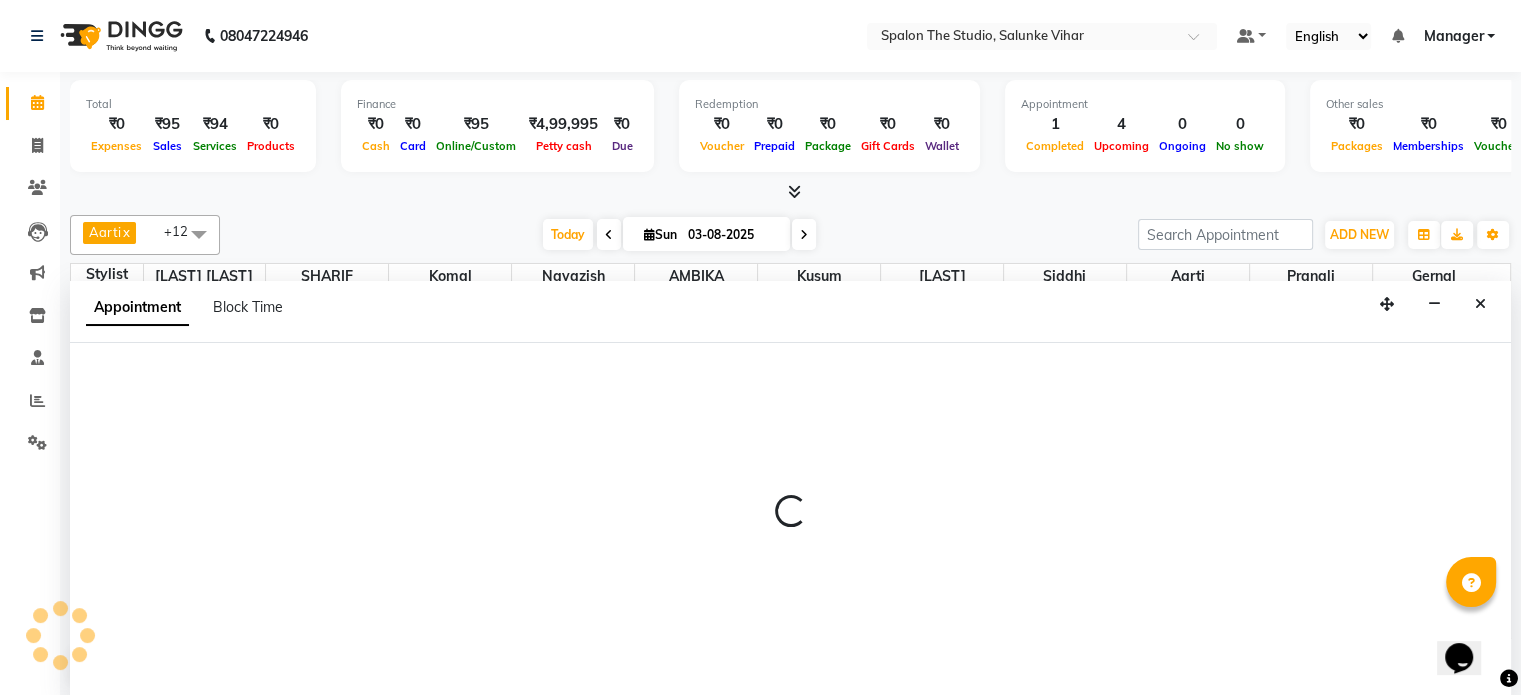 scroll, scrollTop: 0, scrollLeft: 0, axis: both 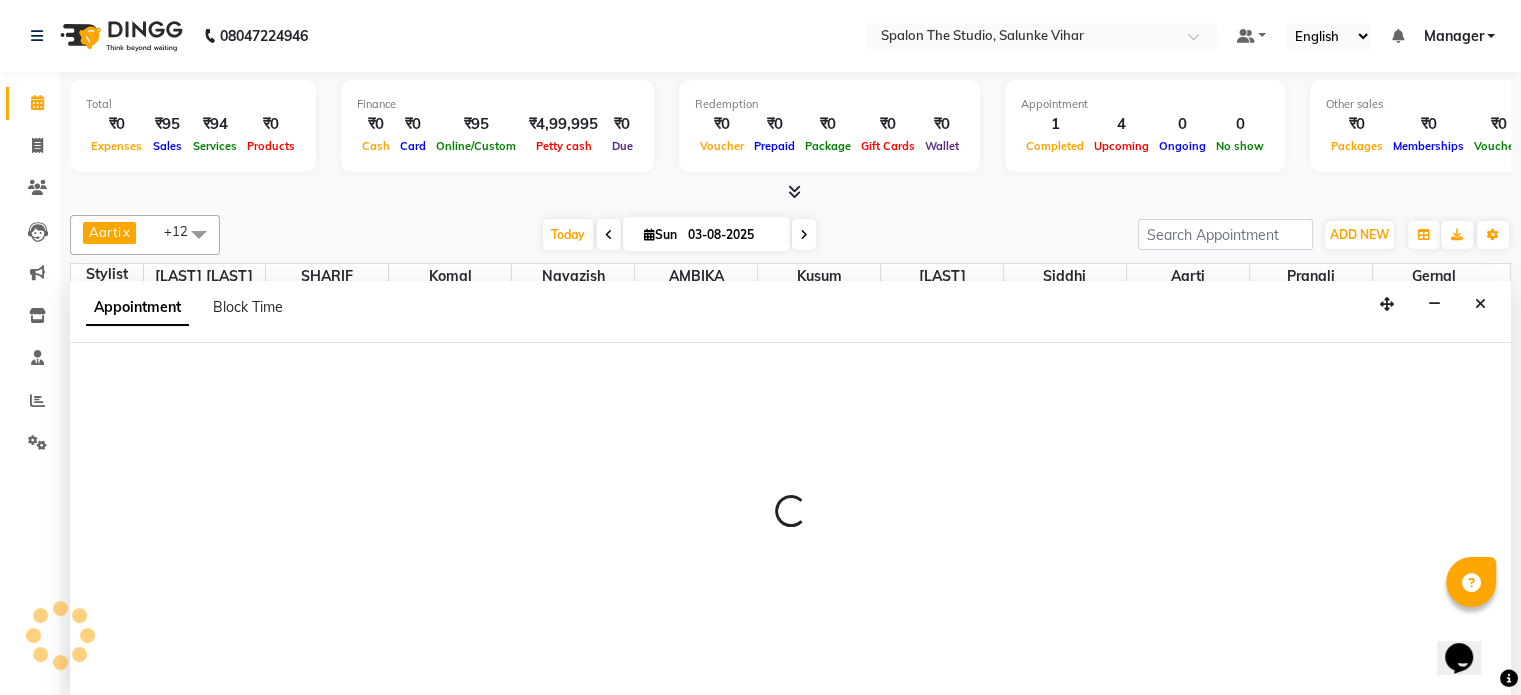 select on "confirm booking" 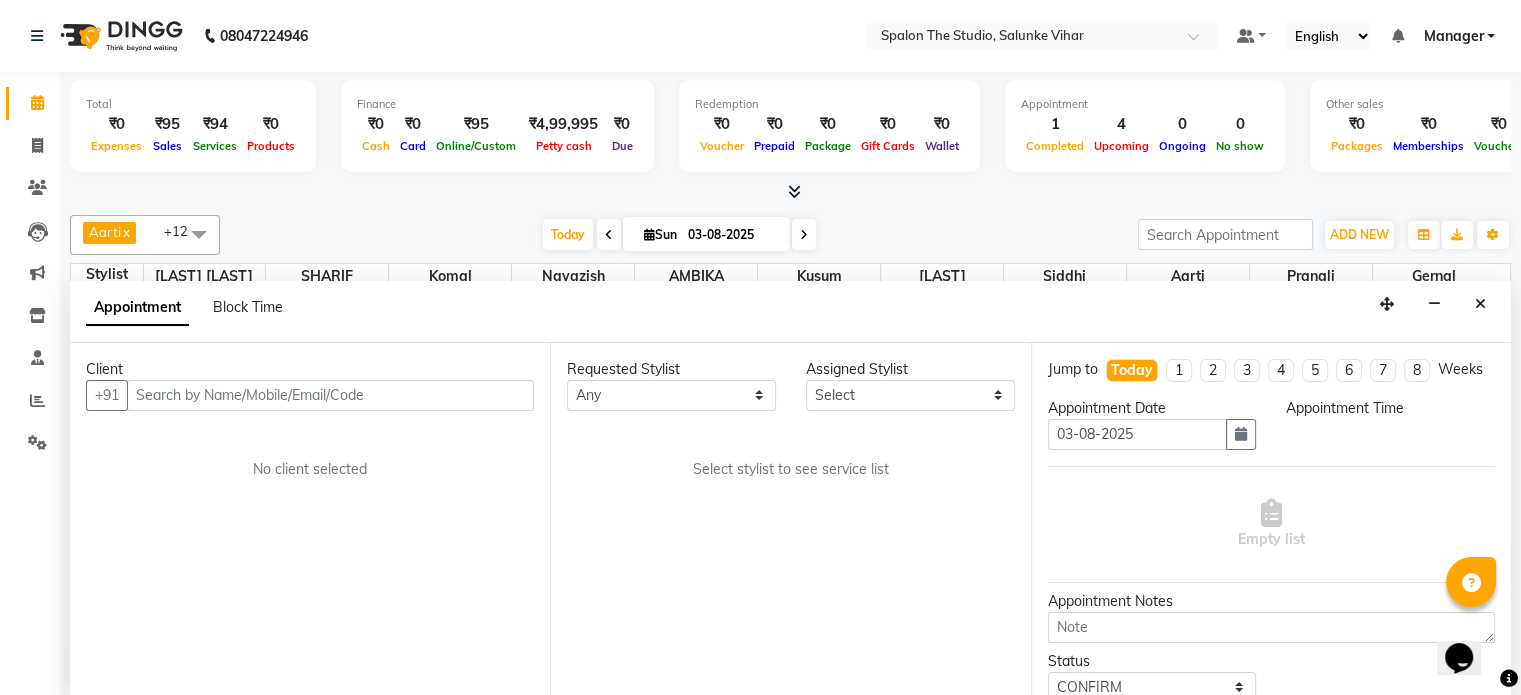 select on "87935" 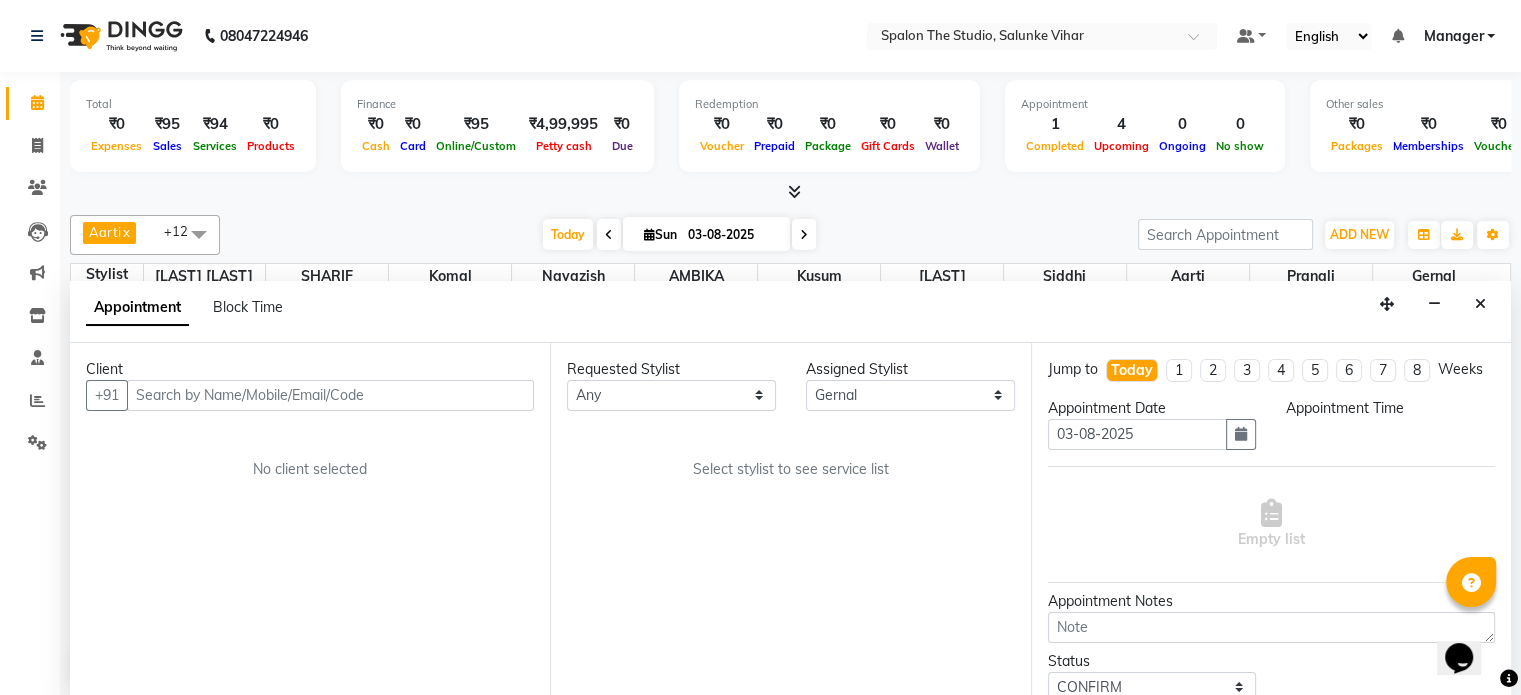 select on "780" 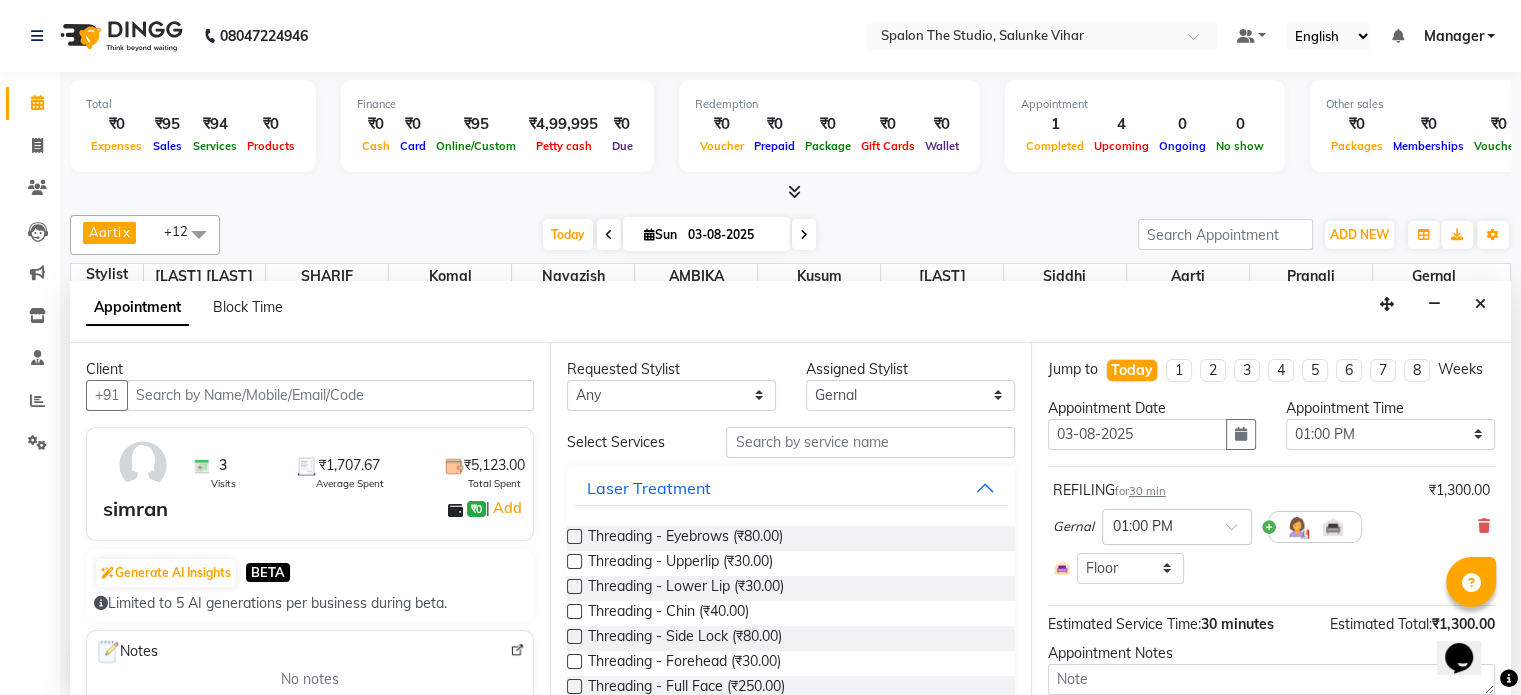 scroll, scrollTop: 263, scrollLeft: 0, axis: vertical 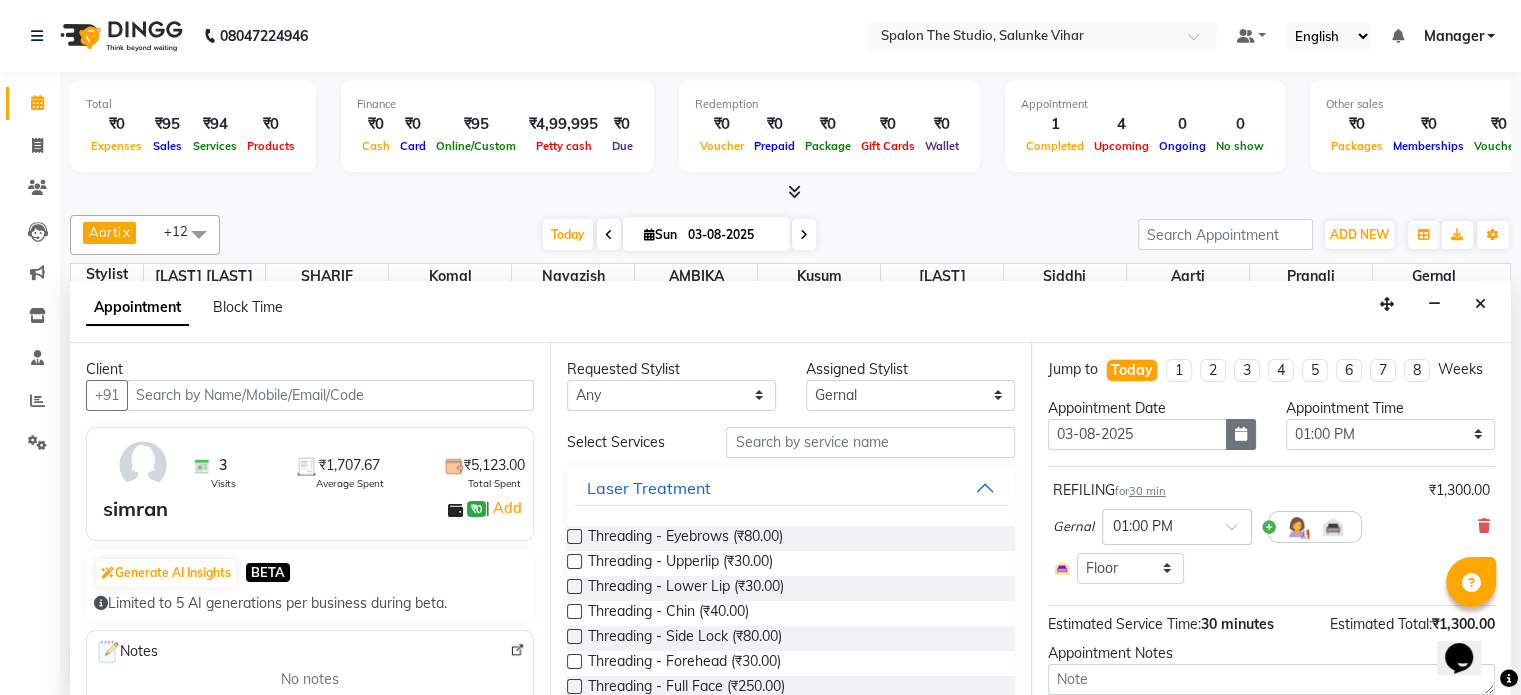 click at bounding box center (1241, 434) 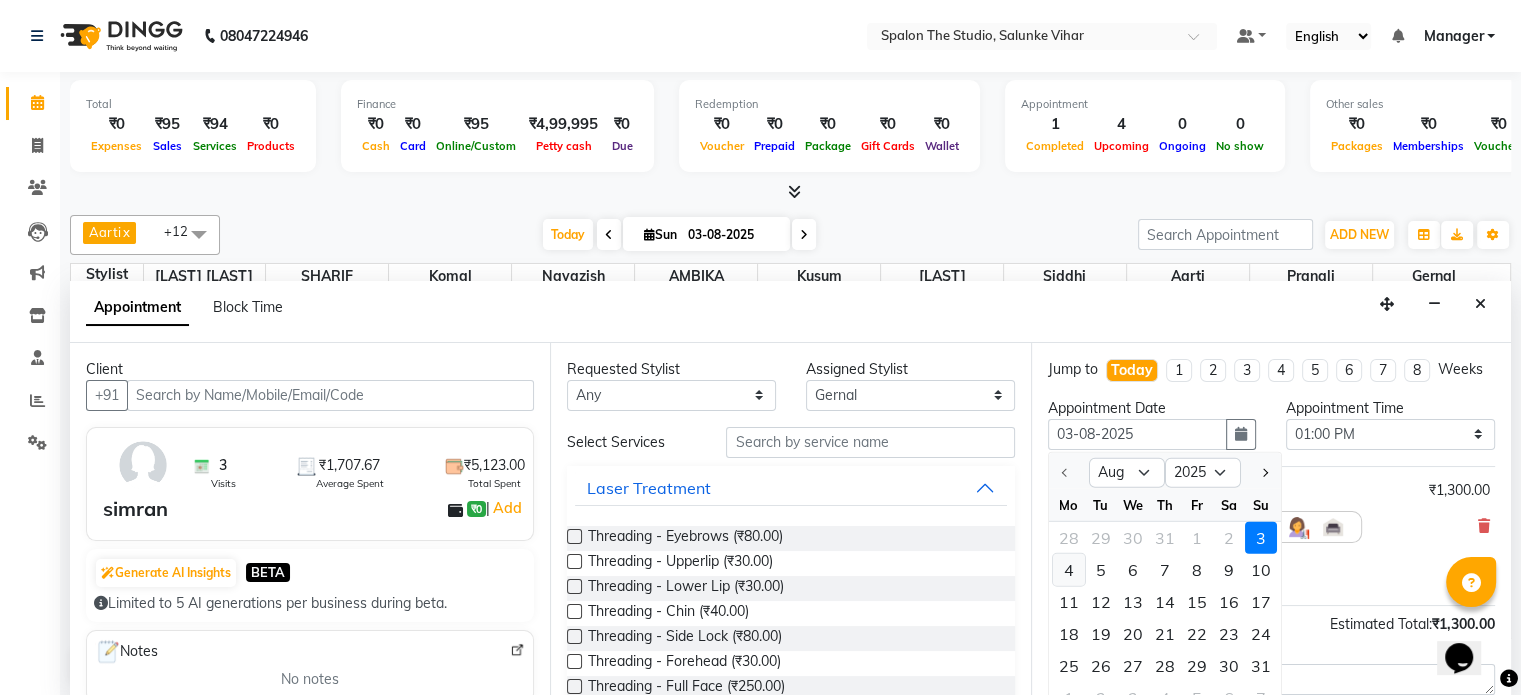 click on "4" at bounding box center (1069, 570) 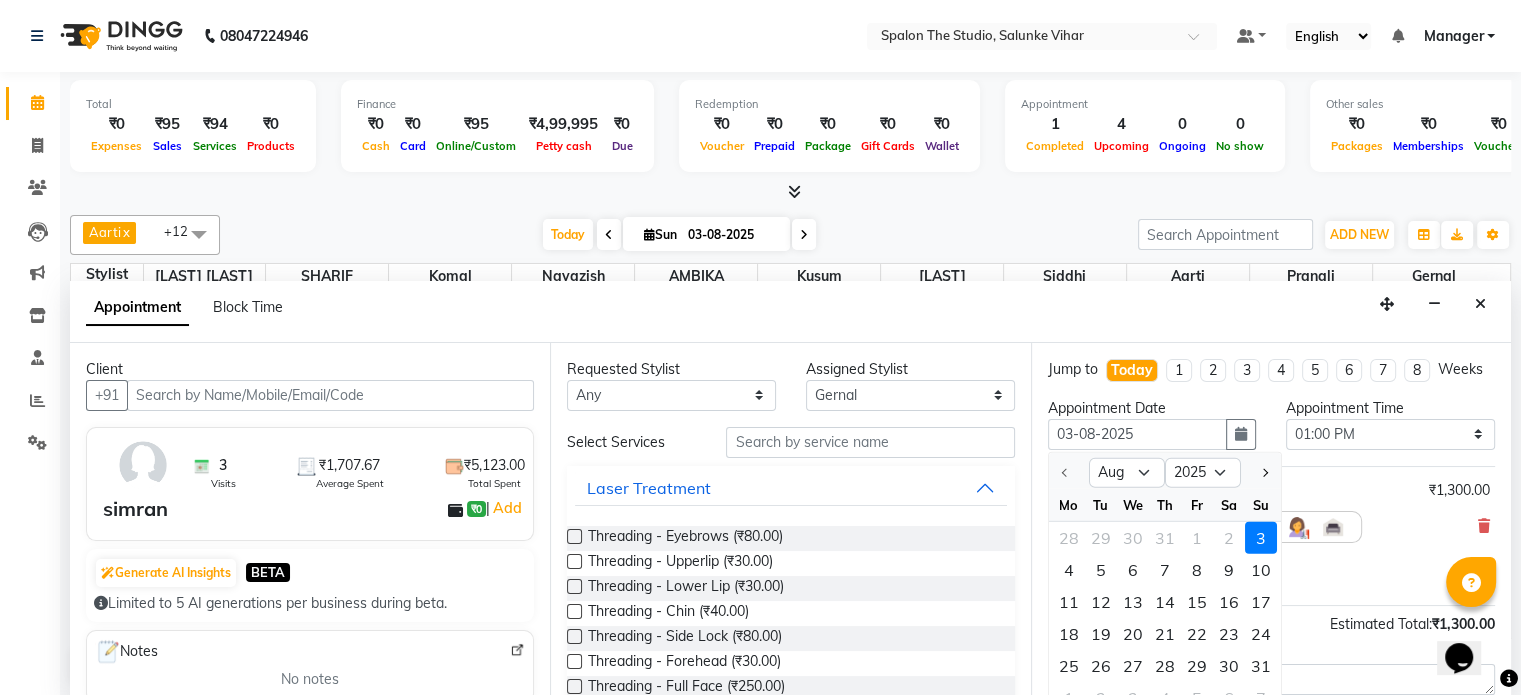 type on "04-08-2025" 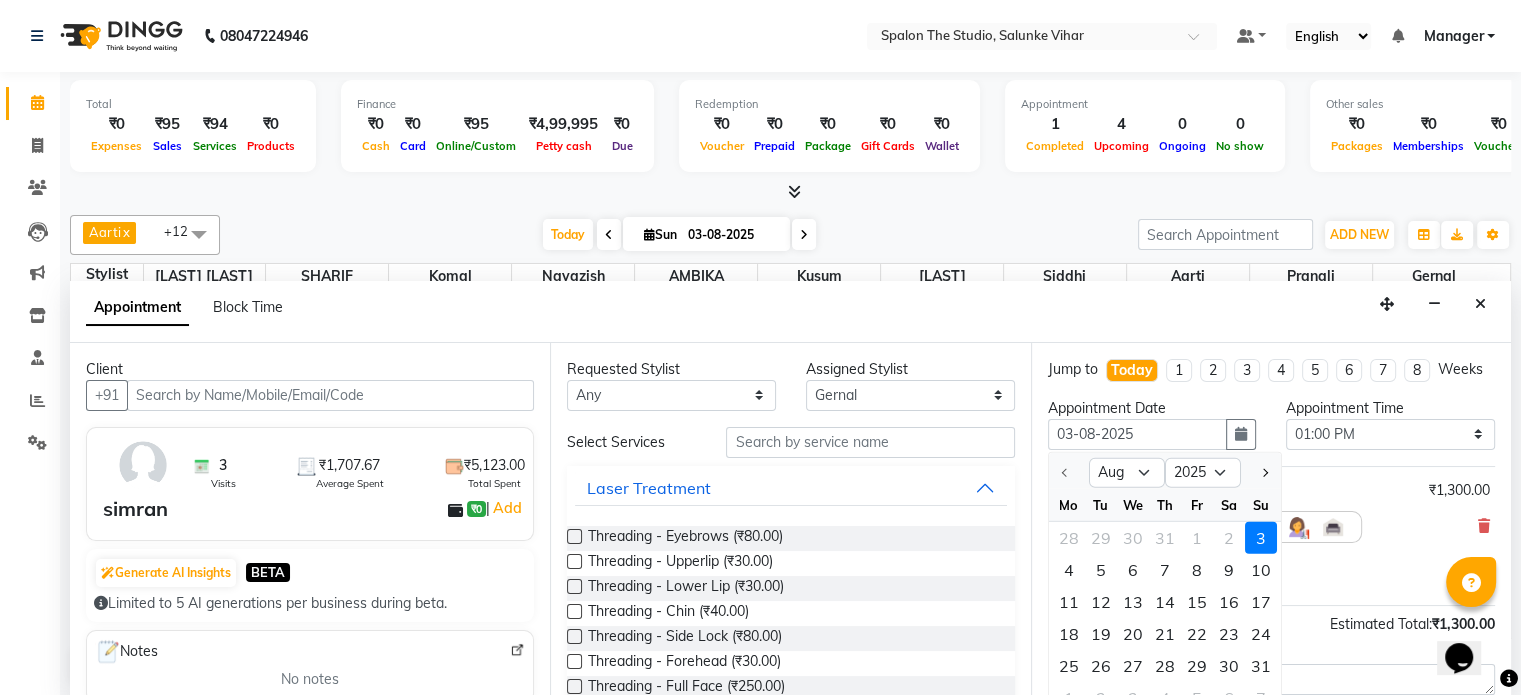type on "04-08-2025" 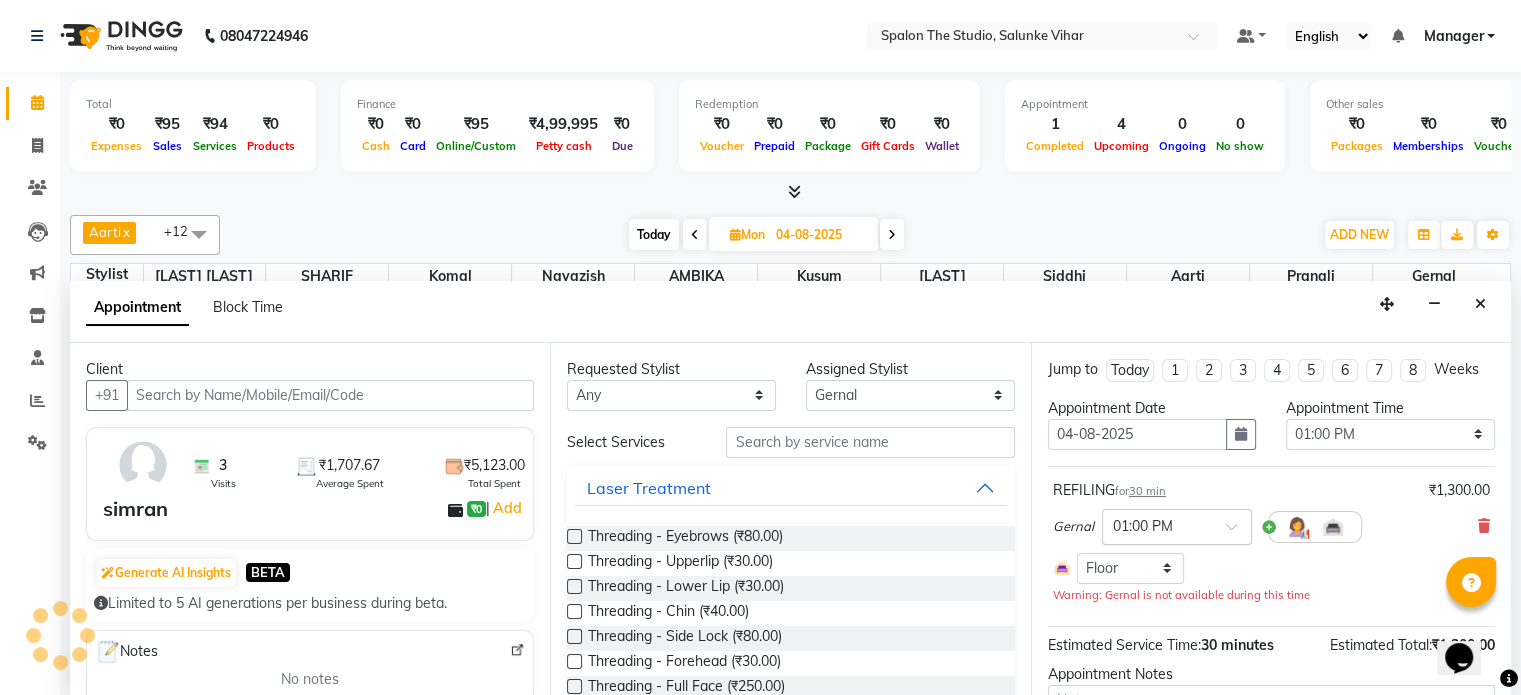 scroll, scrollTop: 263, scrollLeft: 0, axis: vertical 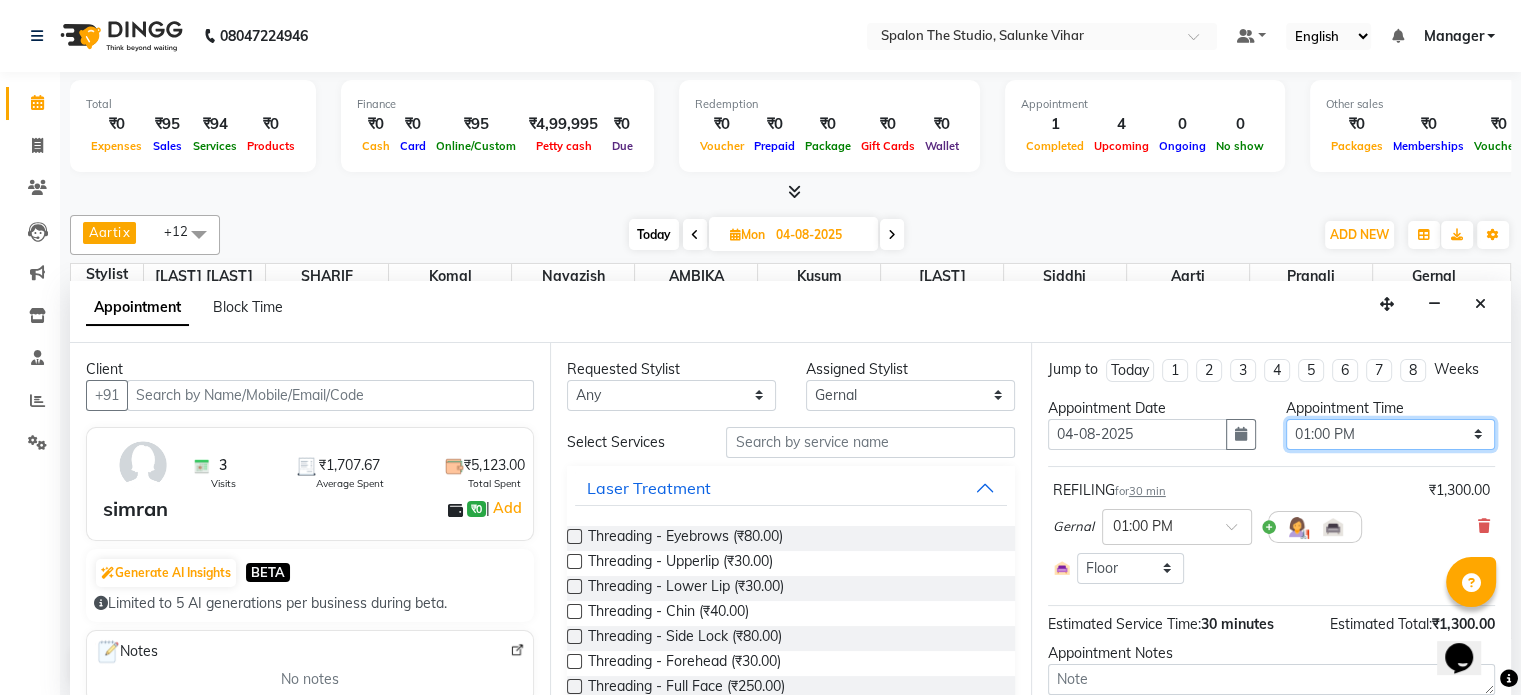 click on "Select 10:00 AM 10:15 AM 10:30 AM 10:45 AM 11:00 AM 11:15 AM 11:30 AM 11:45 AM 12:00 PM 12:15 PM 12:30 PM 12:45 PM 01:00 PM 01:15 PM 01:30 PM 01:45 PM 02:00 PM 02:15 PM 02:30 PM 02:45 PM 03:00 PM 03:15 PM 03:30 PM 03:45 PM 04:00 PM 04:15 PM 04:30 PM 04:45 PM 05:00 PM 05:15 PM 05:30 PM 05:45 PM 06:00 PM 06:15 PM 06:30 PM 06:45 PM 07:00 PM 07:15 PM 07:30 PM 07:45 PM 08:00 PM 08:15 PM 08:30 PM 08:45 PM 09:00 PM 09:15 PM 09:30 PM 09:45 PM 10:00 PM" at bounding box center [1390, 434] 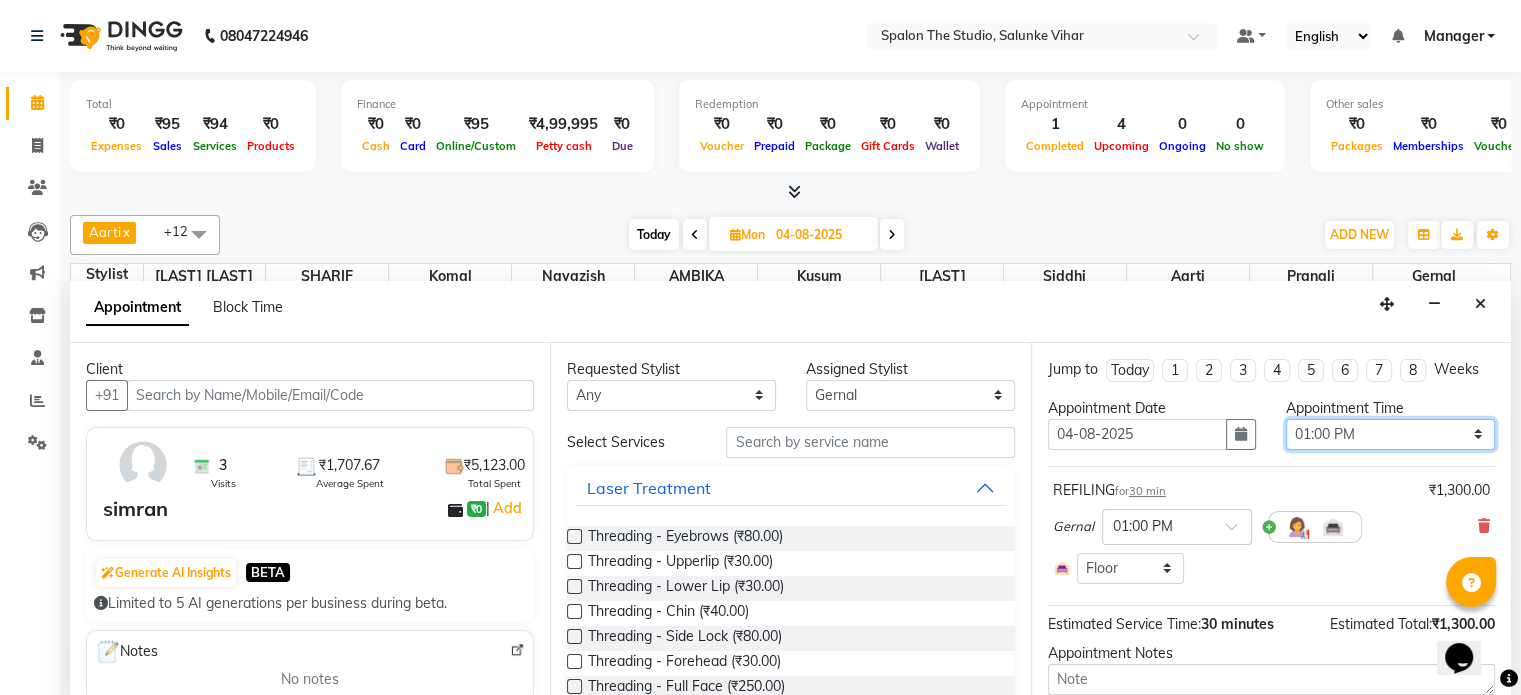 select on "1080" 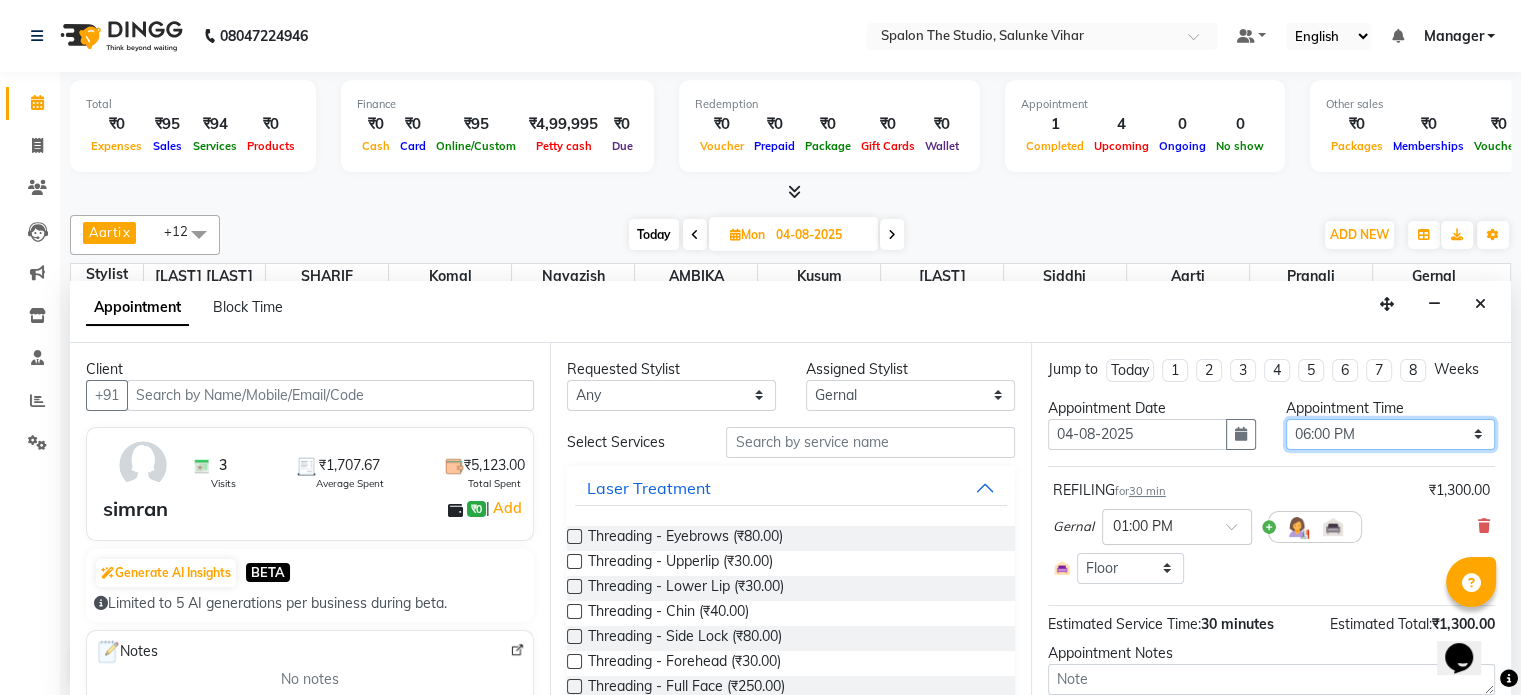 click on "Select 10:00 AM 10:15 AM 10:30 AM 10:45 AM 11:00 AM 11:15 AM 11:30 AM 11:45 AM 12:00 PM 12:15 PM 12:30 PM 12:45 PM 01:00 PM 01:15 PM 01:30 PM 01:45 PM 02:00 PM 02:15 PM 02:30 PM 02:45 PM 03:00 PM 03:15 PM 03:30 PM 03:45 PM 04:00 PM 04:15 PM 04:30 PM 04:45 PM 05:00 PM 05:15 PM 05:30 PM 05:45 PM 06:00 PM 06:15 PM 06:30 PM 06:45 PM 07:00 PM 07:15 PM 07:30 PM 07:45 PM 08:00 PM 08:15 PM 08:30 PM 08:45 PM 09:00 PM 09:15 PM 09:30 PM 09:45 PM 10:00 PM" at bounding box center [1390, 434] 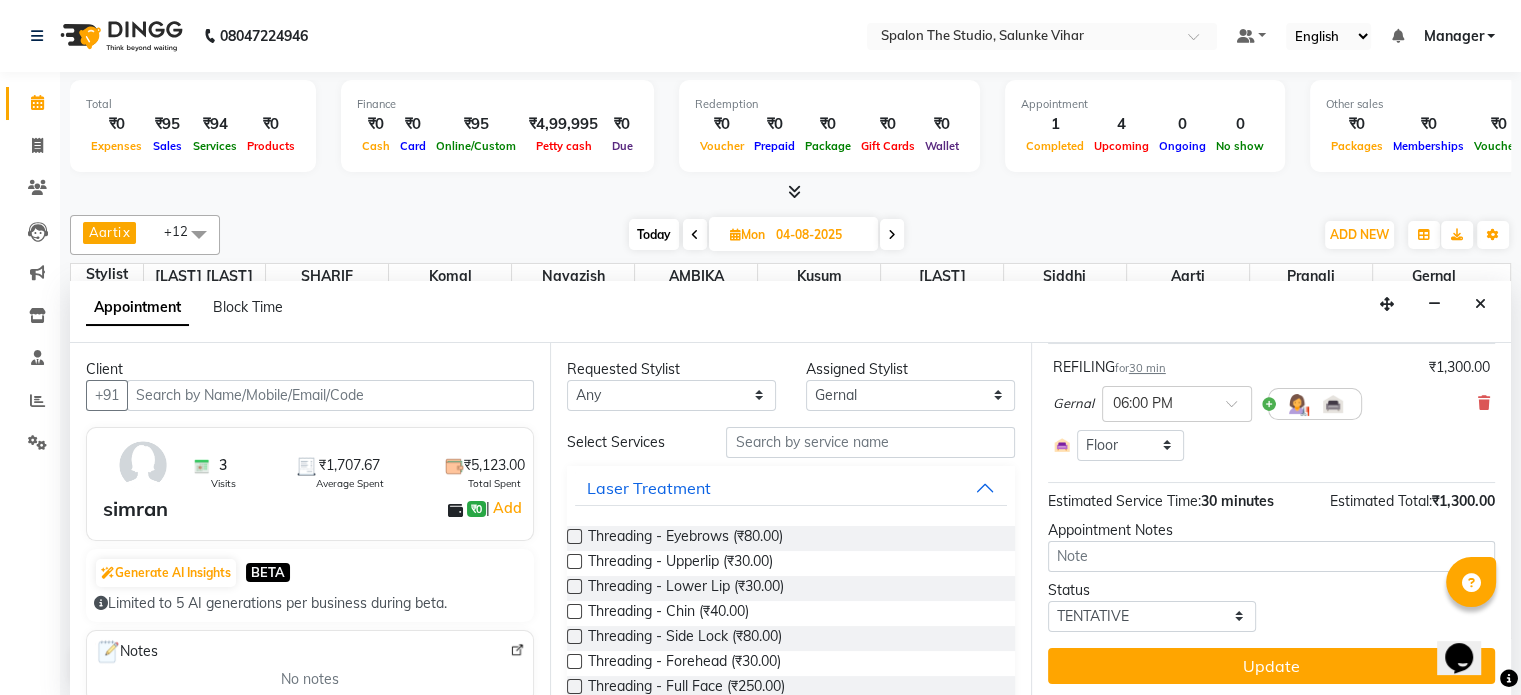 scroll, scrollTop: 124, scrollLeft: 0, axis: vertical 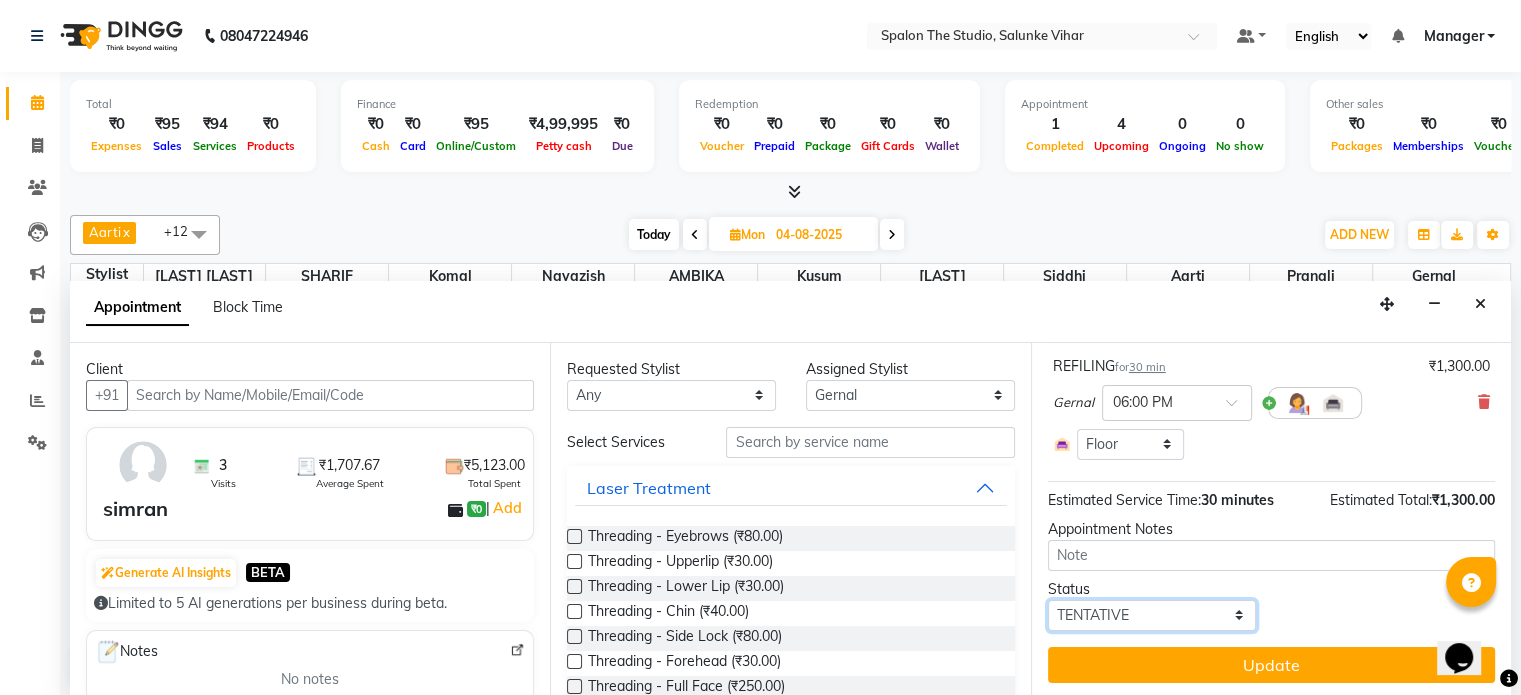 click on "Select TENTATIVE CONFIRM UPCOMING" at bounding box center [1152, 615] 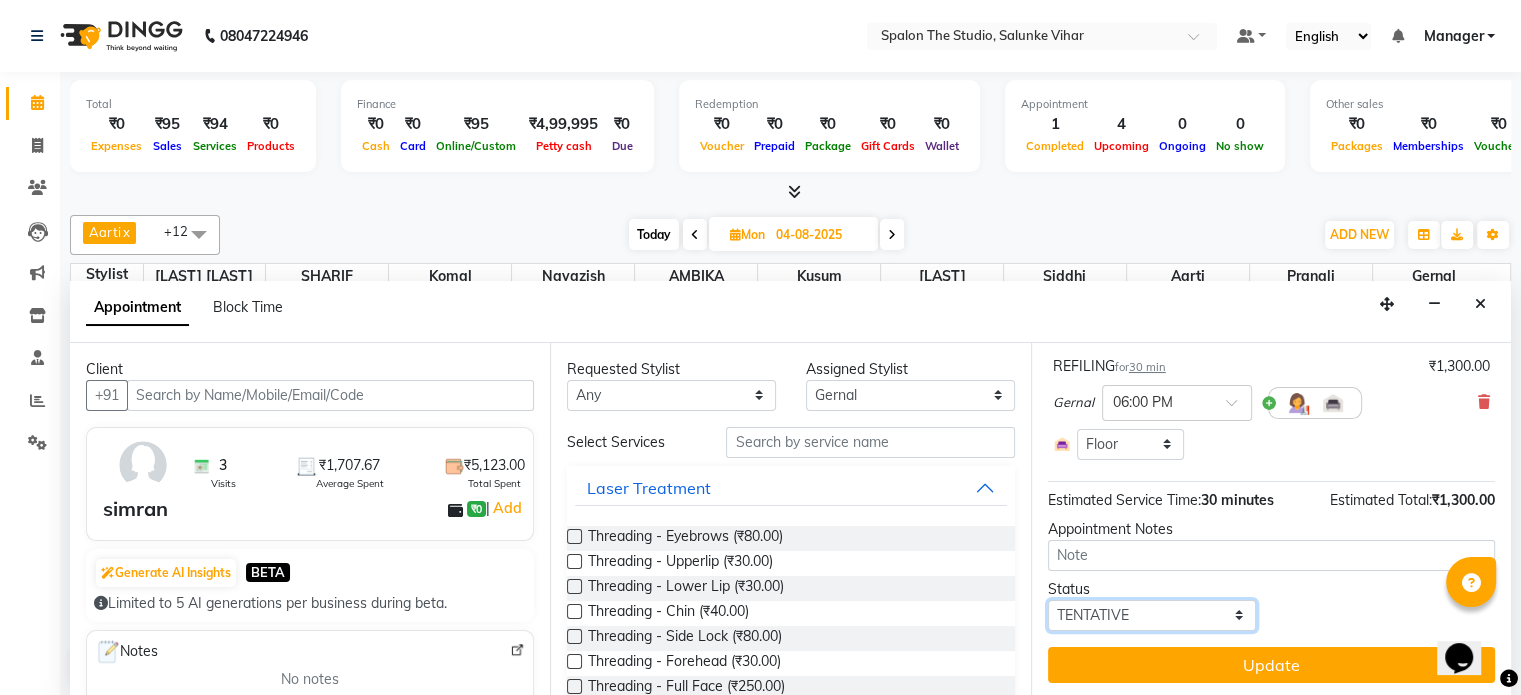select on "confirm booking" 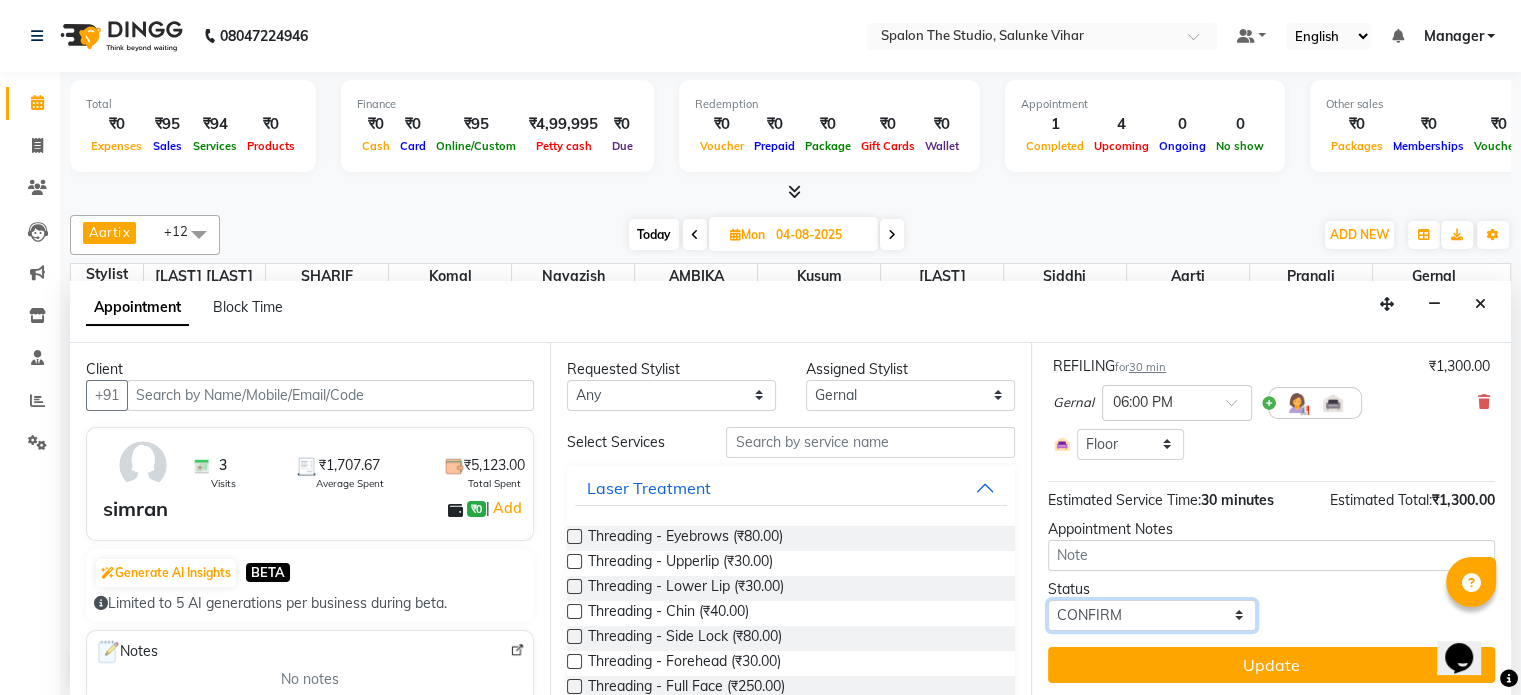 click on "Select TENTATIVE CONFIRM UPCOMING" at bounding box center (1152, 615) 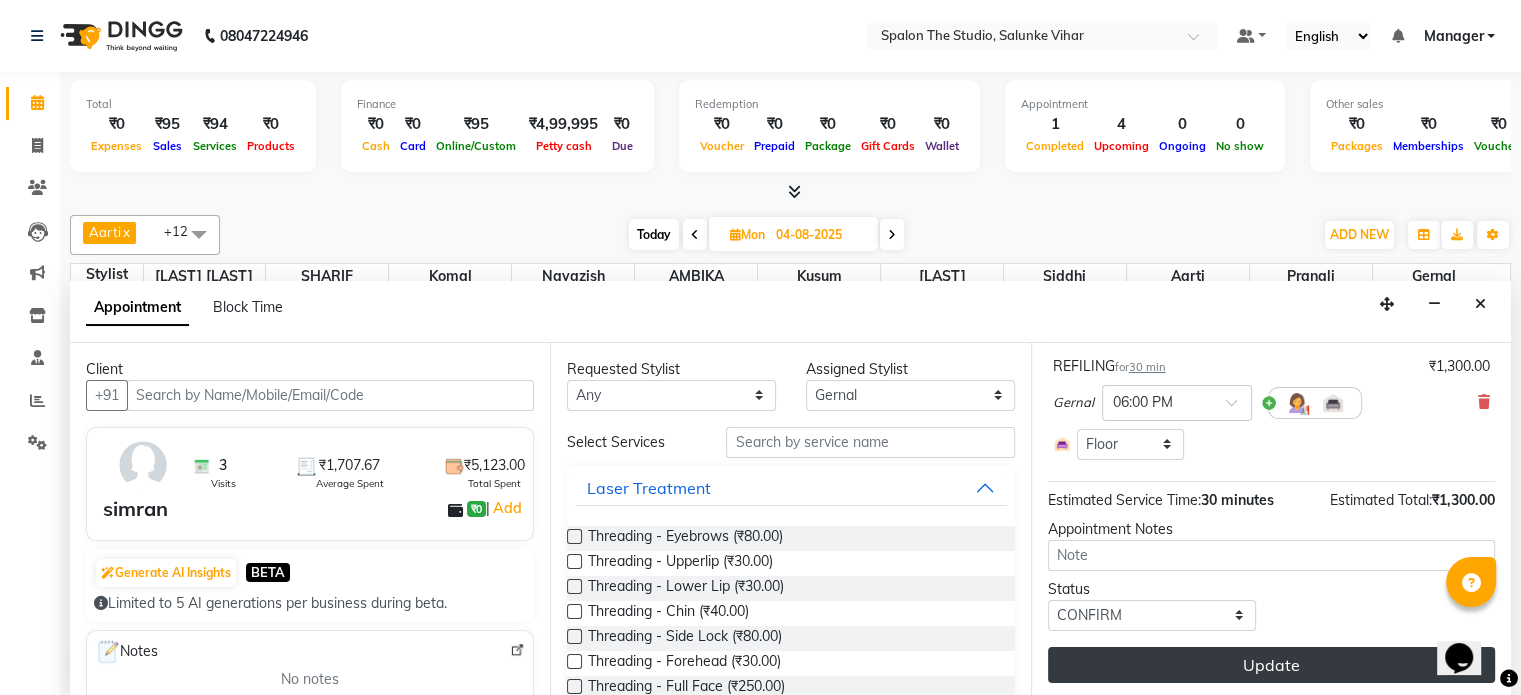 click on "Update" at bounding box center (1271, 665) 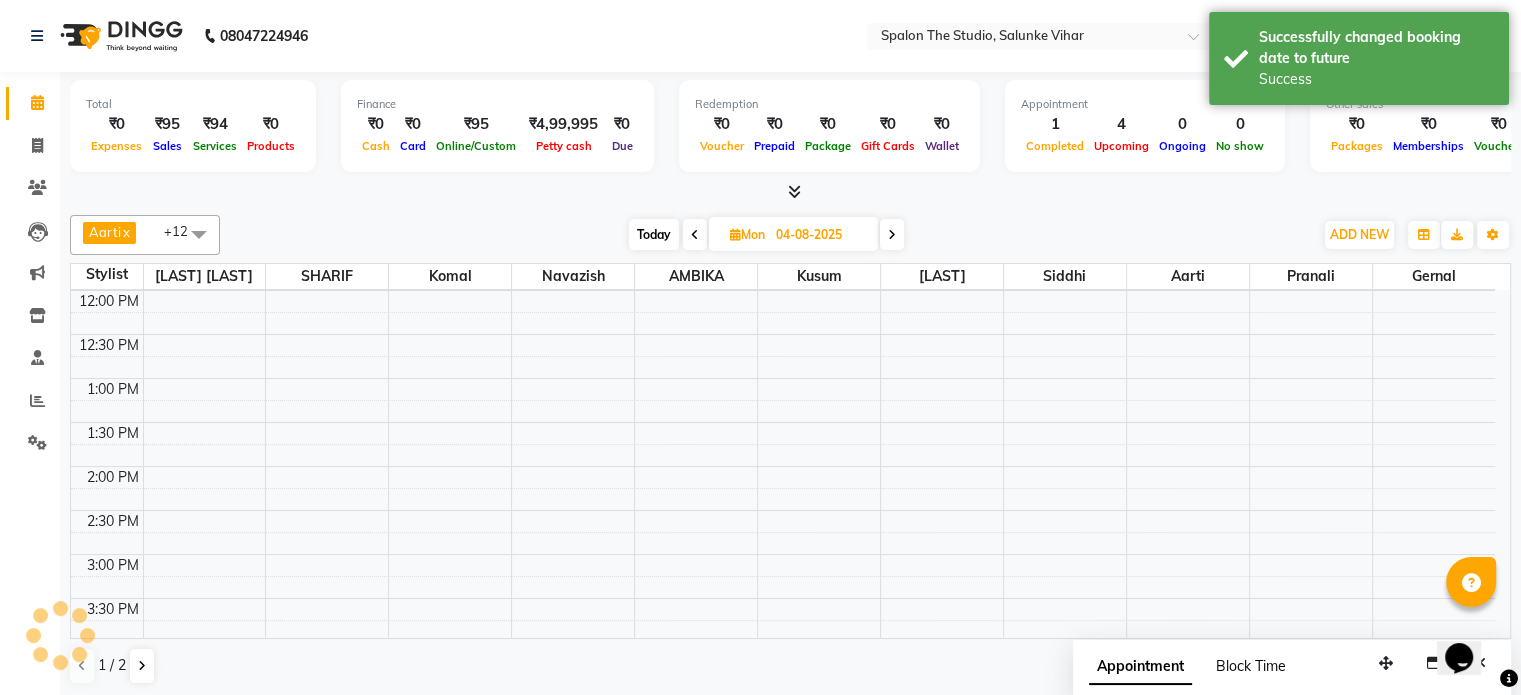 scroll, scrollTop: 0, scrollLeft: 0, axis: both 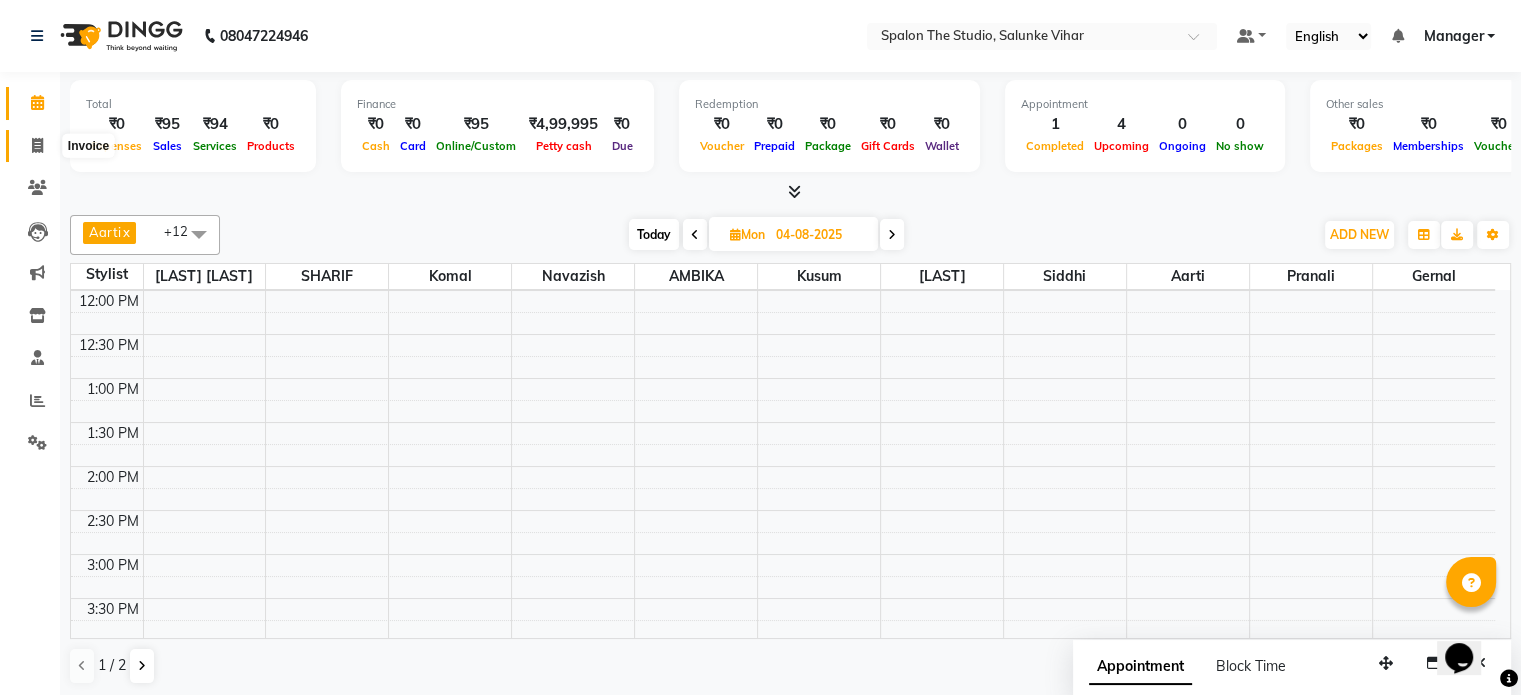 click 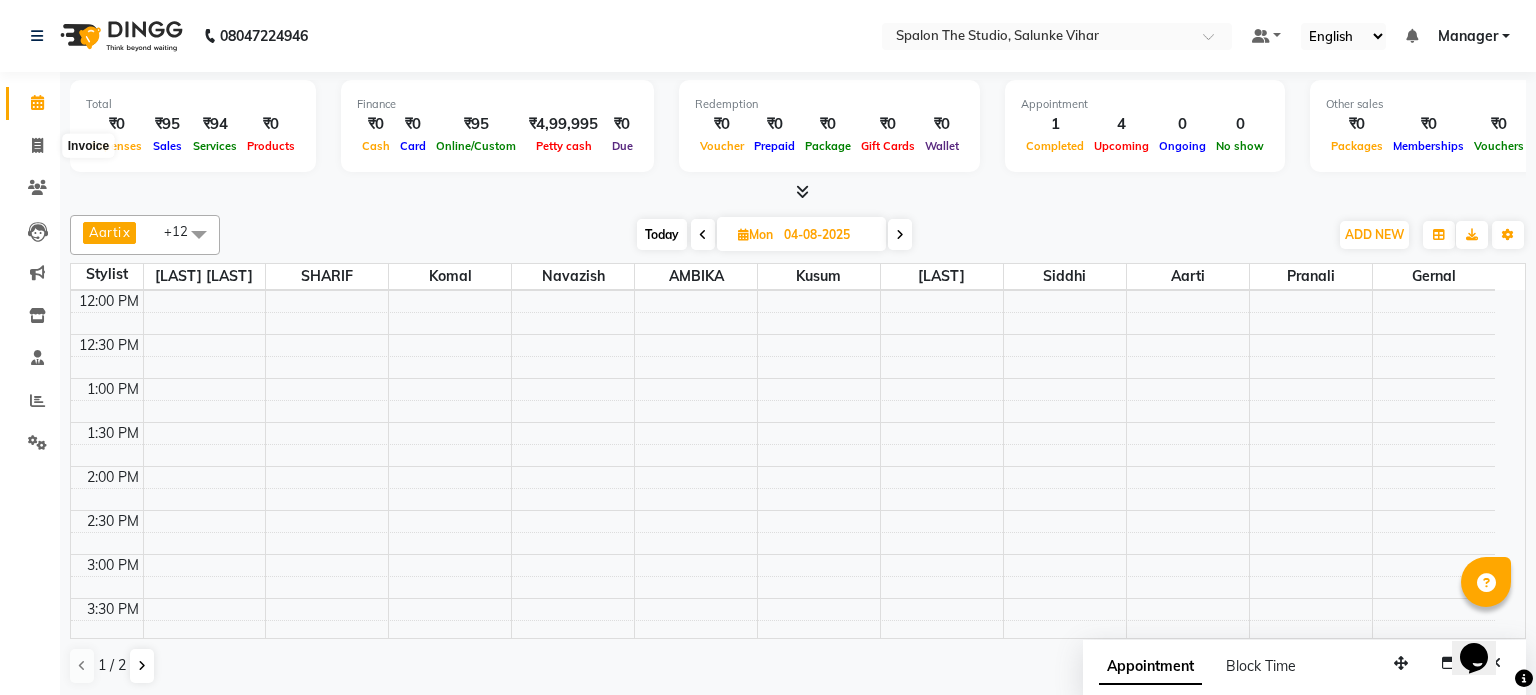 select on "service" 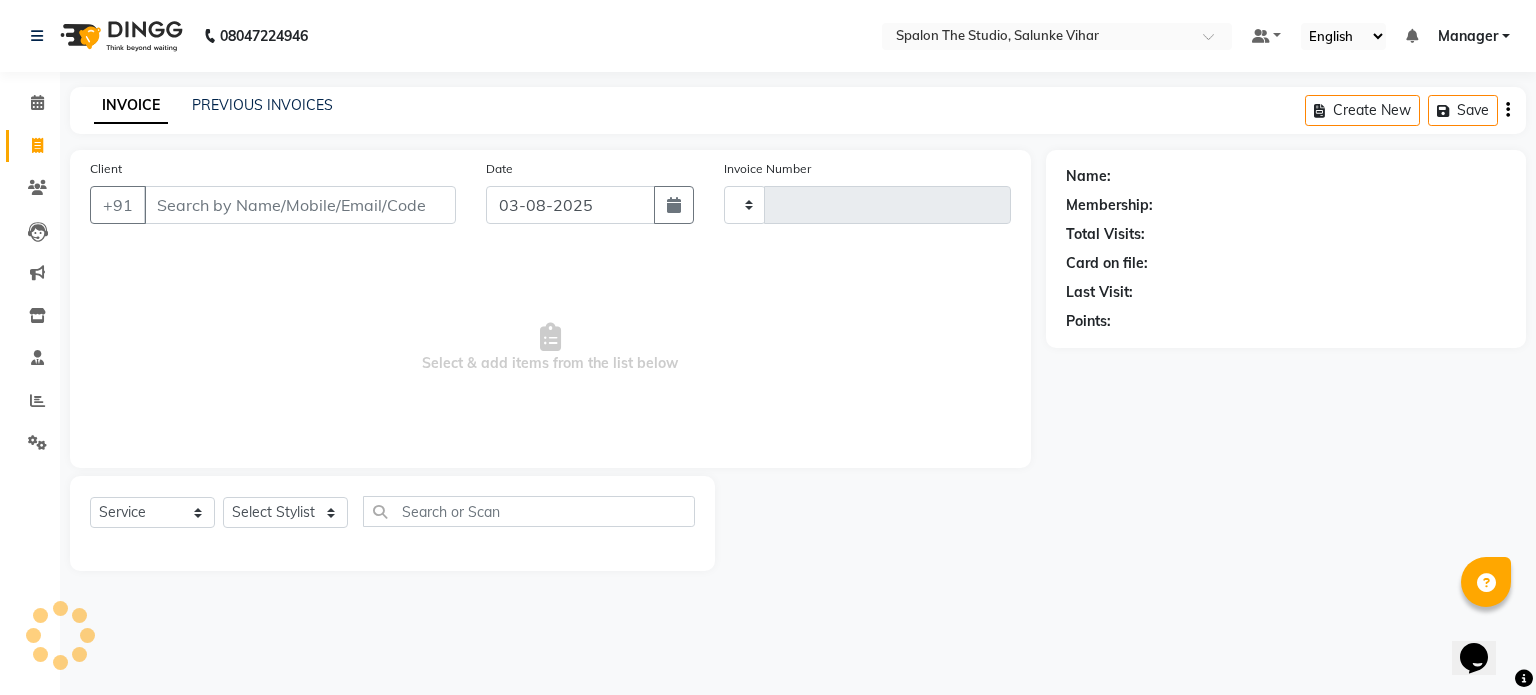 type on "1137" 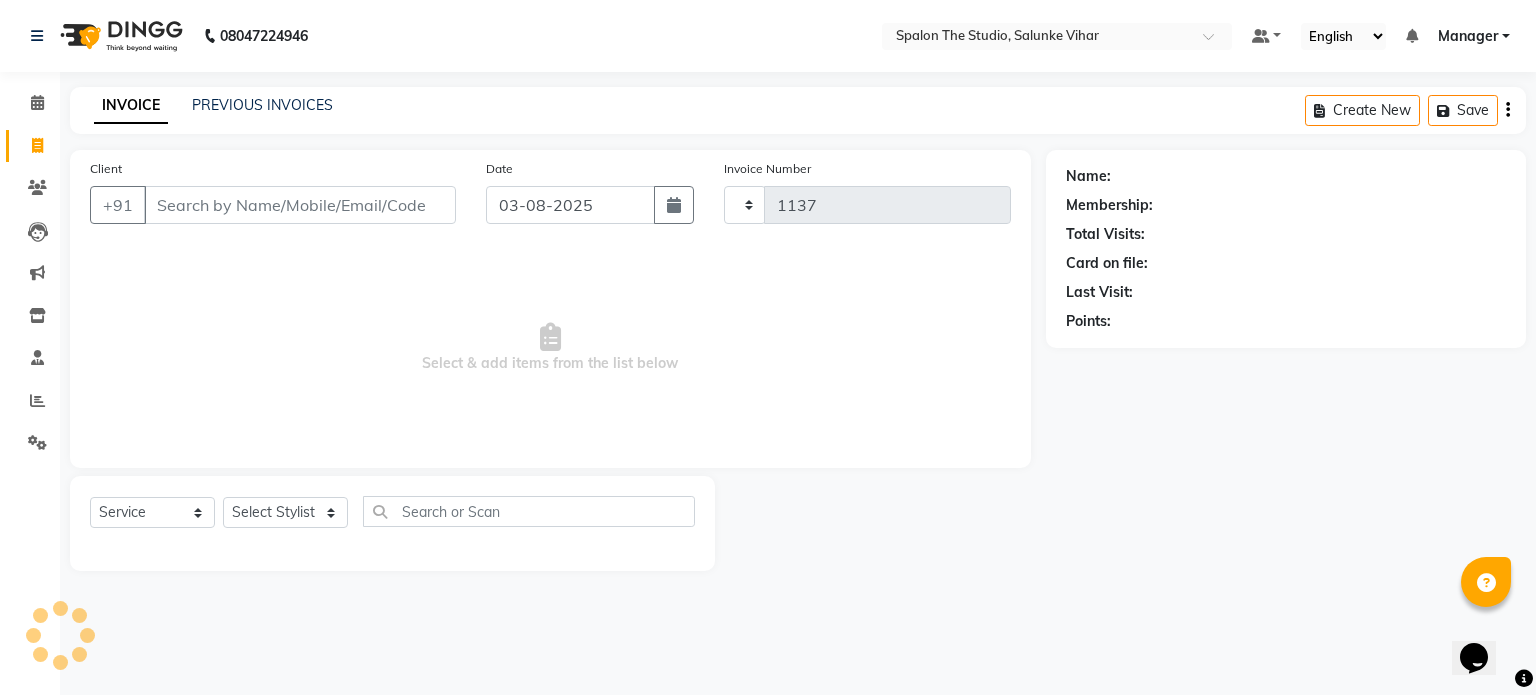 select on "903" 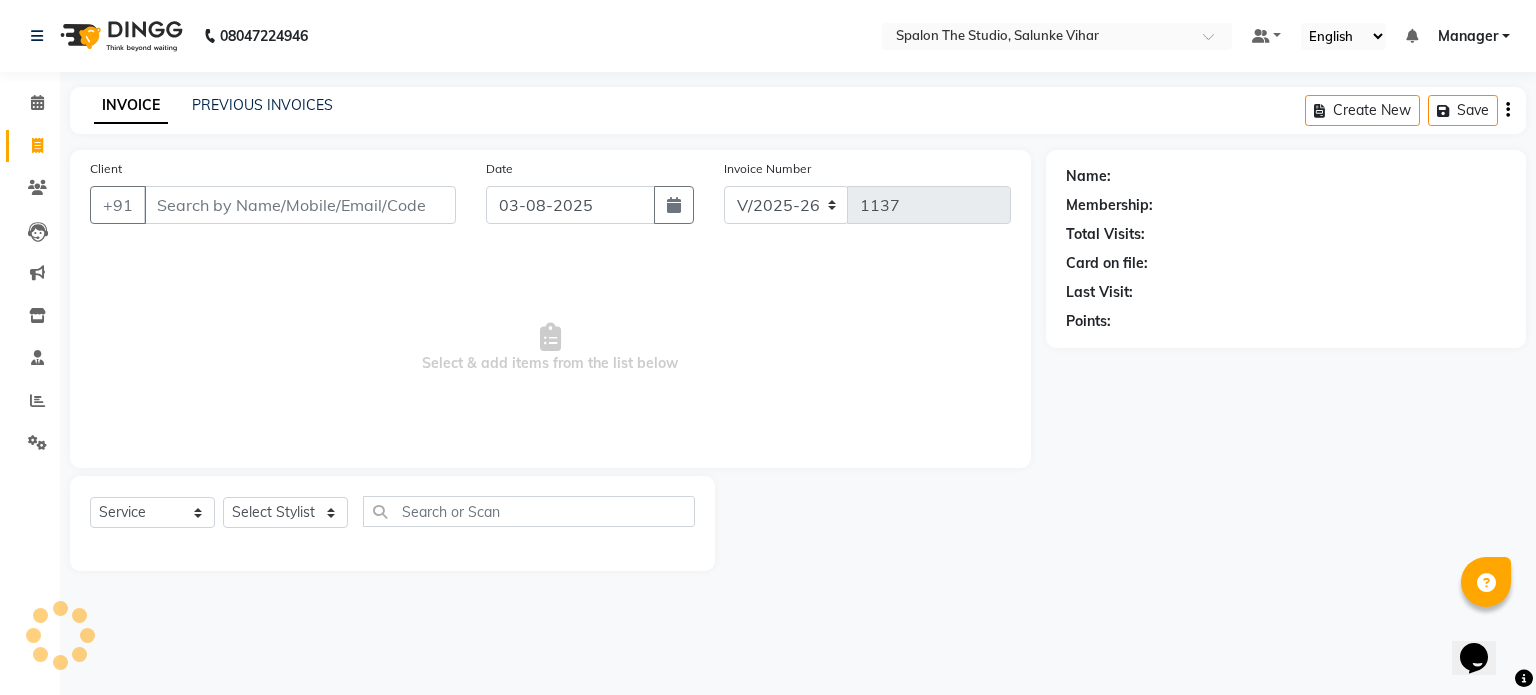 click on "Client" at bounding box center [300, 205] 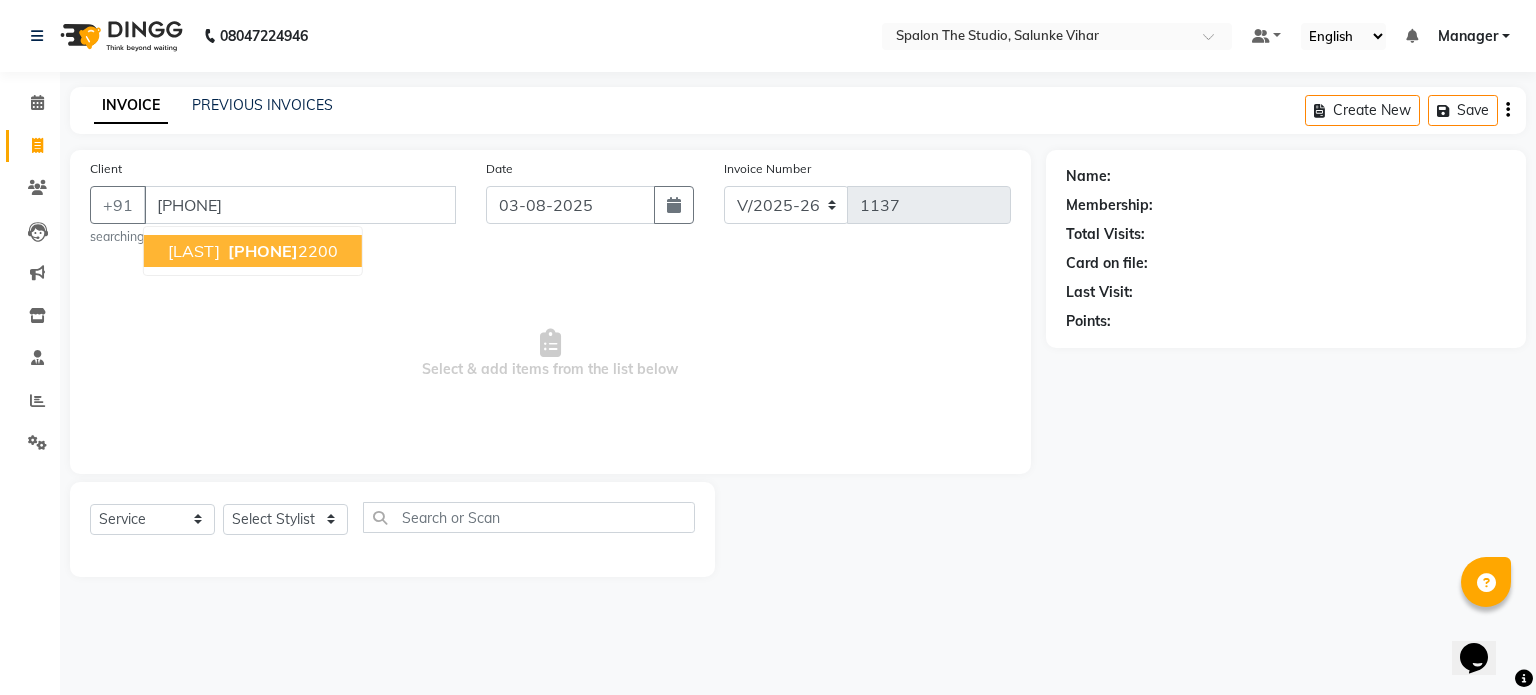 type on "[PHONE]" 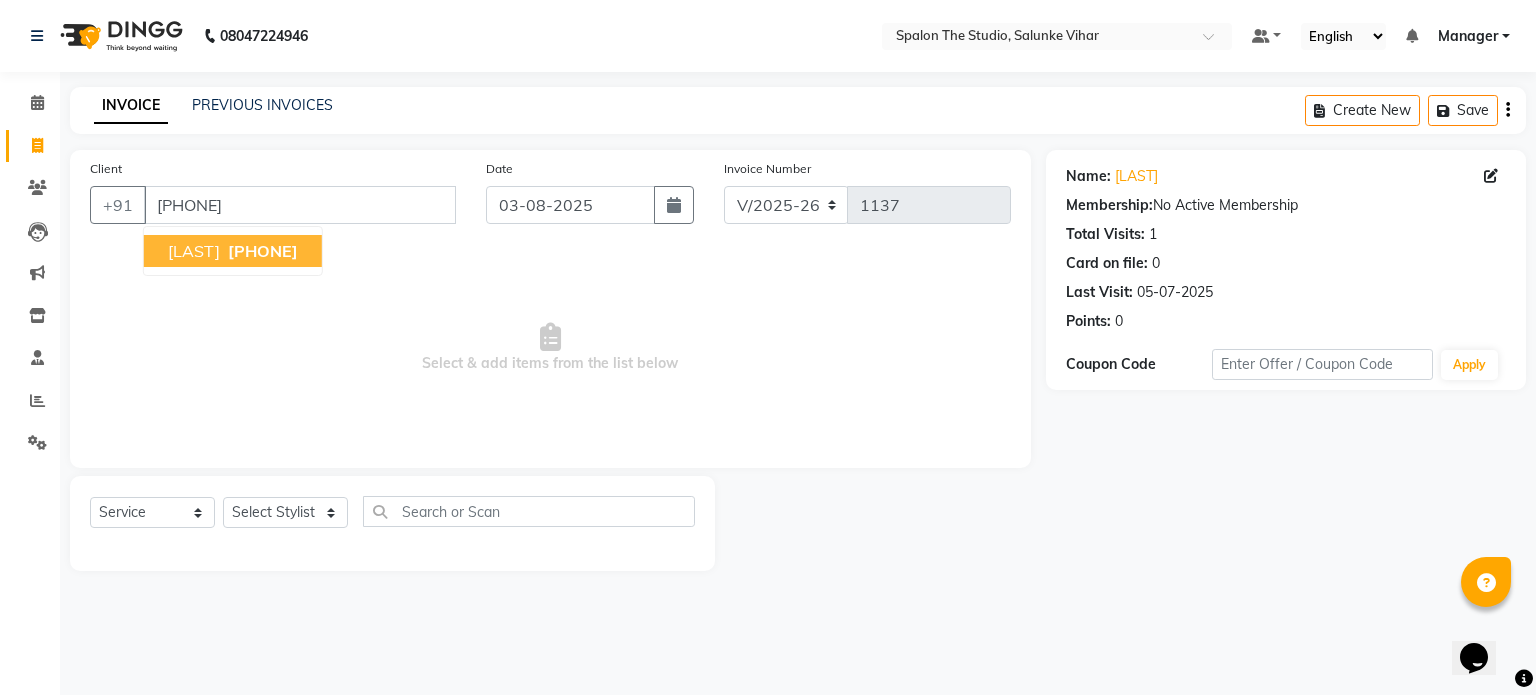 click on "[LAST]" at bounding box center (194, 251) 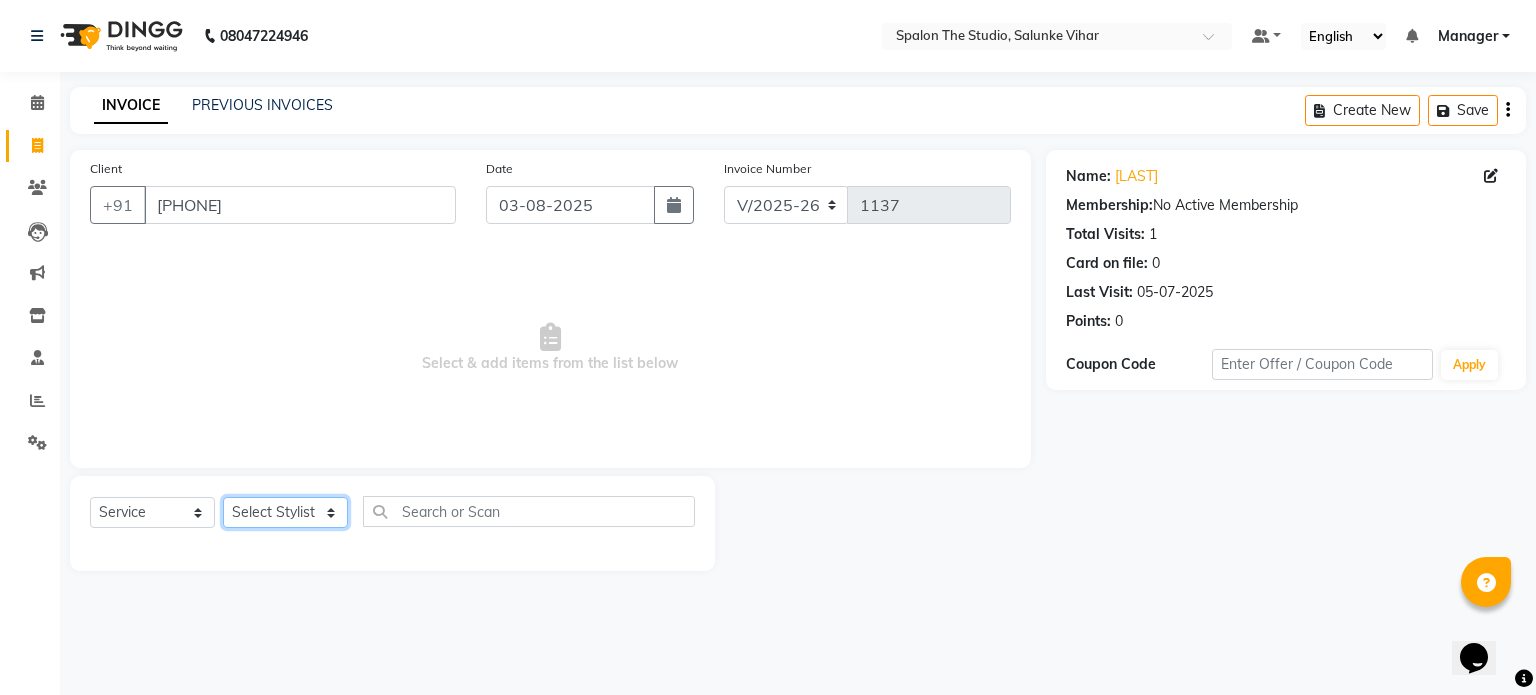 click on "Select Stylist Aarti AMBIKA farheen  Gernal komal  kusum Manager navazish pranali Riya Shetye Saisha SHARIF Shubham  Pawar siddhi sunil Vanshika" 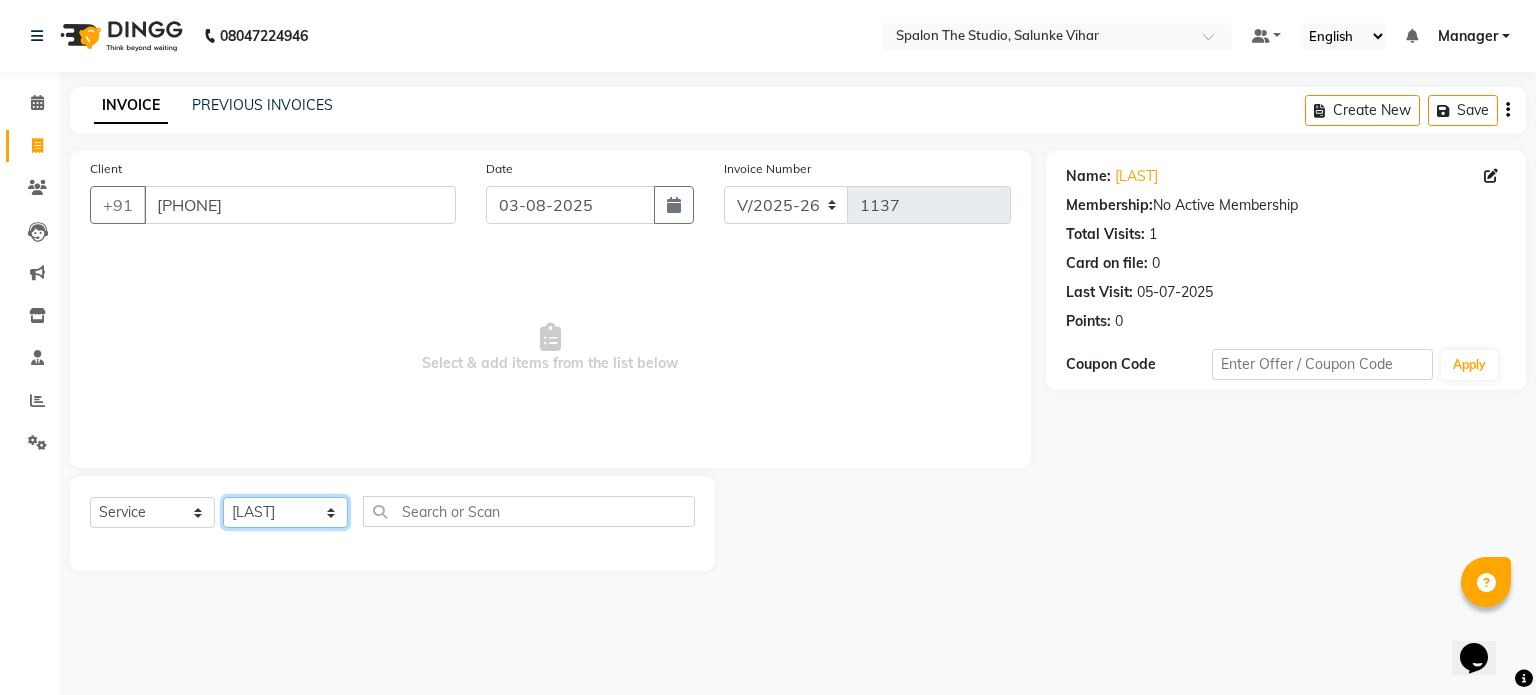 click on "Select Stylist Aarti AMBIKA farheen  Gernal komal  kusum Manager navazish pranali Riya Shetye Saisha SHARIF Shubham  Pawar siddhi sunil Vanshika" 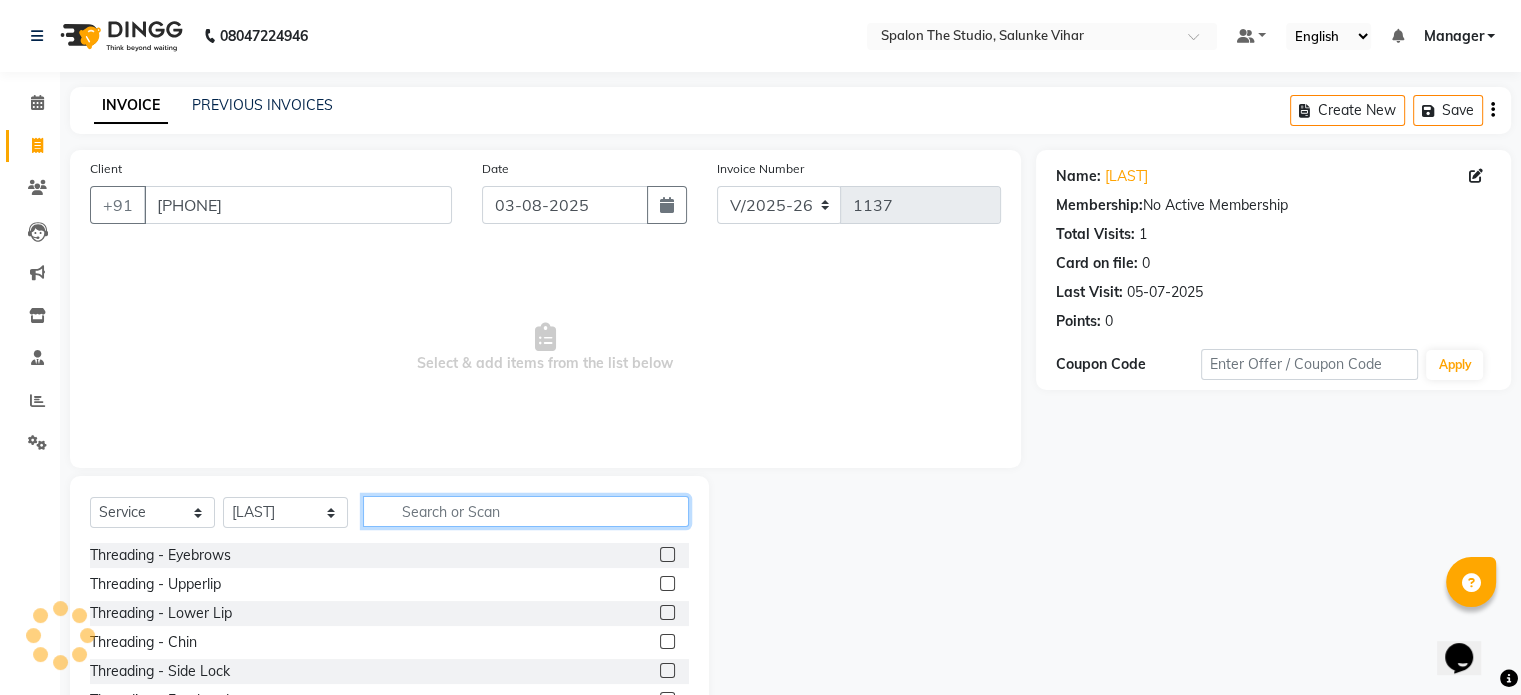 click 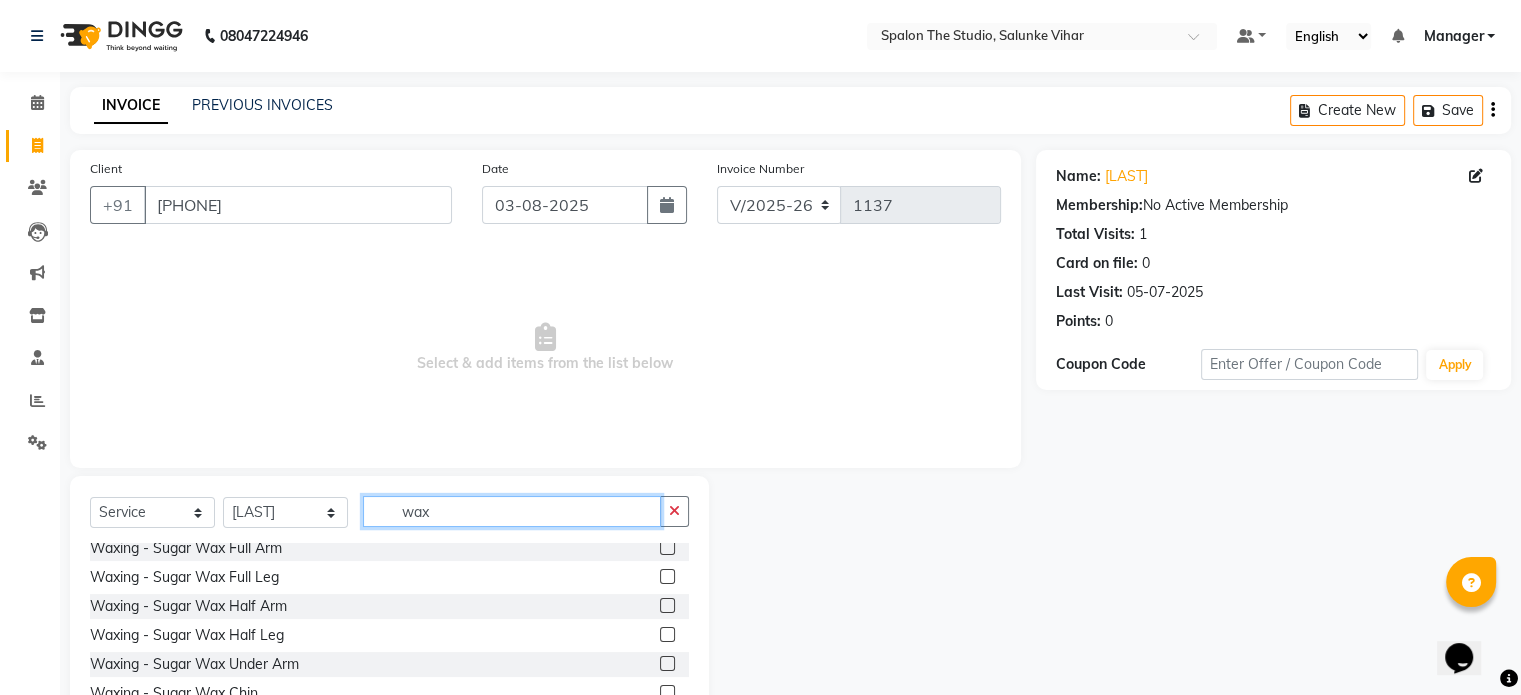 scroll, scrollTop: 0, scrollLeft: 0, axis: both 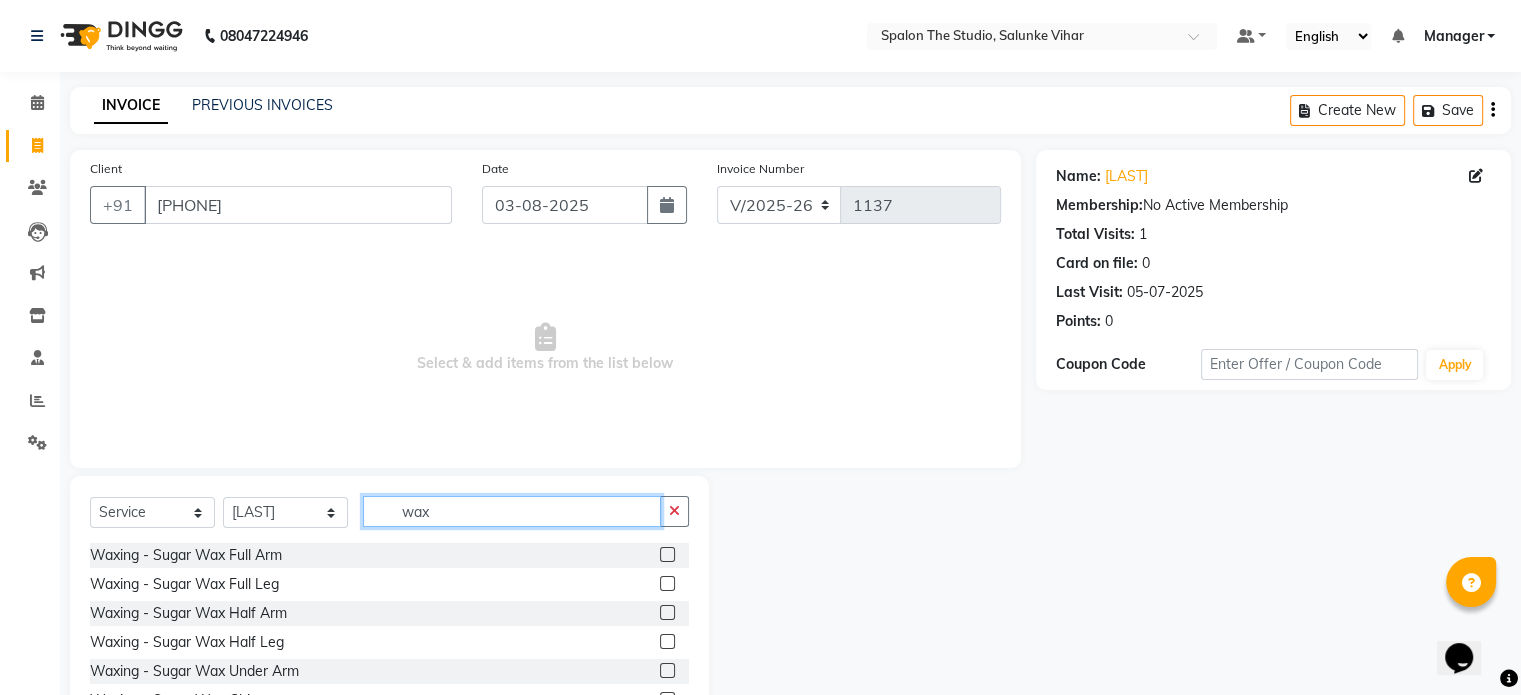 type on "wax" 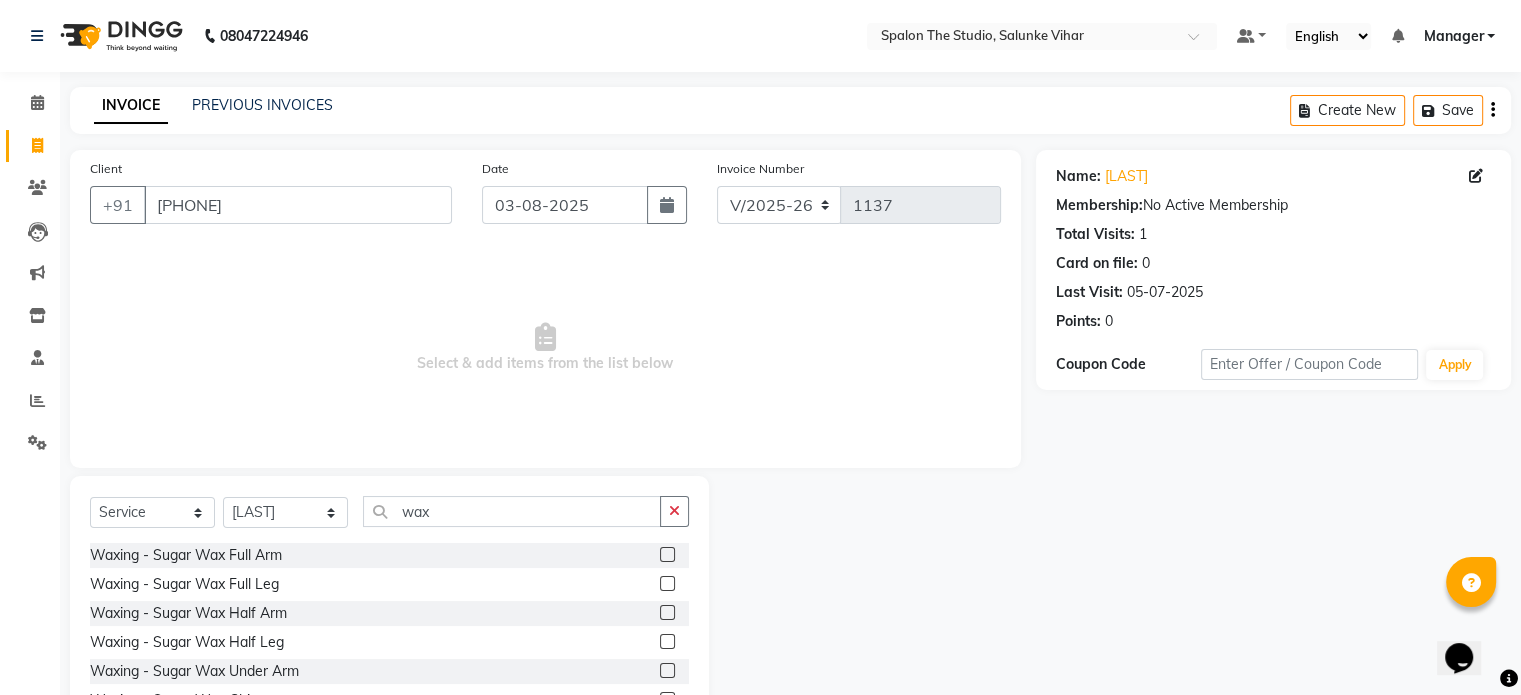 click 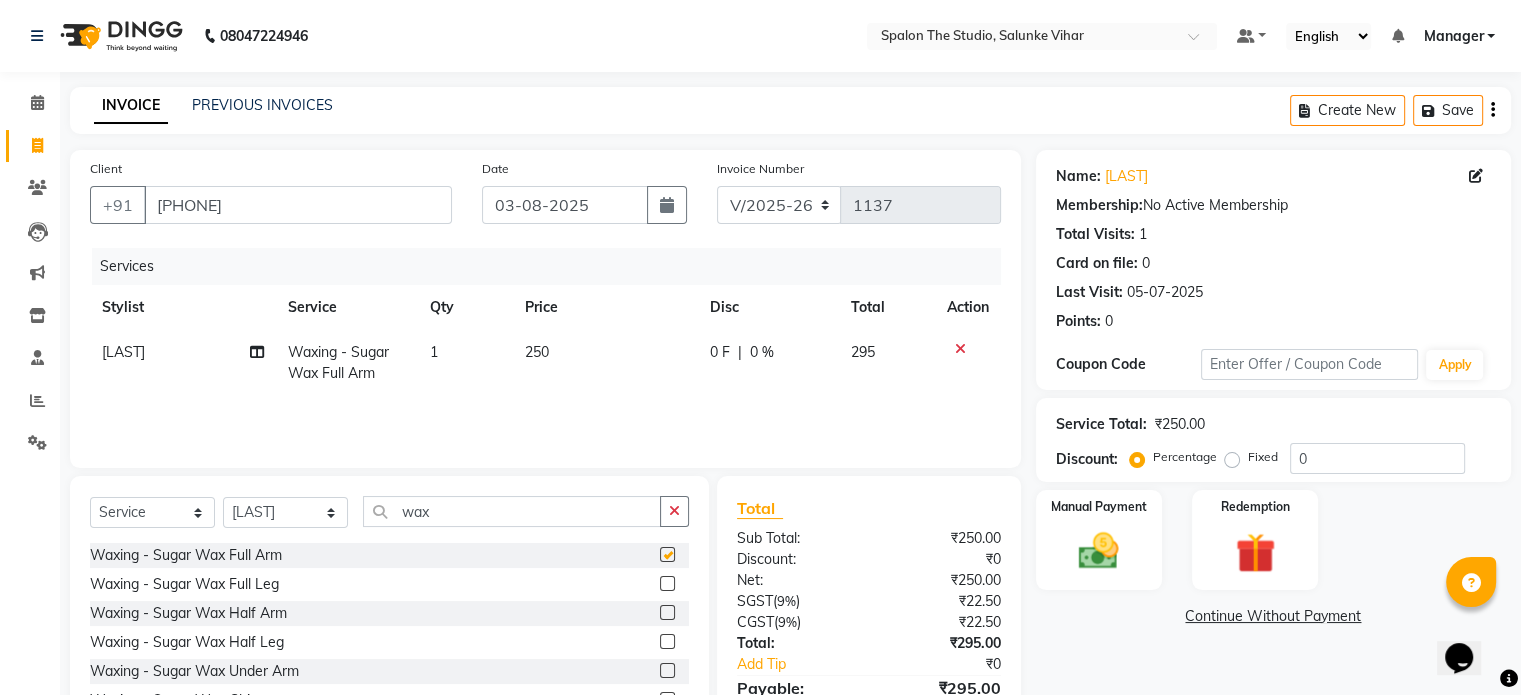 checkbox on "false" 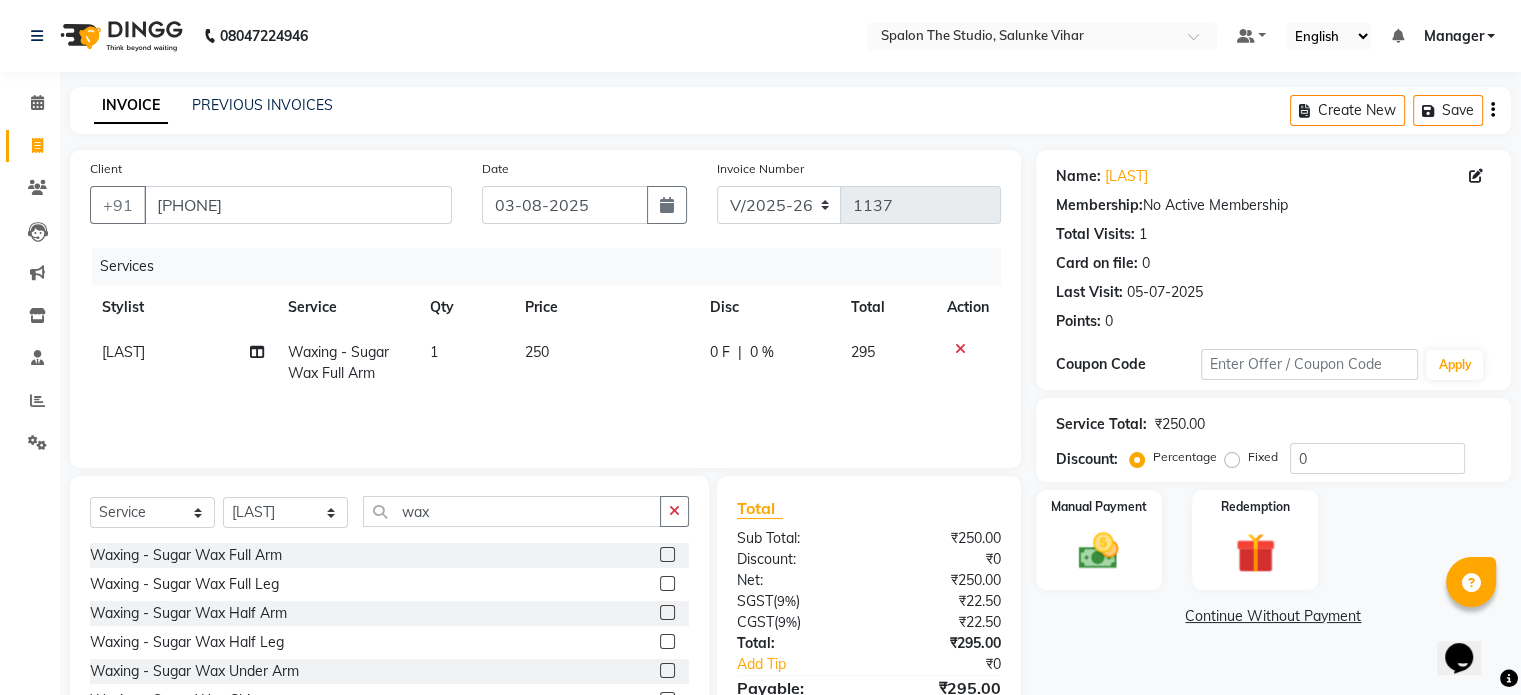 click 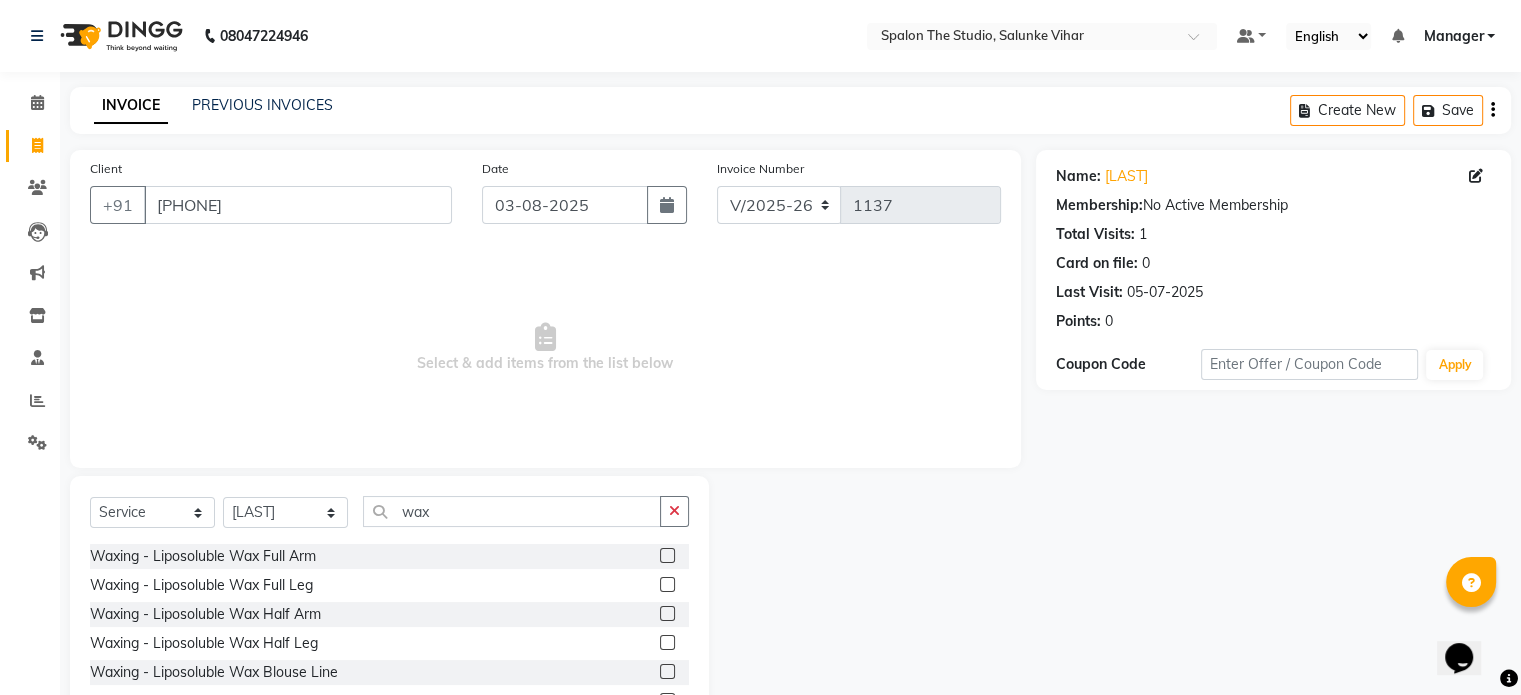 scroll, scrollTop: 400, scrollLeft: 0, axis: vertical 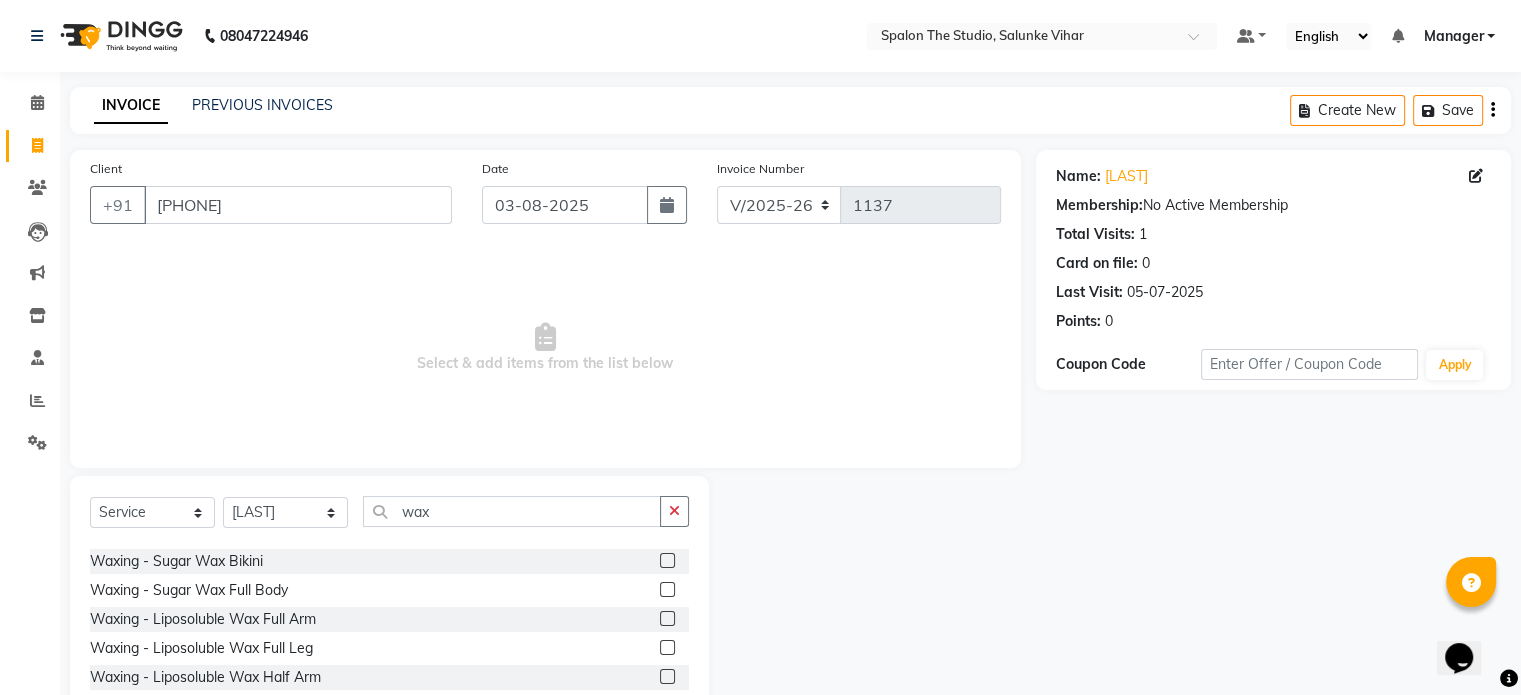 click 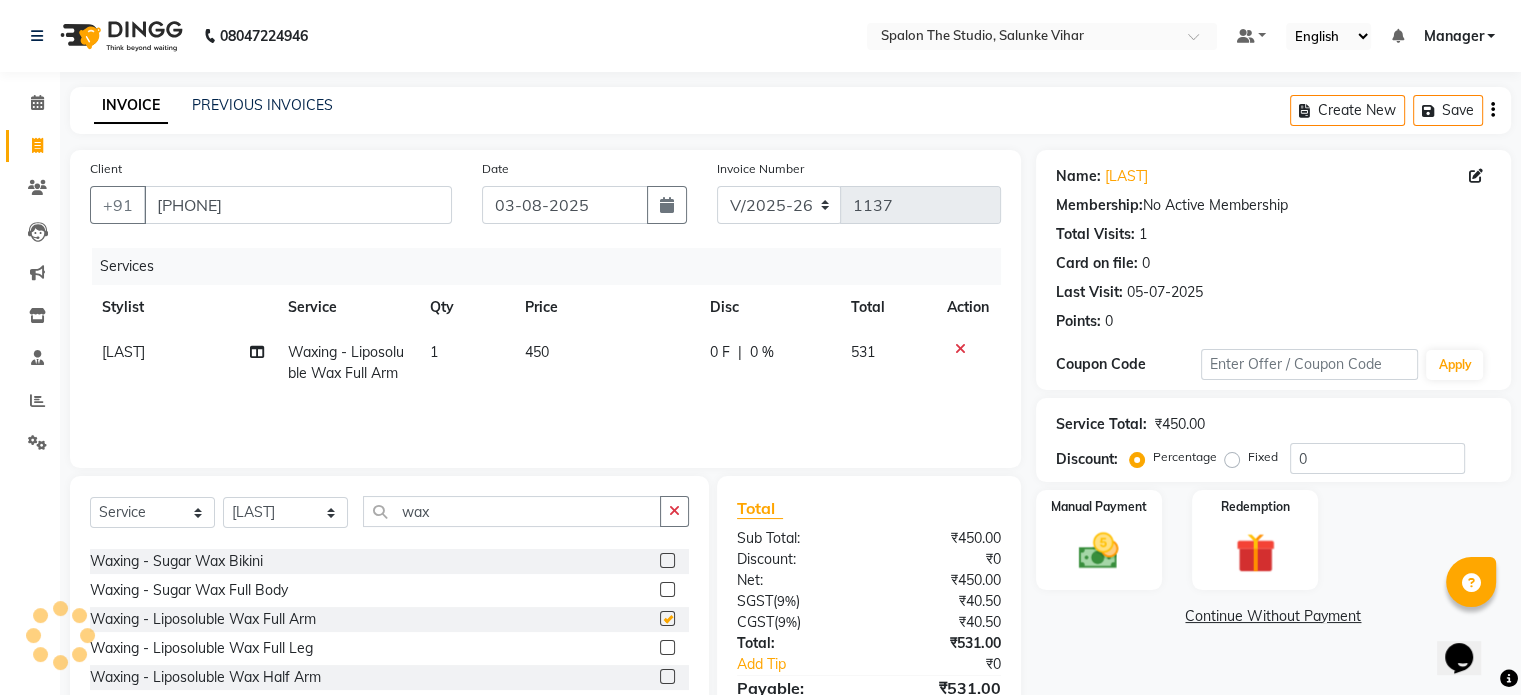 checkbox on "false" 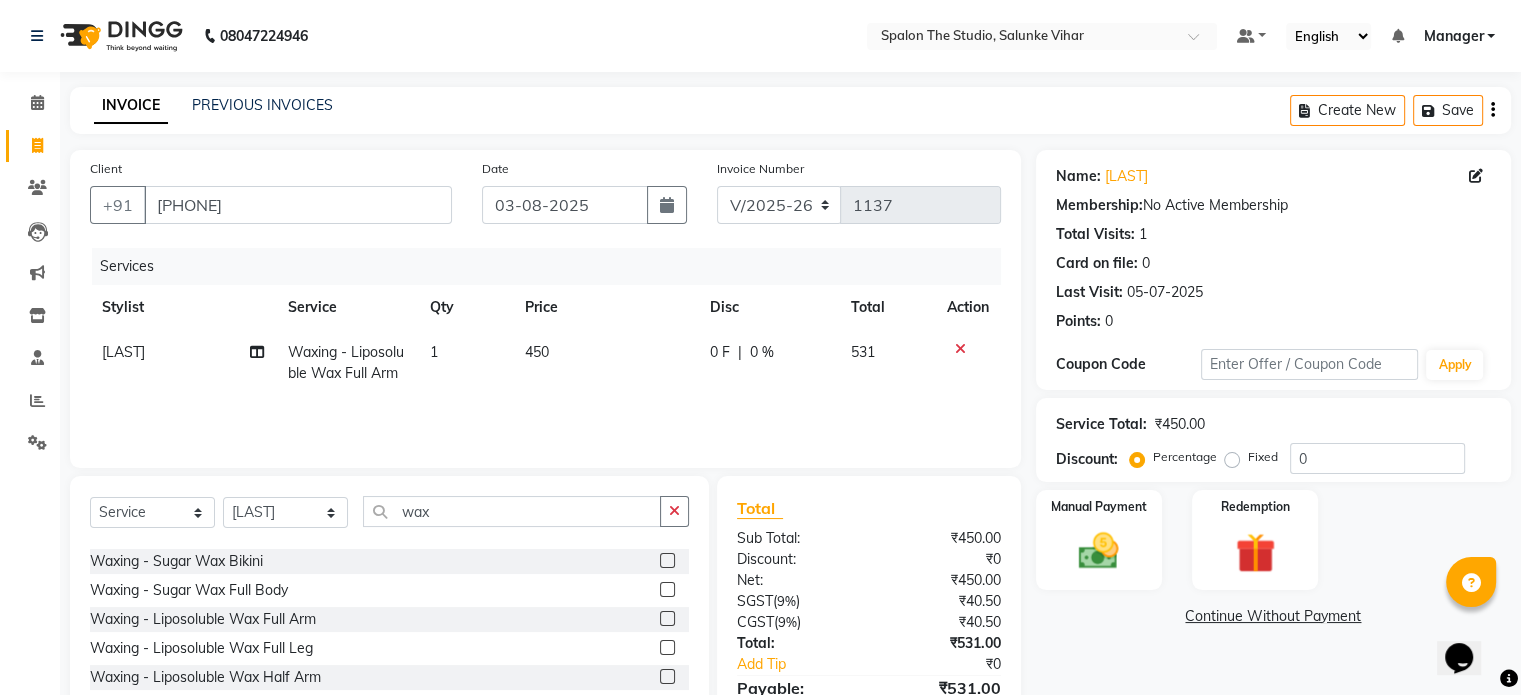 click 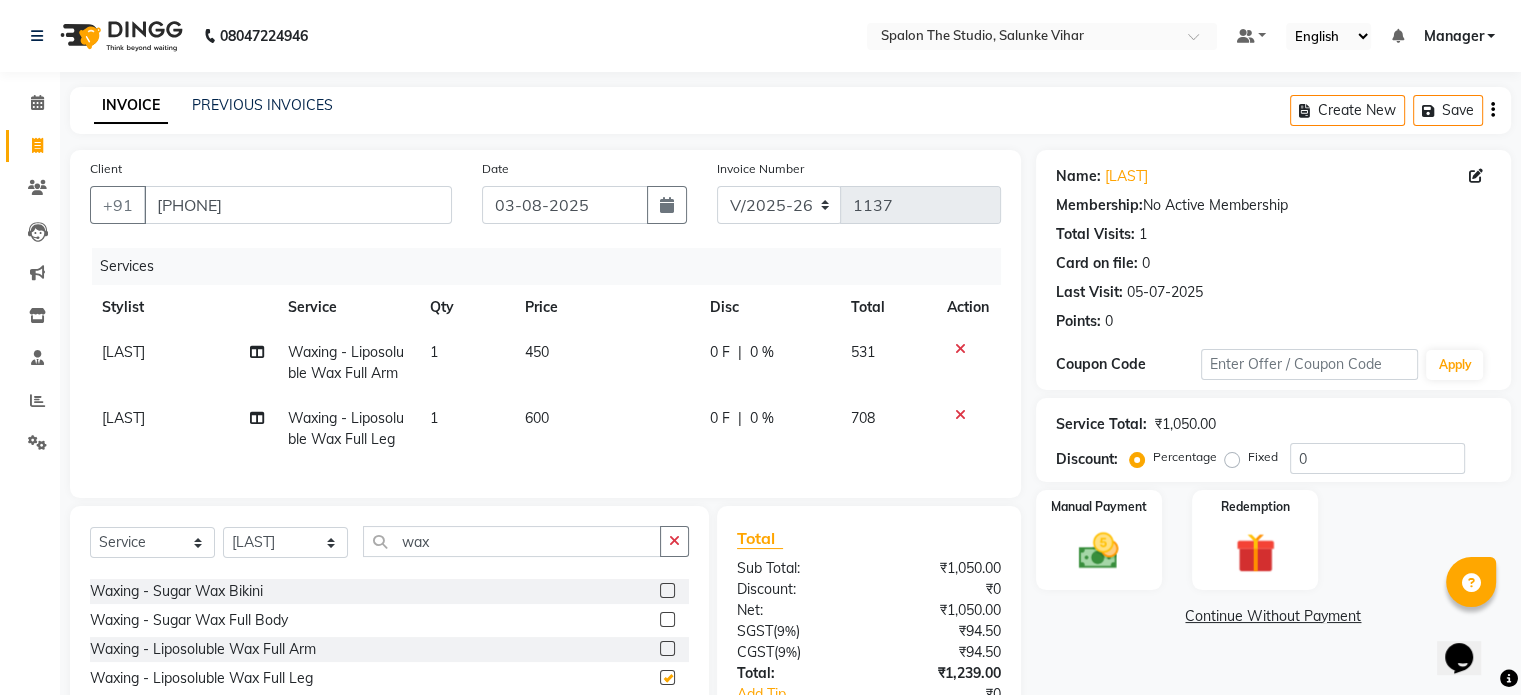 checkbox on "false" 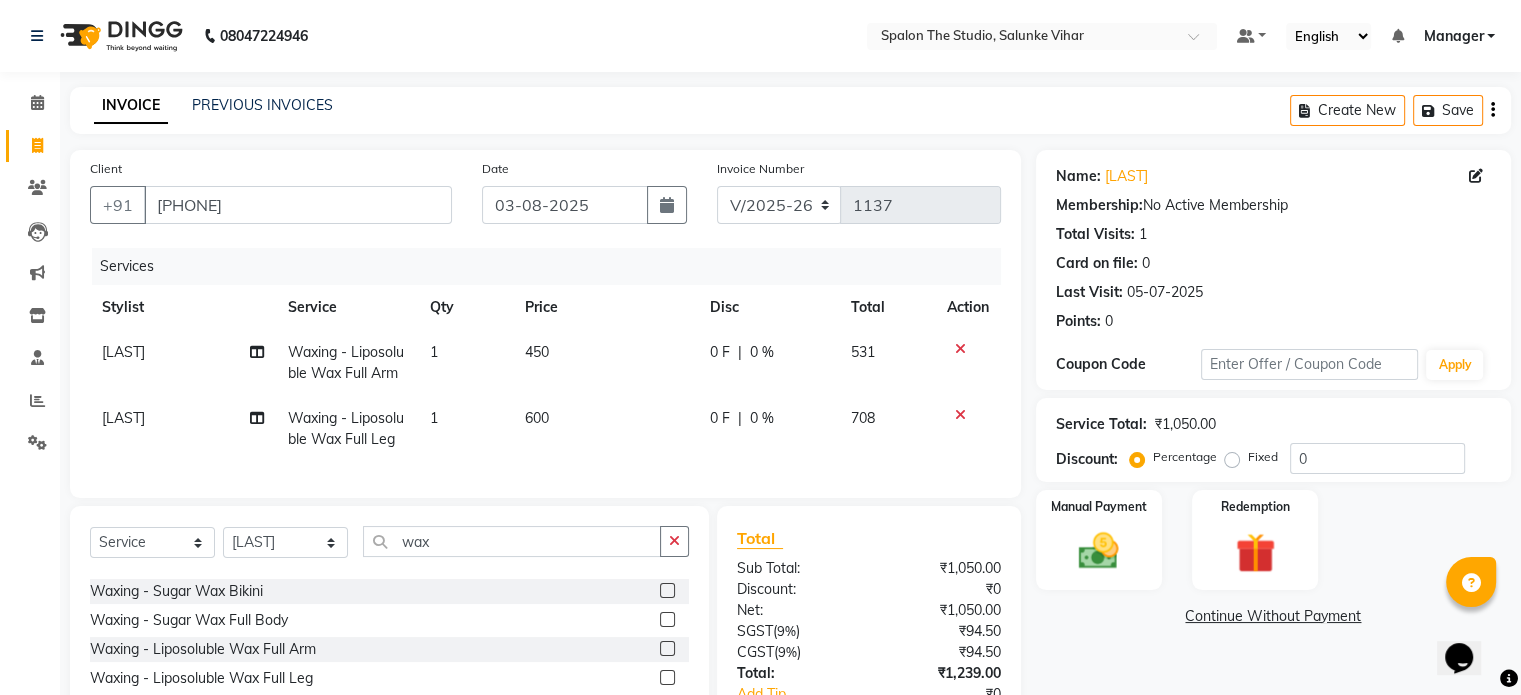 scroll, scrollTop: 152, scrollLeft: 0, axis: vertical 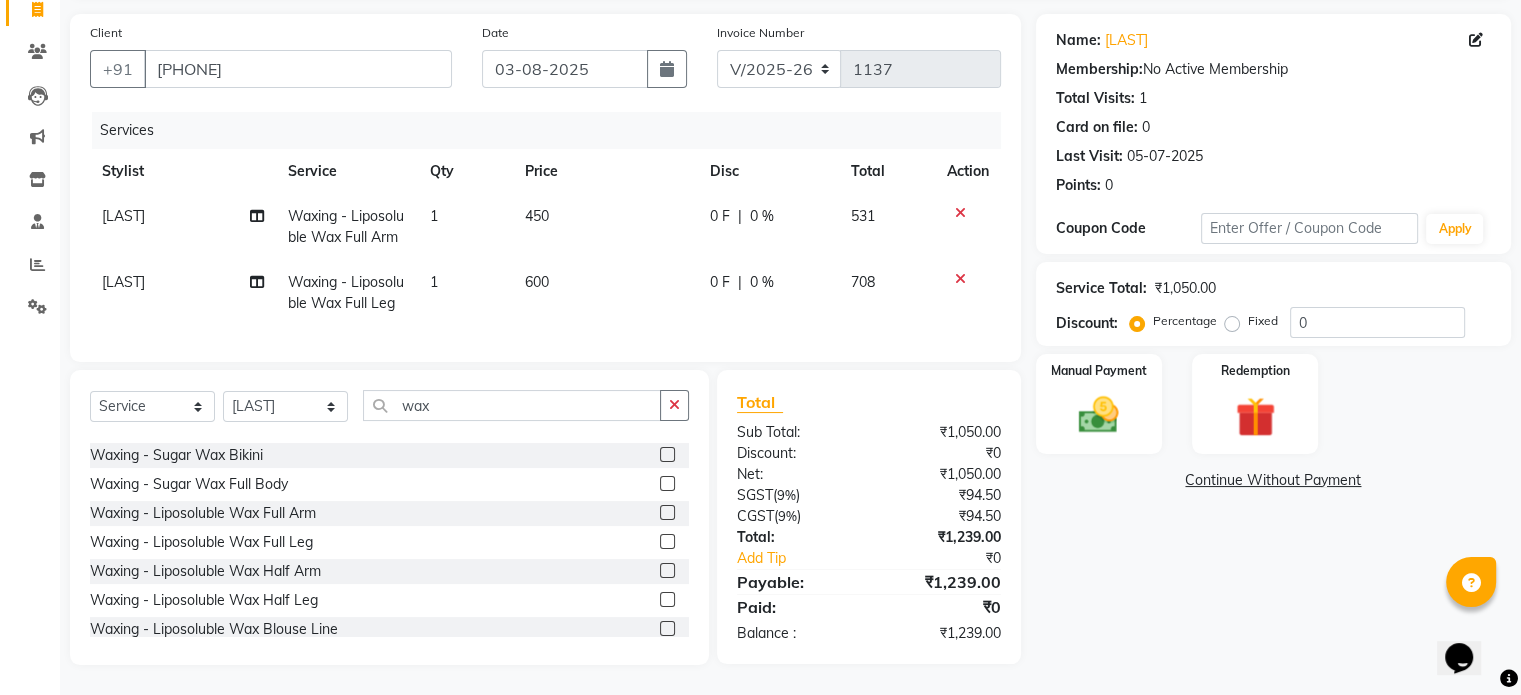 click on "450" 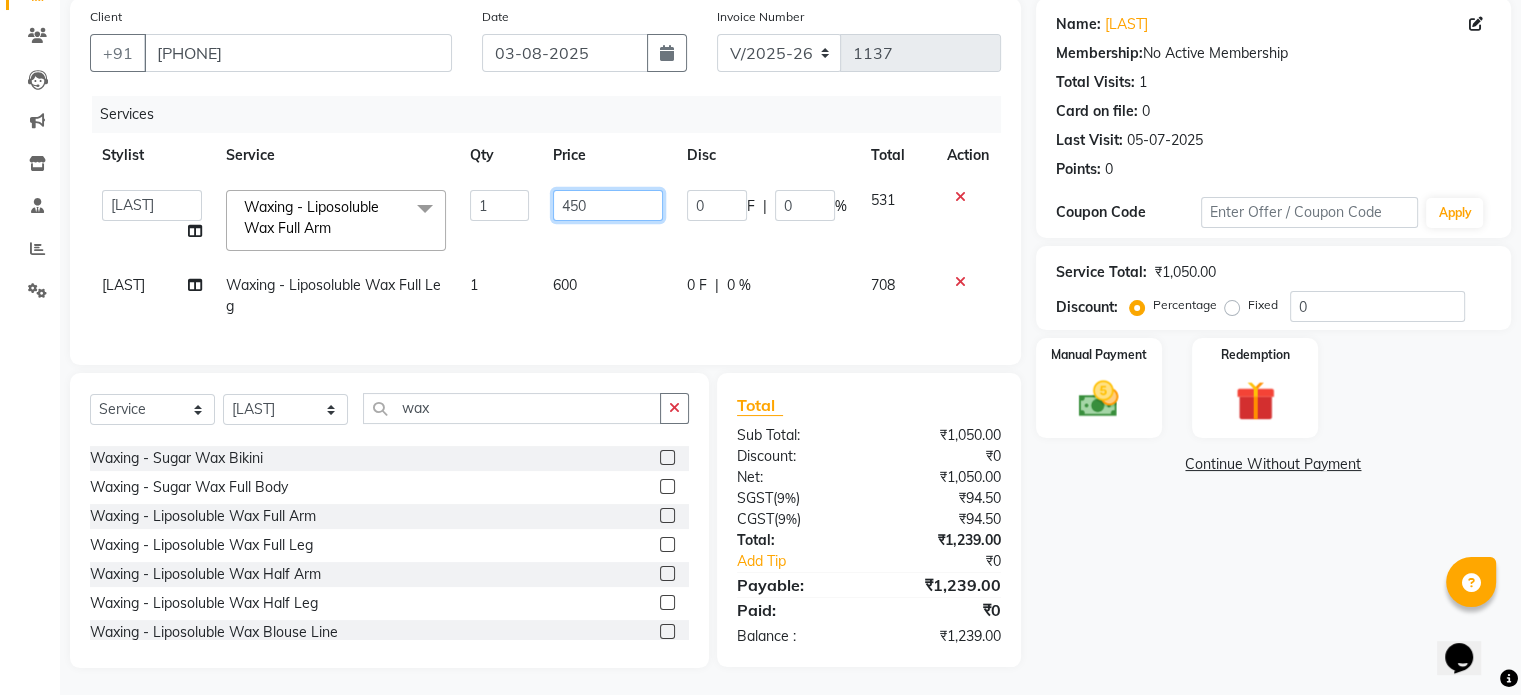 click on "450" 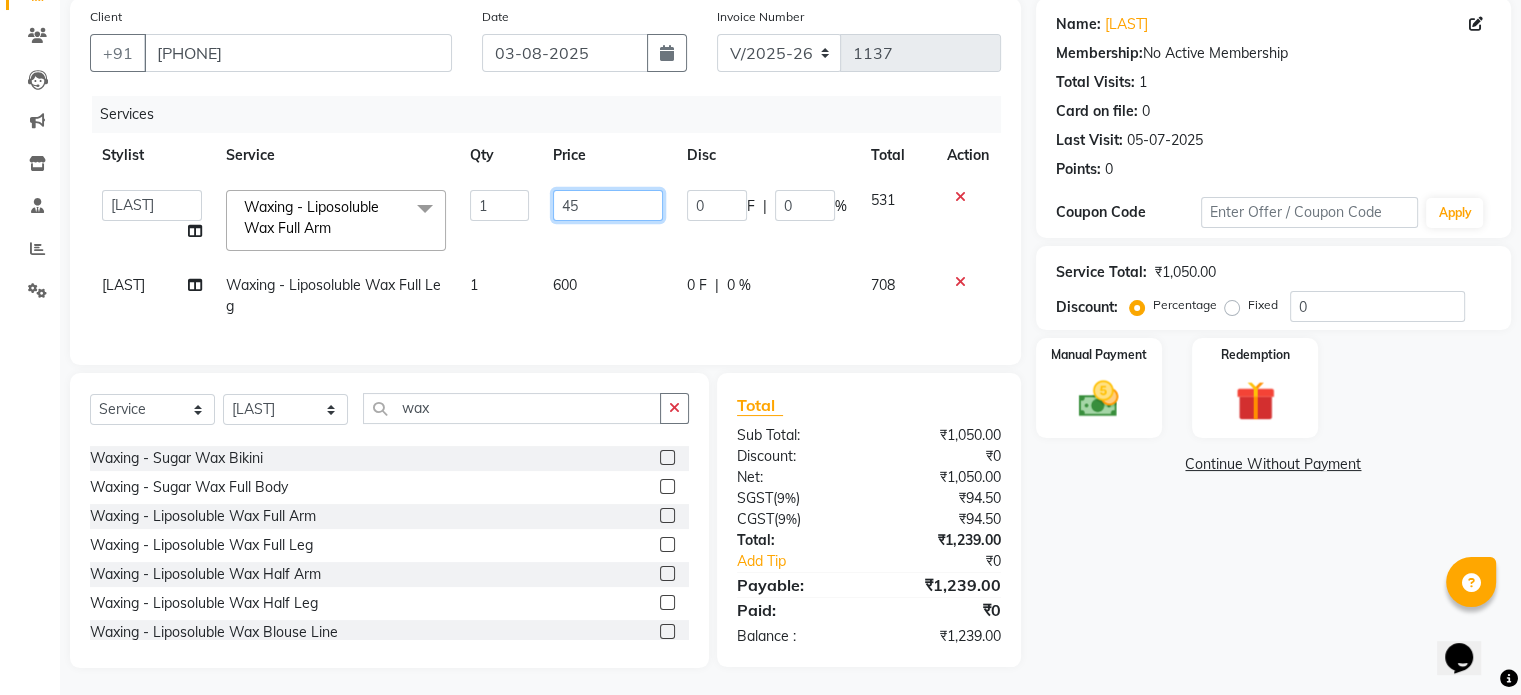 type on "4" 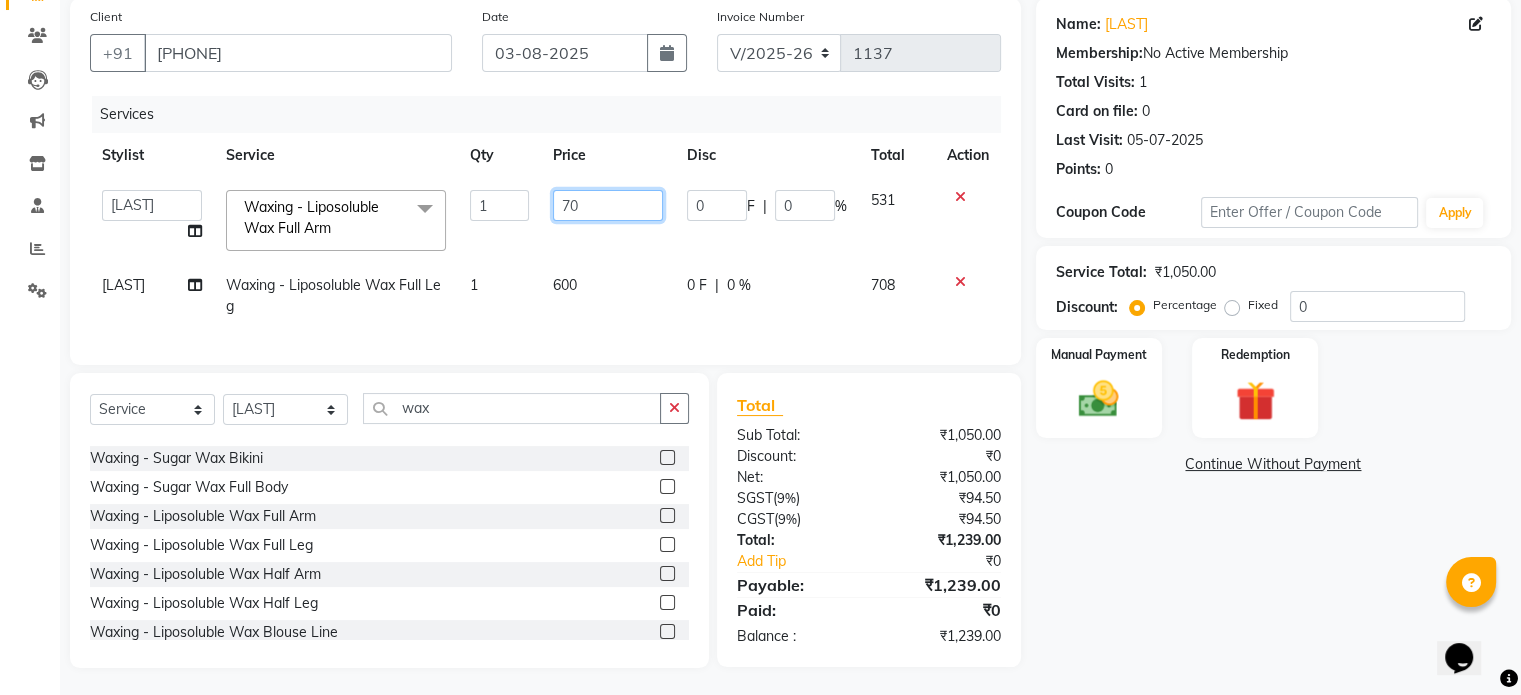 type on "708" 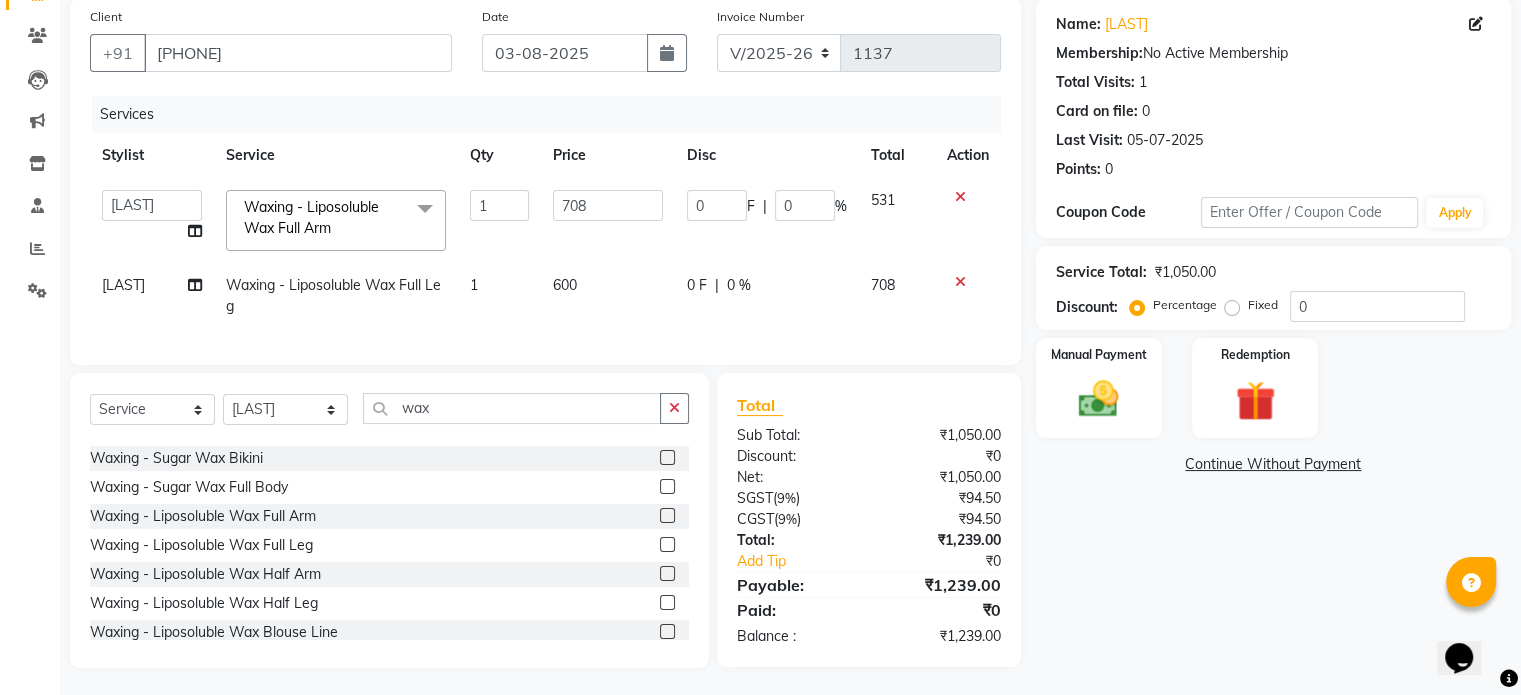 click on "708" 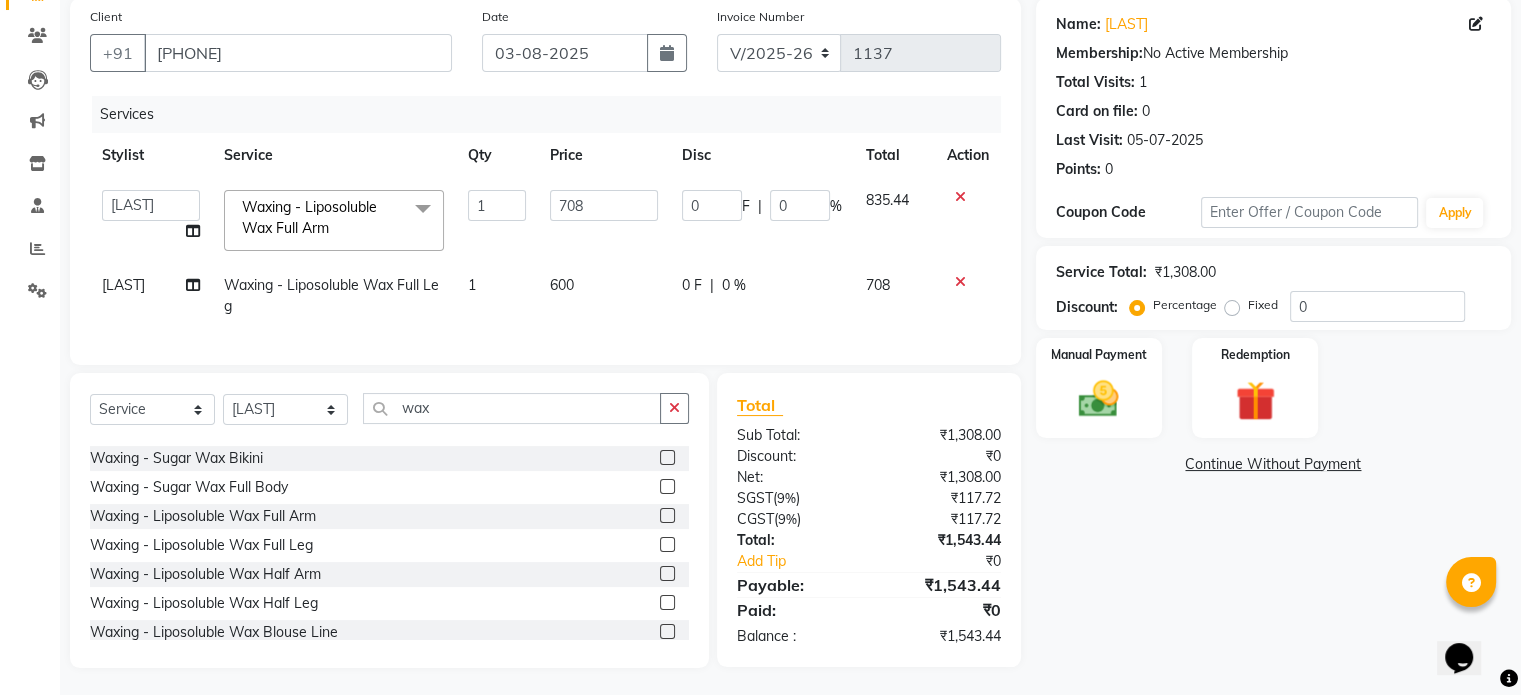 scroll, scrollTop: 52, scrollLeft: 0, axis: vertical 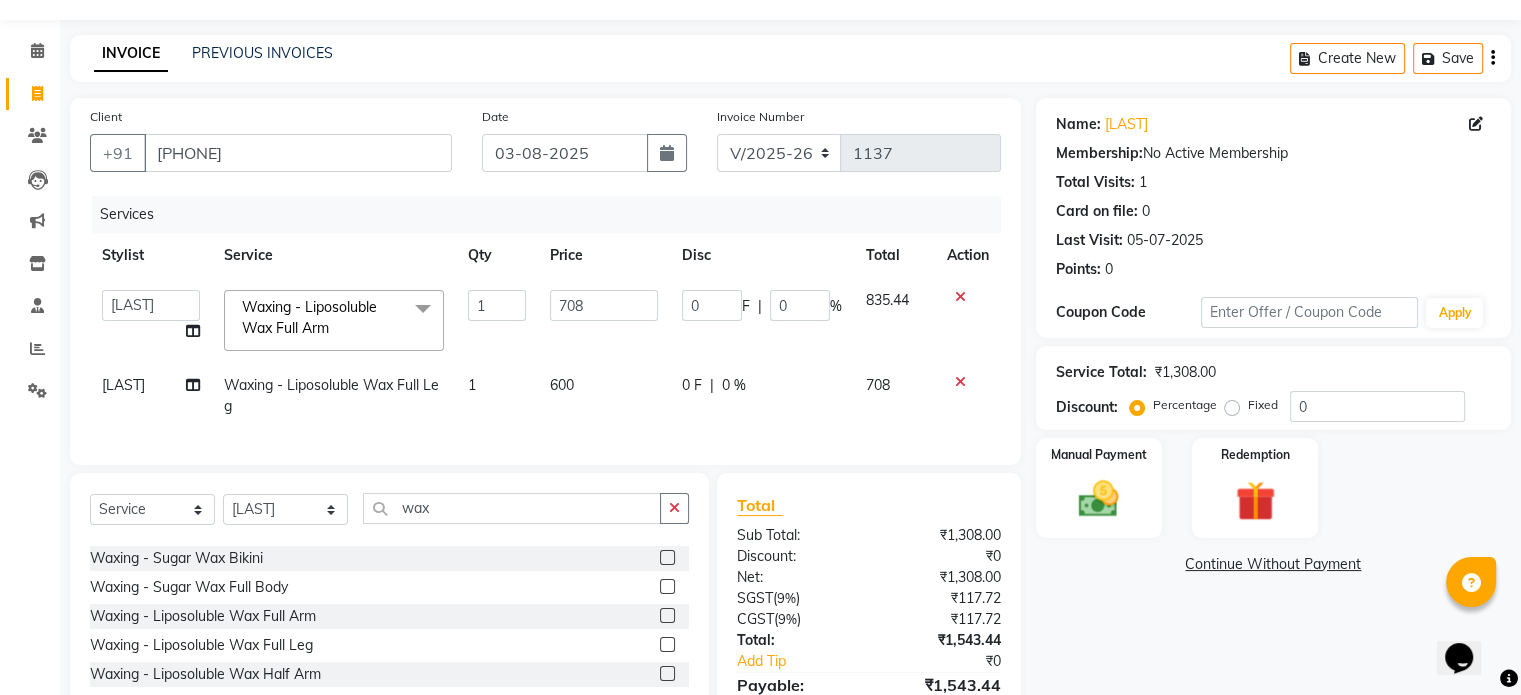 click 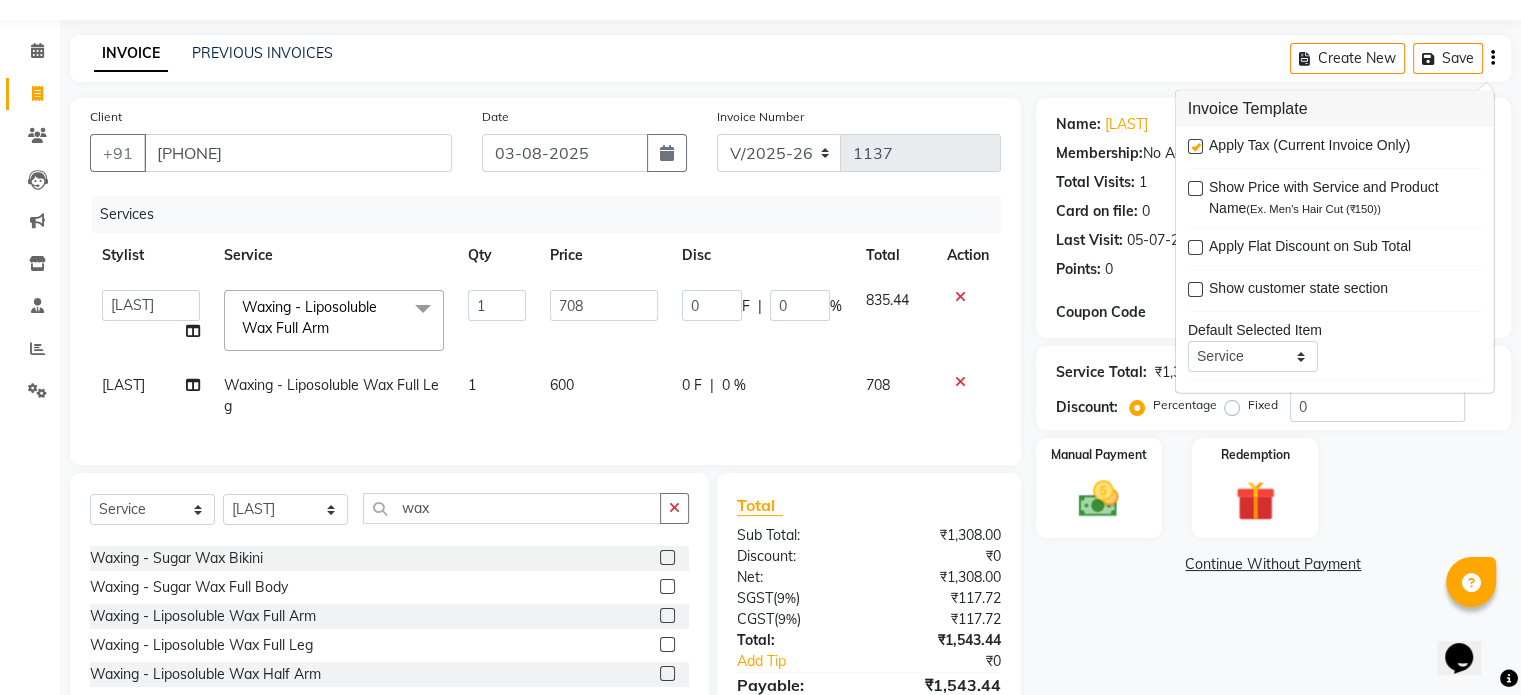 click at bounding box center (1195, 146) 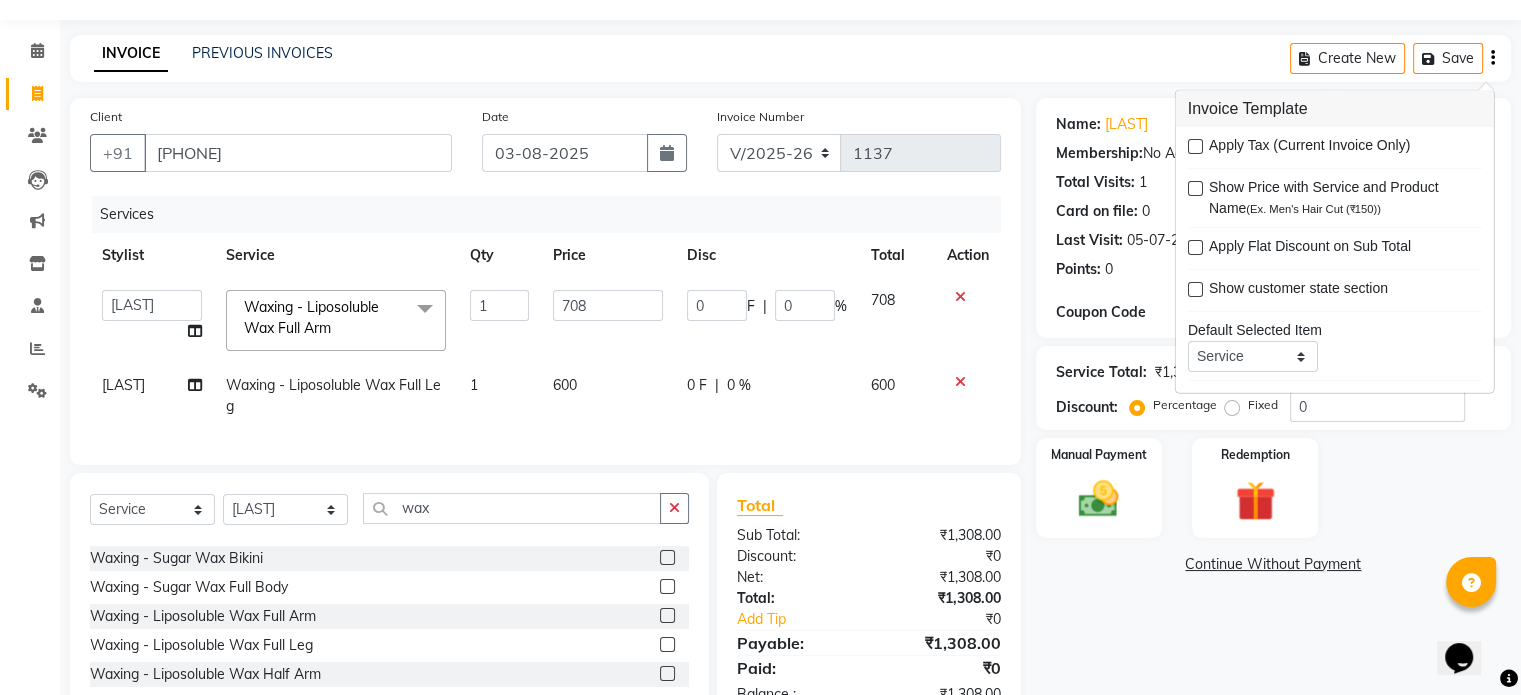 click on "Services" 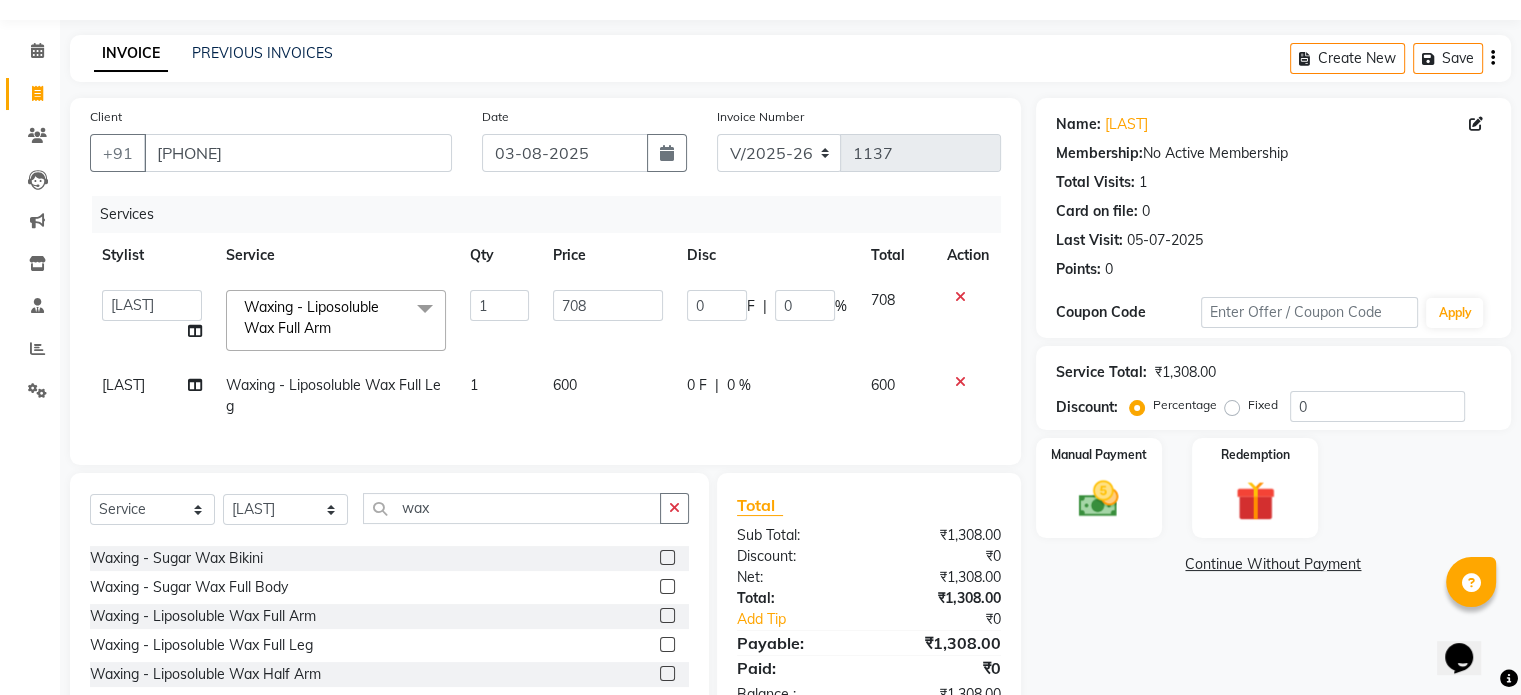click on "Create New   Save" 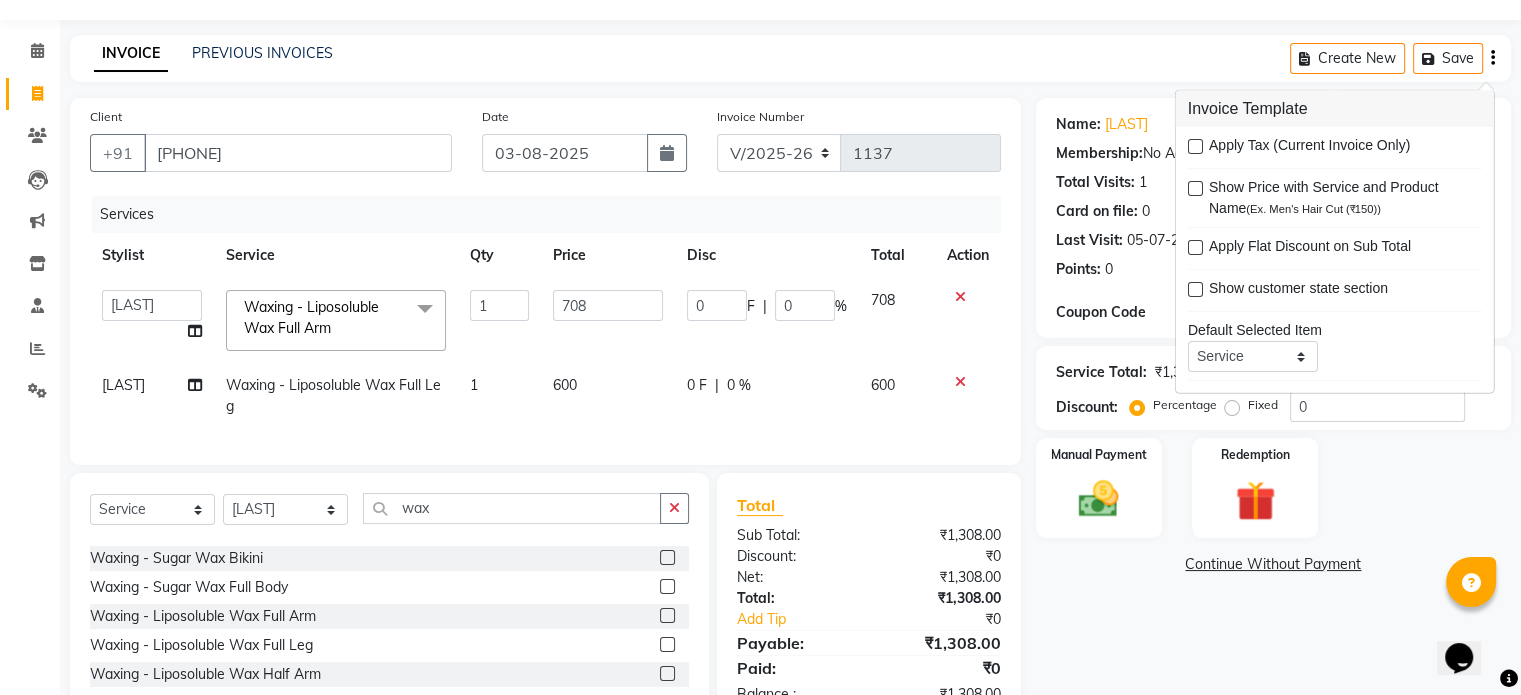 click at bounding box center (1195, 146) 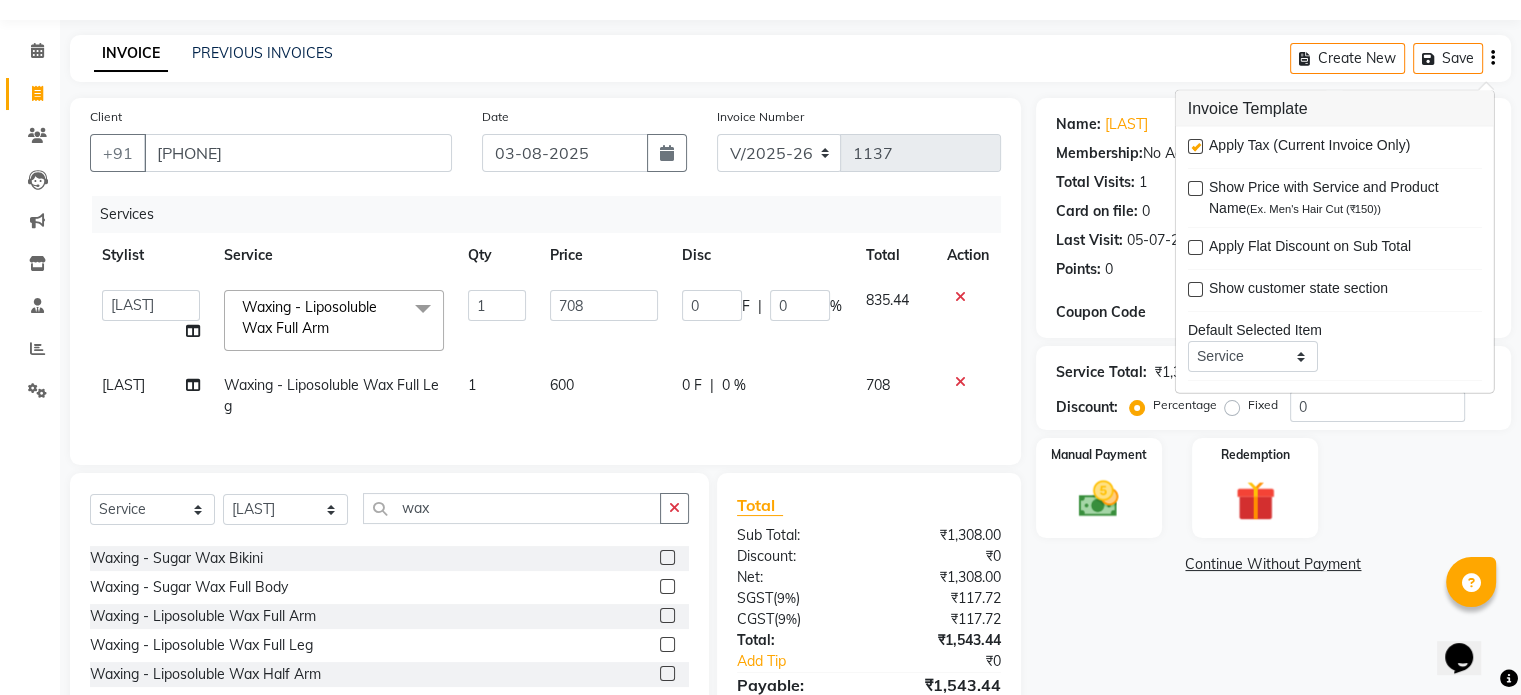 click on "600" 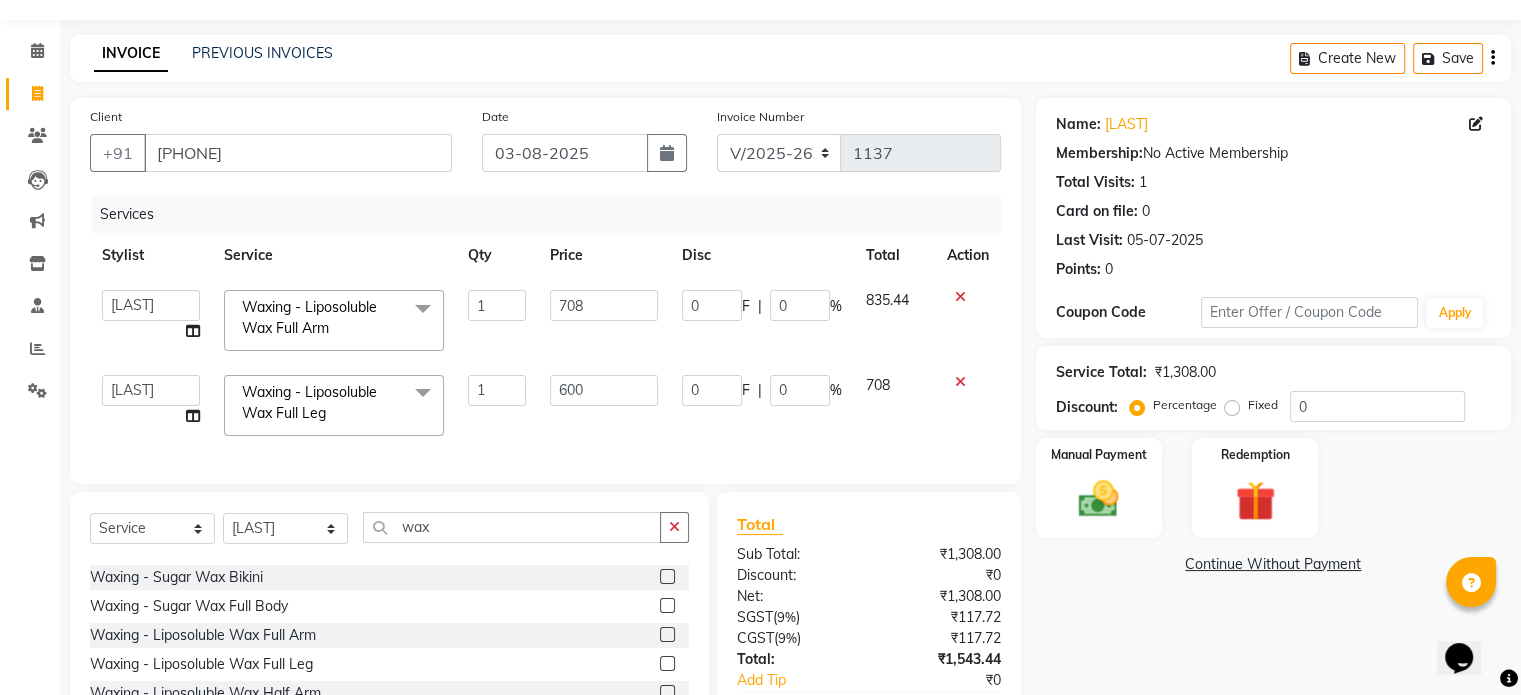 scroll, scrollTop: 152, scrollLeft: 0, axis: vertical 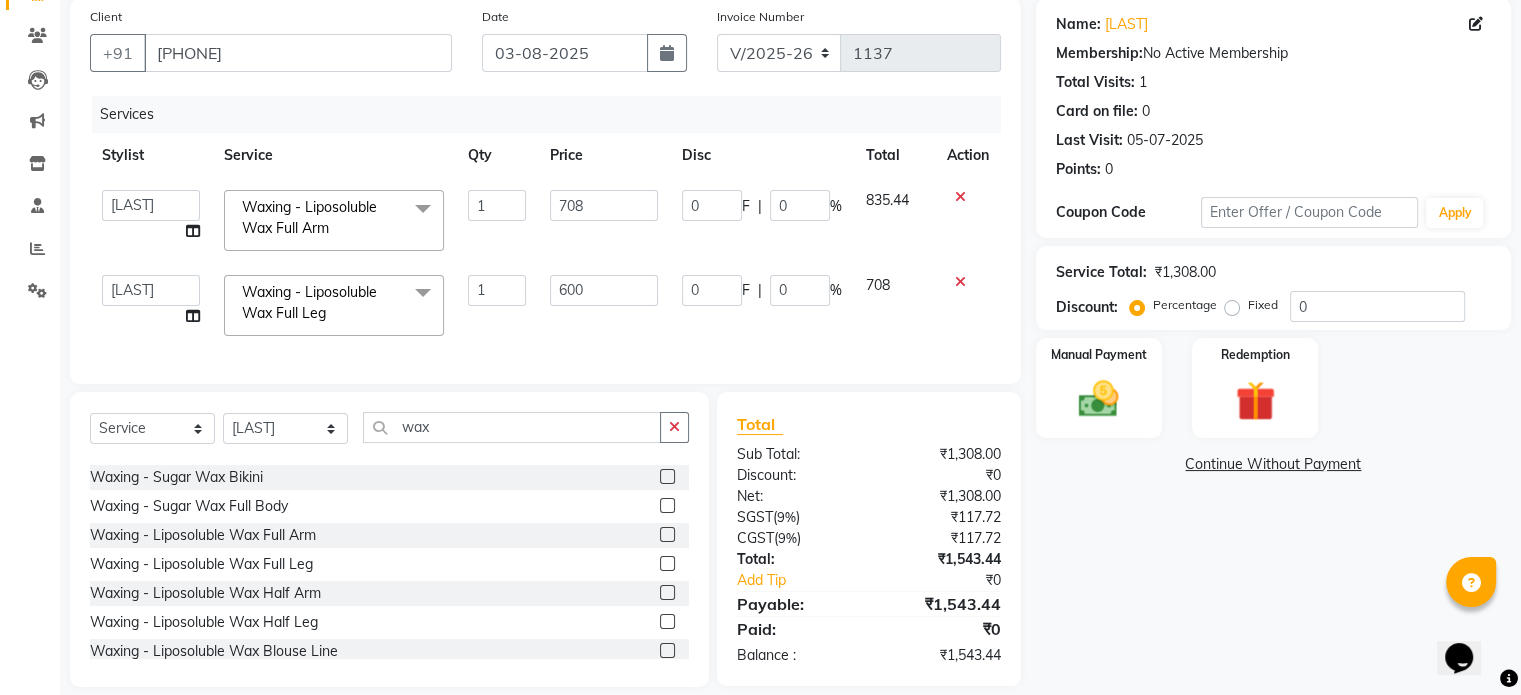 click 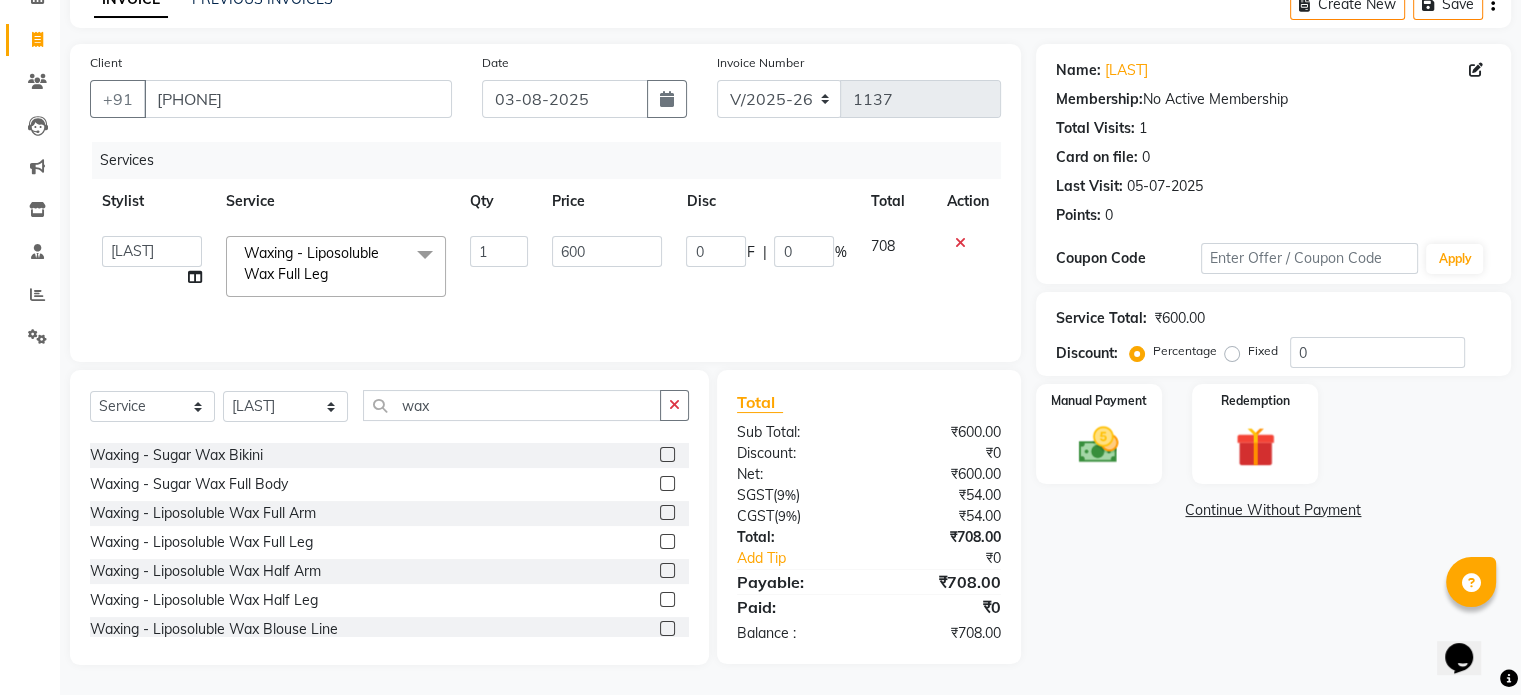 scroll, scrollTop: 106, scrollLeft: 0, axis: vertical 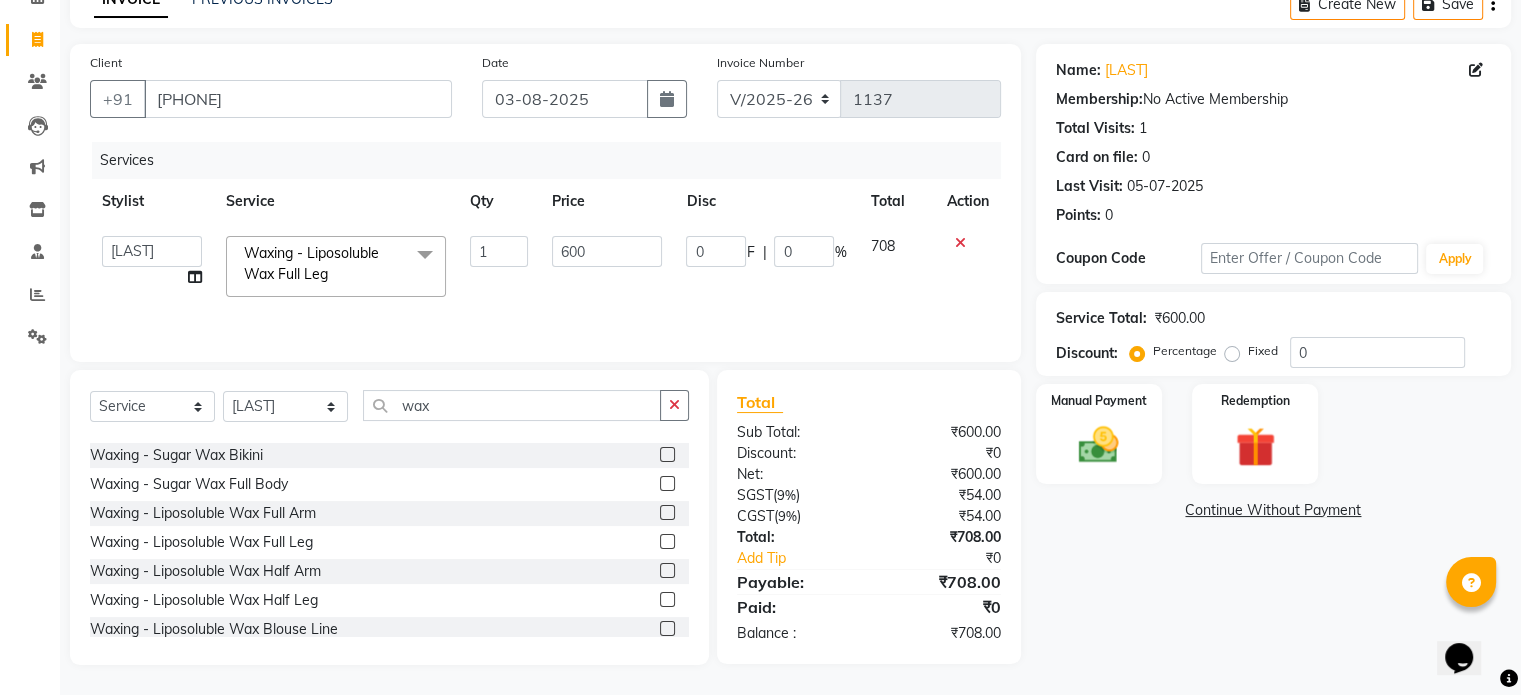 click 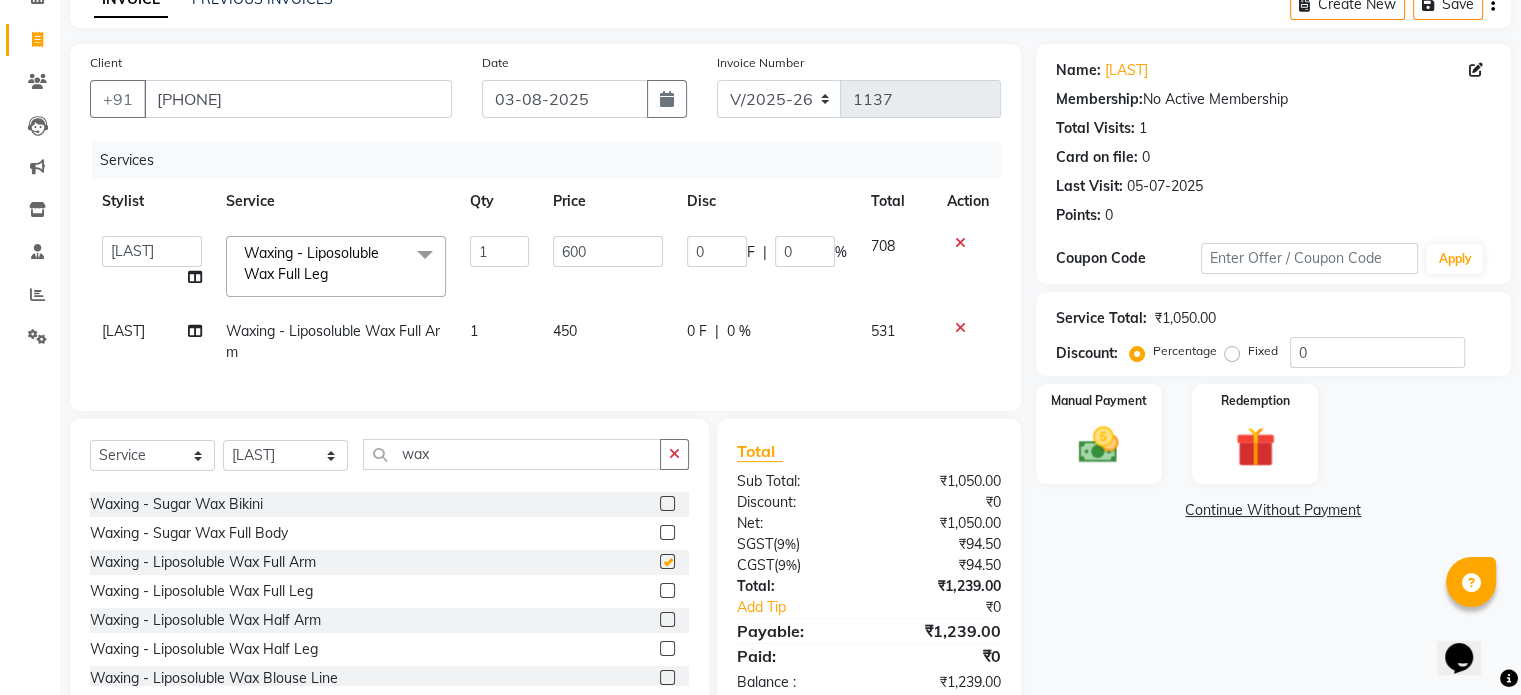 scroll, scrollTop: 152, scrollLeft: 0, axis: vertical 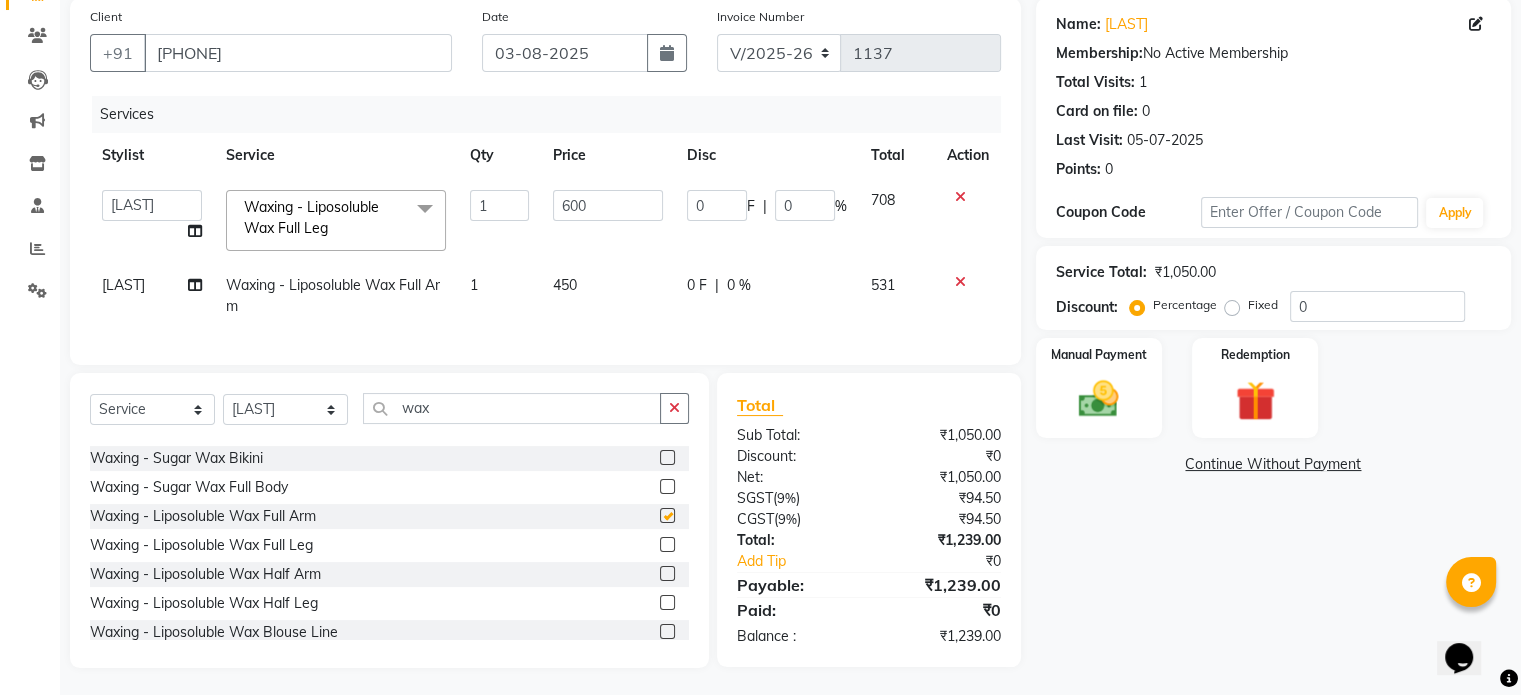checkbox on "false" 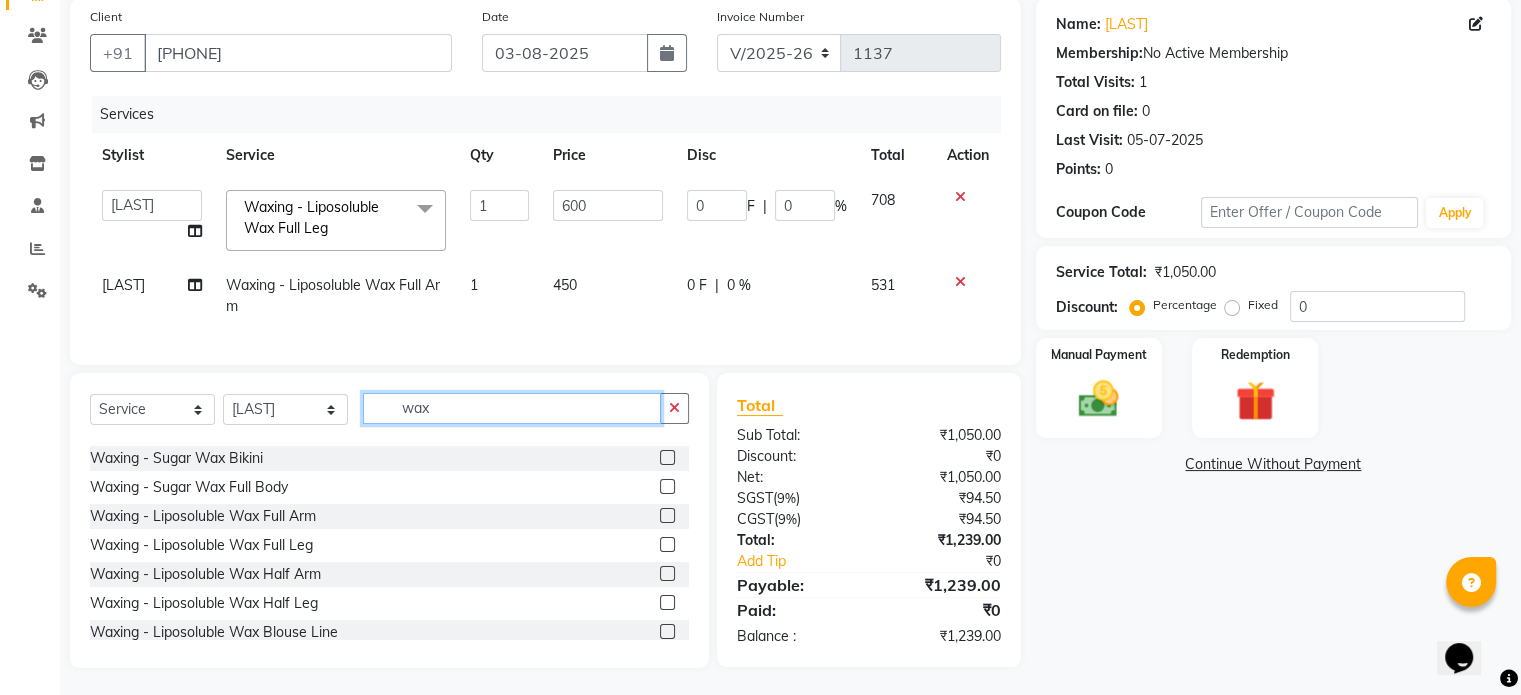 click on "wax" 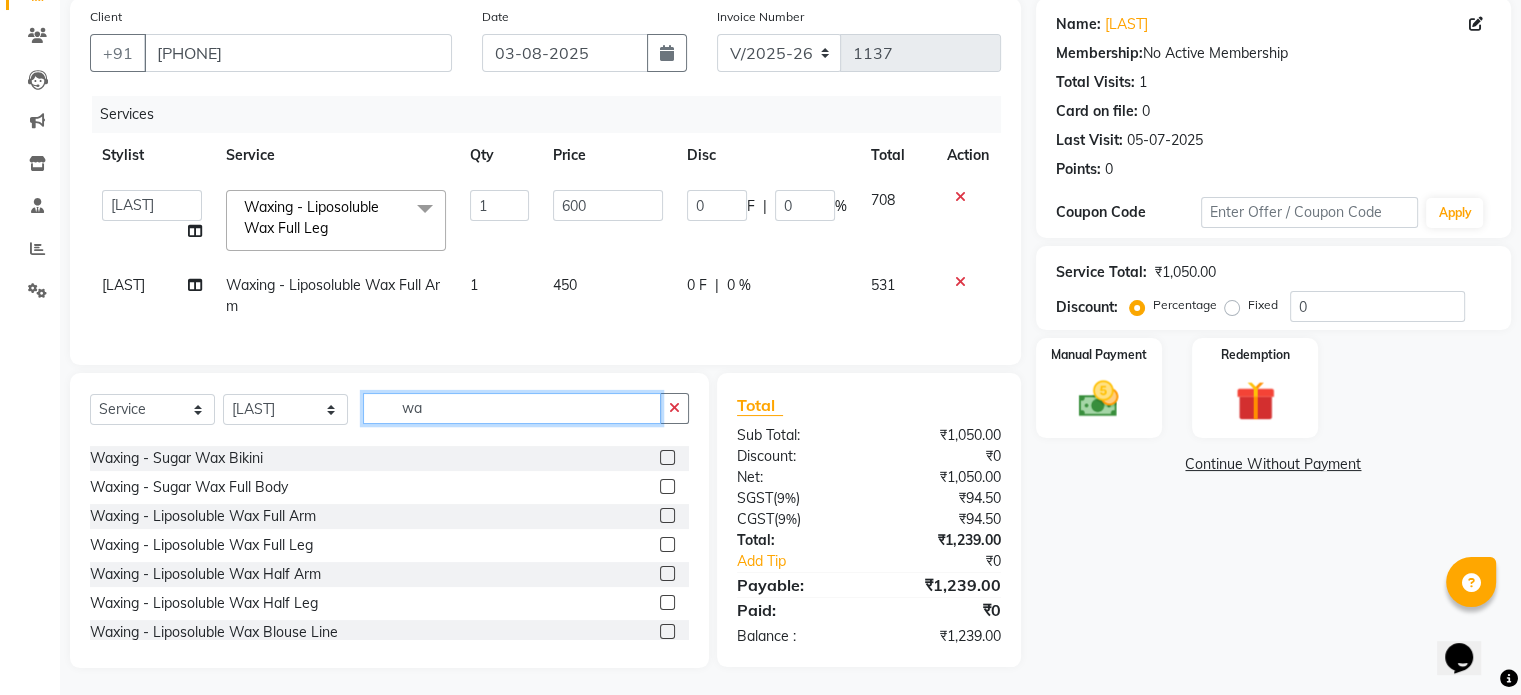 type on "w" 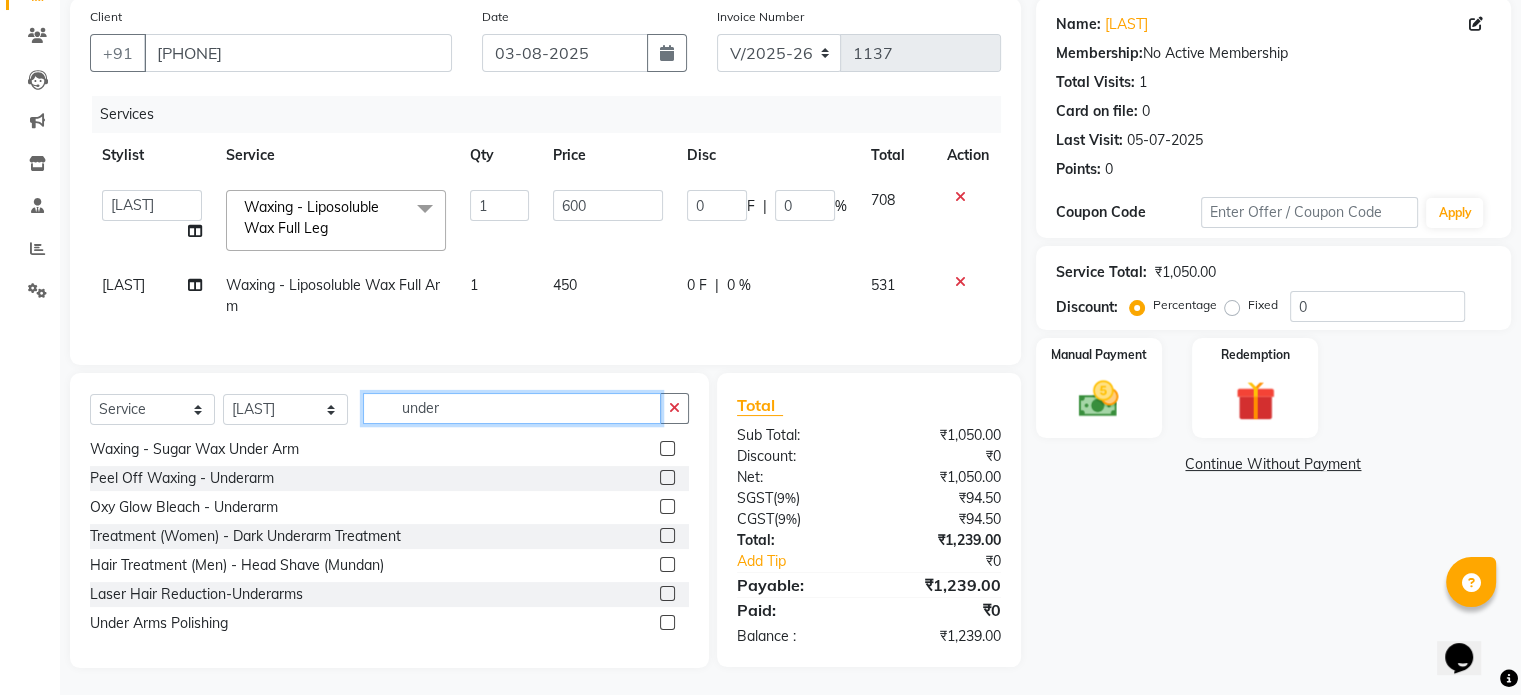 scroll, scrollTop: 3, scrollLeft: 0, axis: vertical 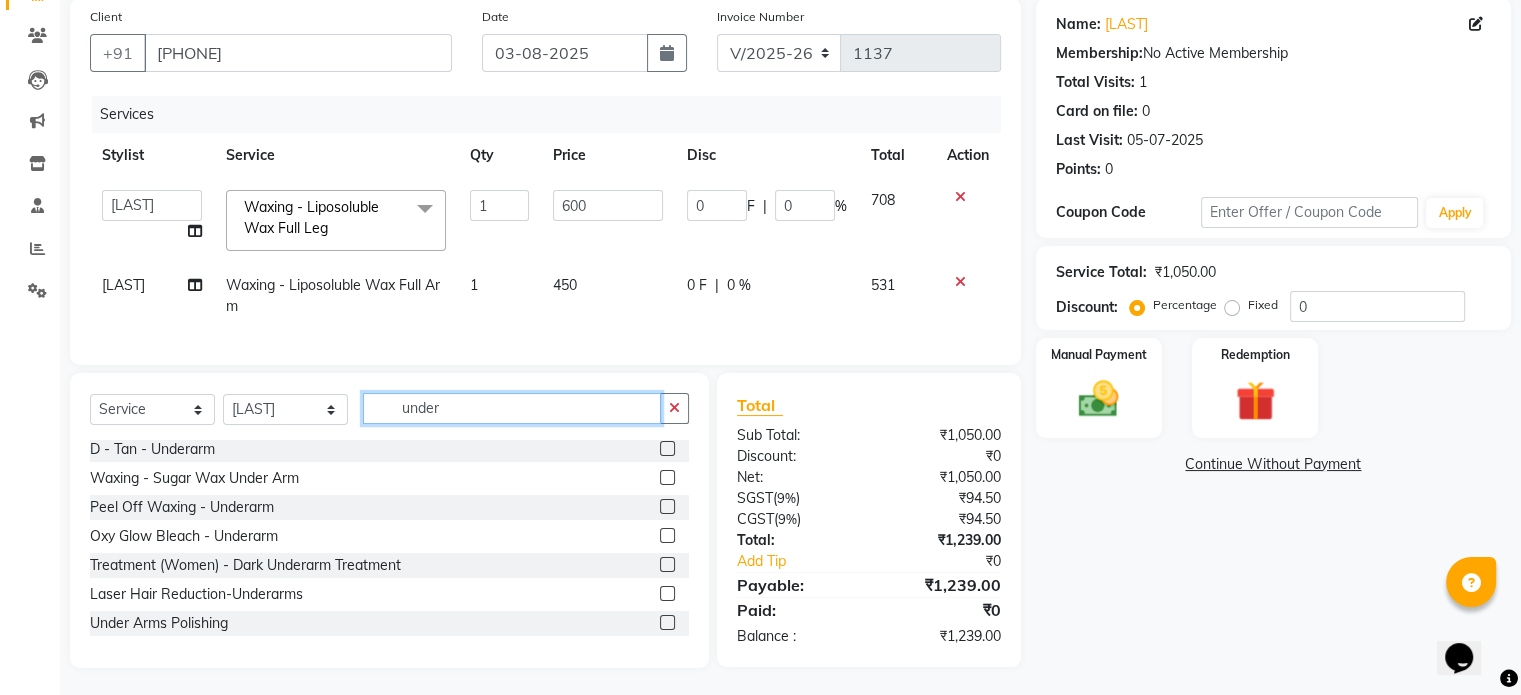 type on "under" 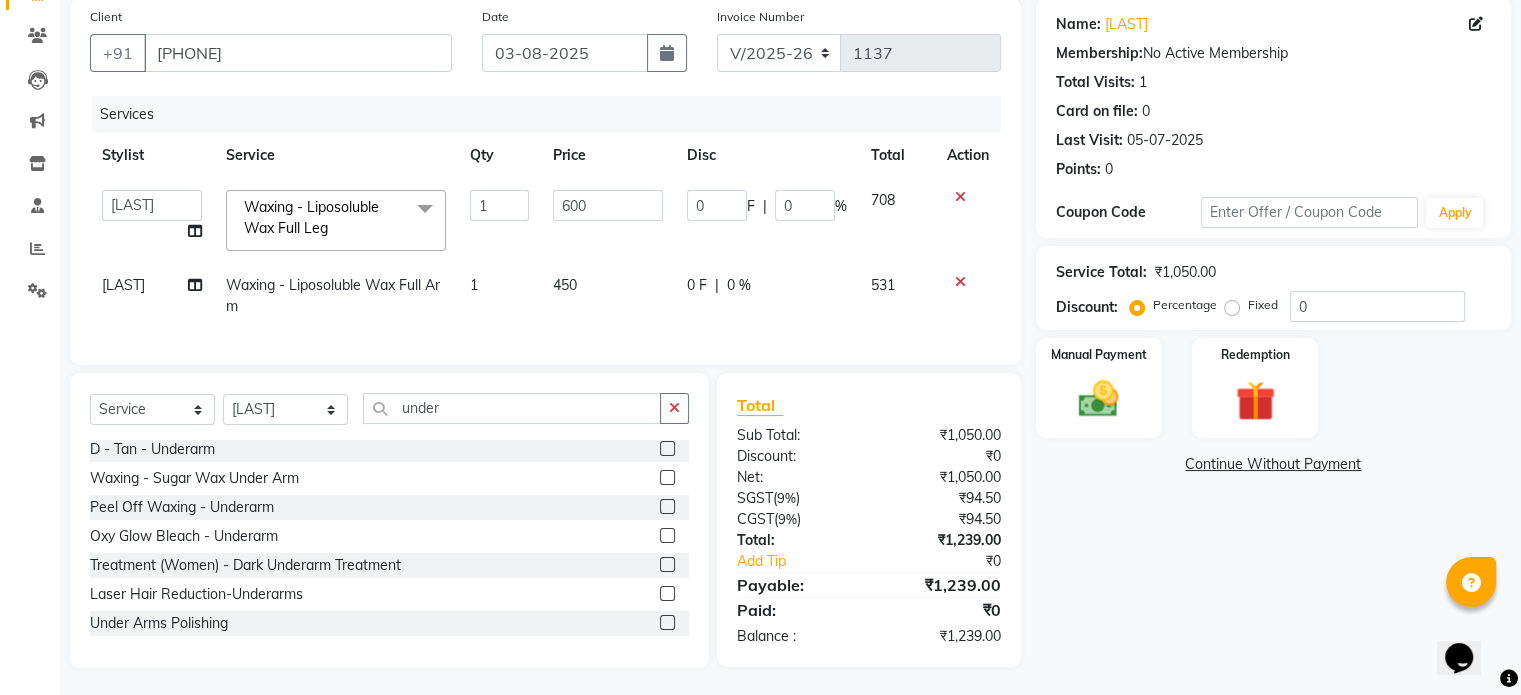 click 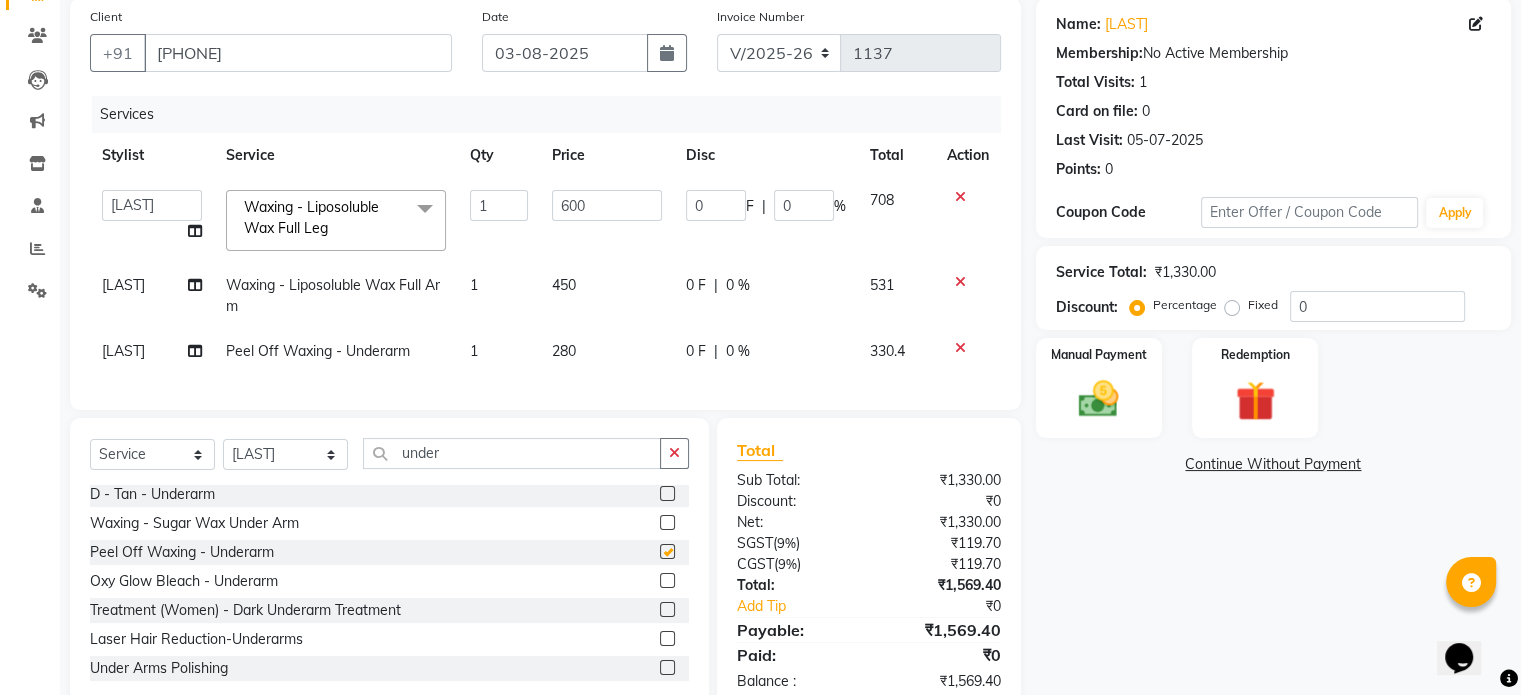 checkbox on "false" 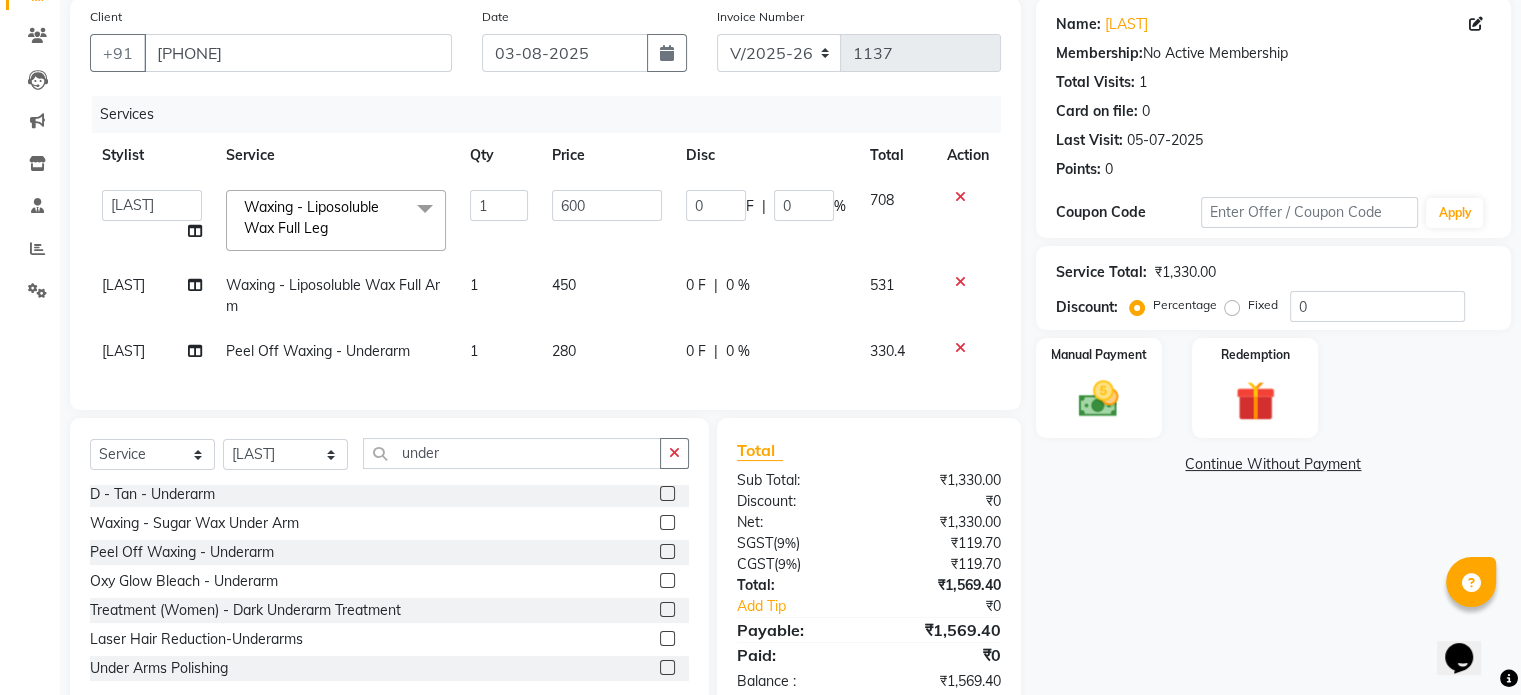 scroll, scrollTop: 215, scrollLeft: 0, axis: vertical 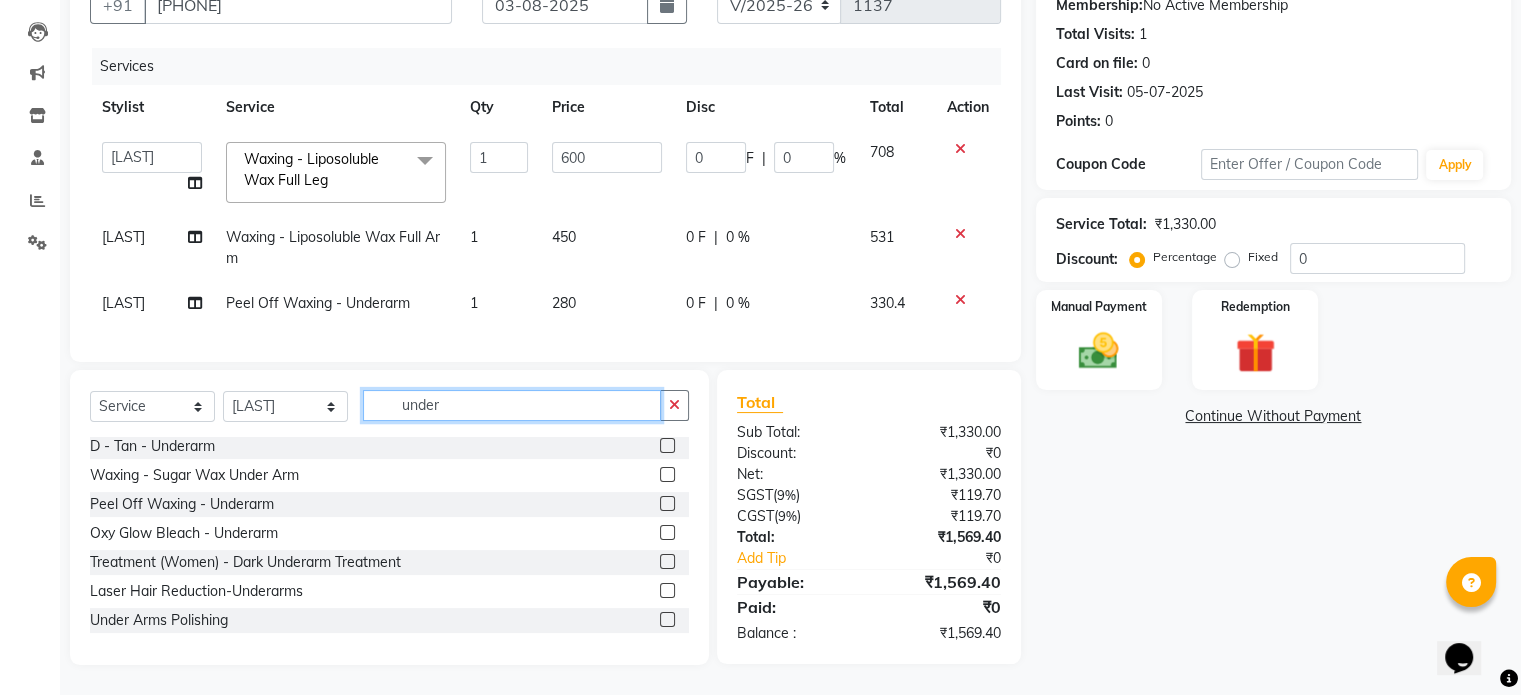 drag, startPoint x: 583, startPoint y: 410, endPoint x: 609, endPoint y: 354, distance: 61.741398 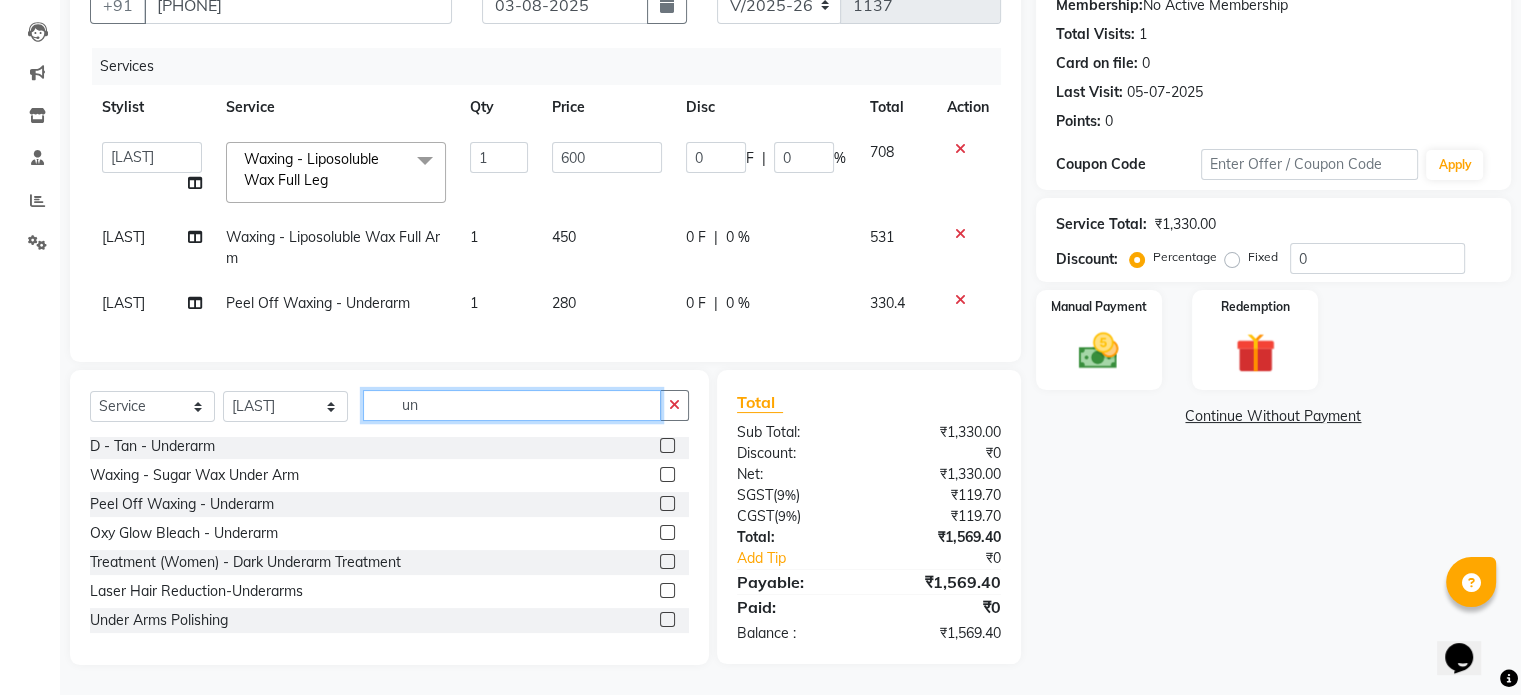 type on "u" 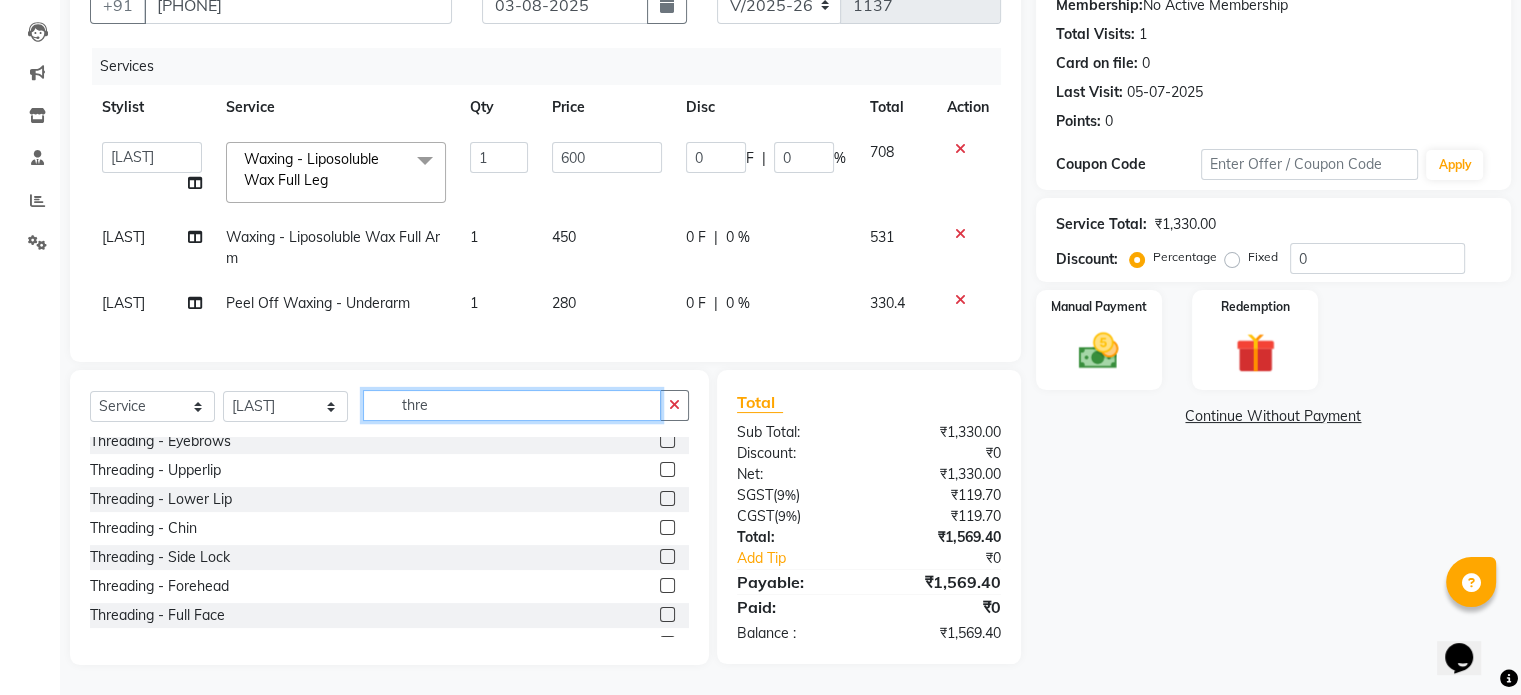 scroll, scrollTop: 0, scrollLeft: 0, axis: both 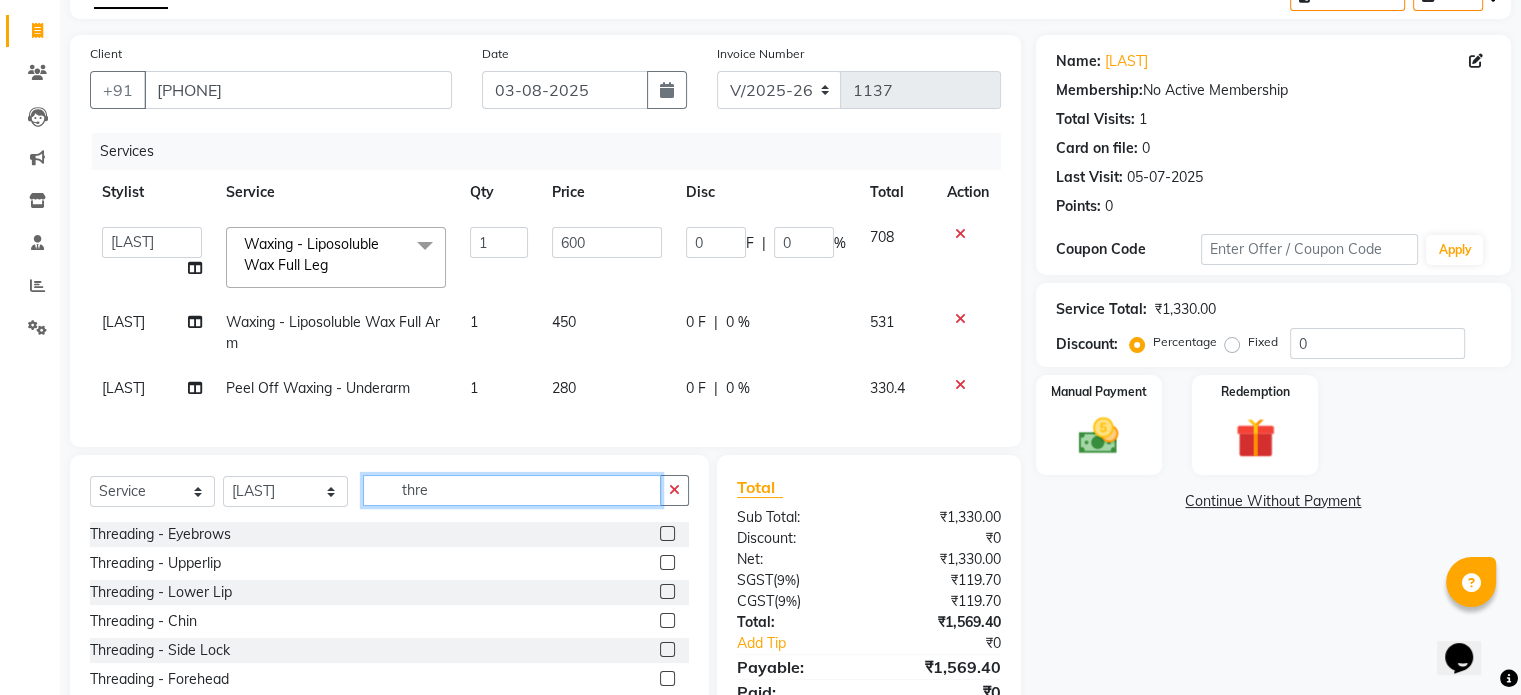 type on "thre" 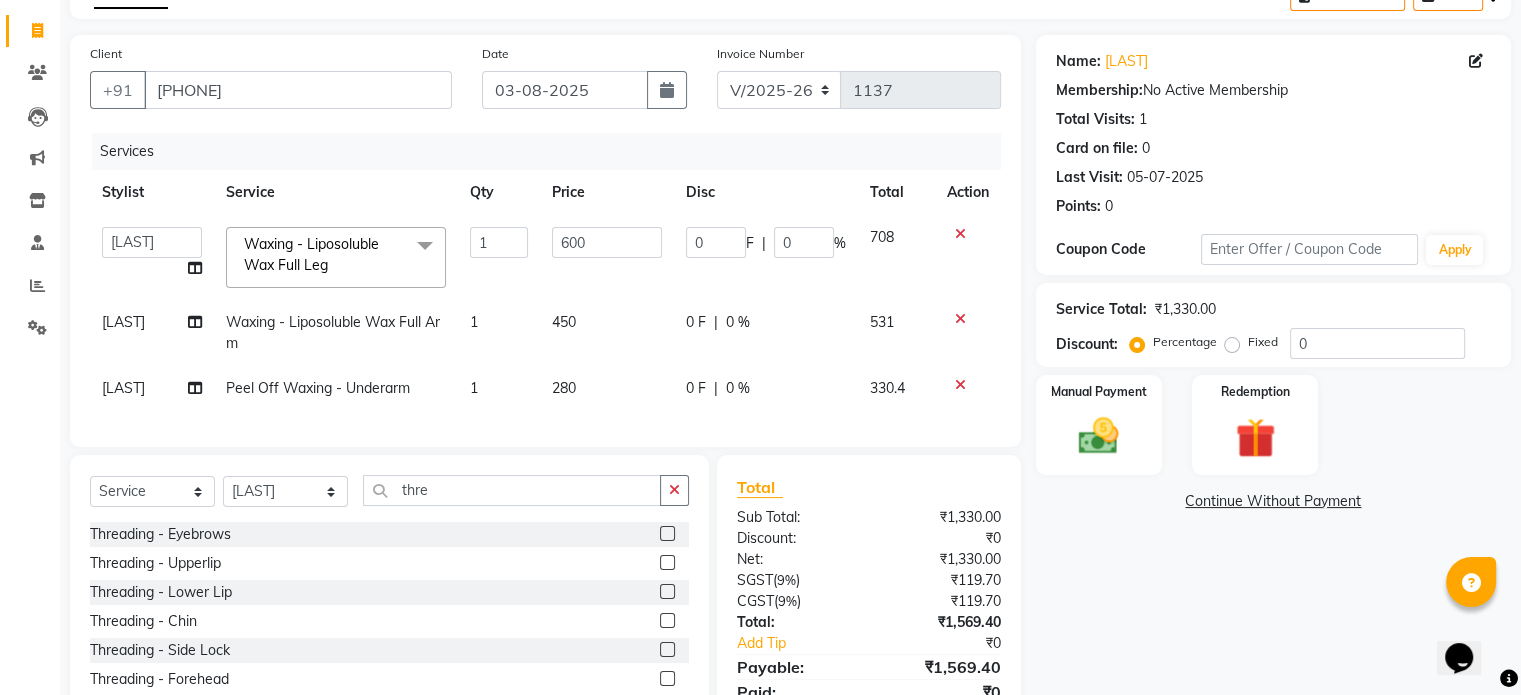 click 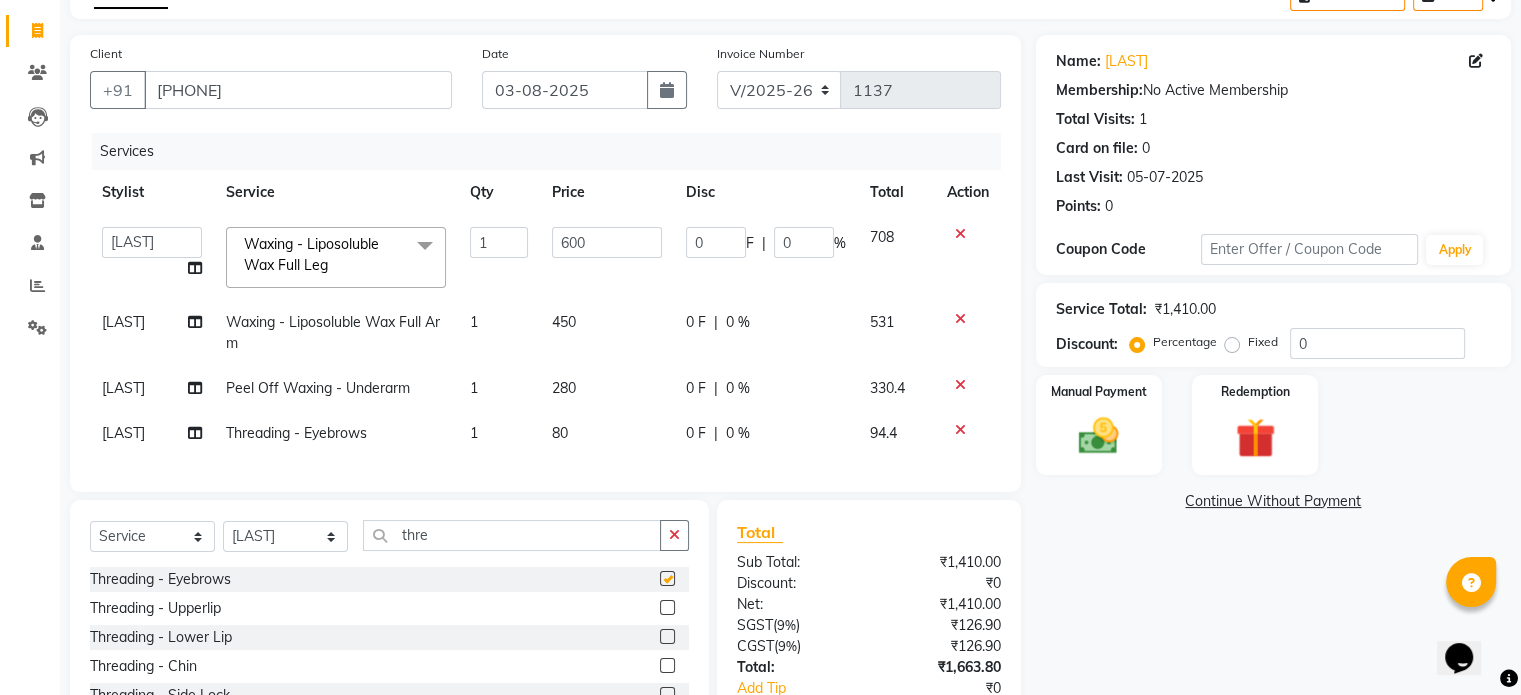 checkbox on "false" 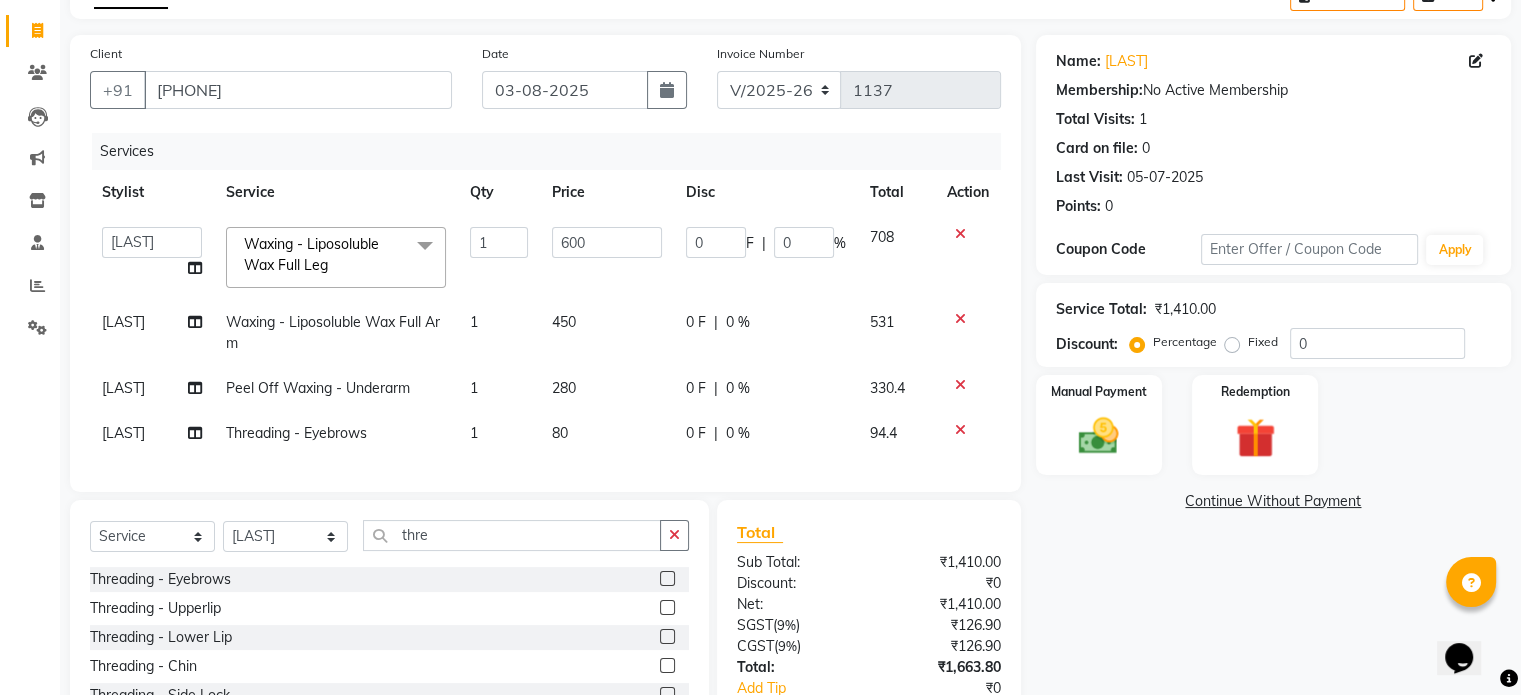 click 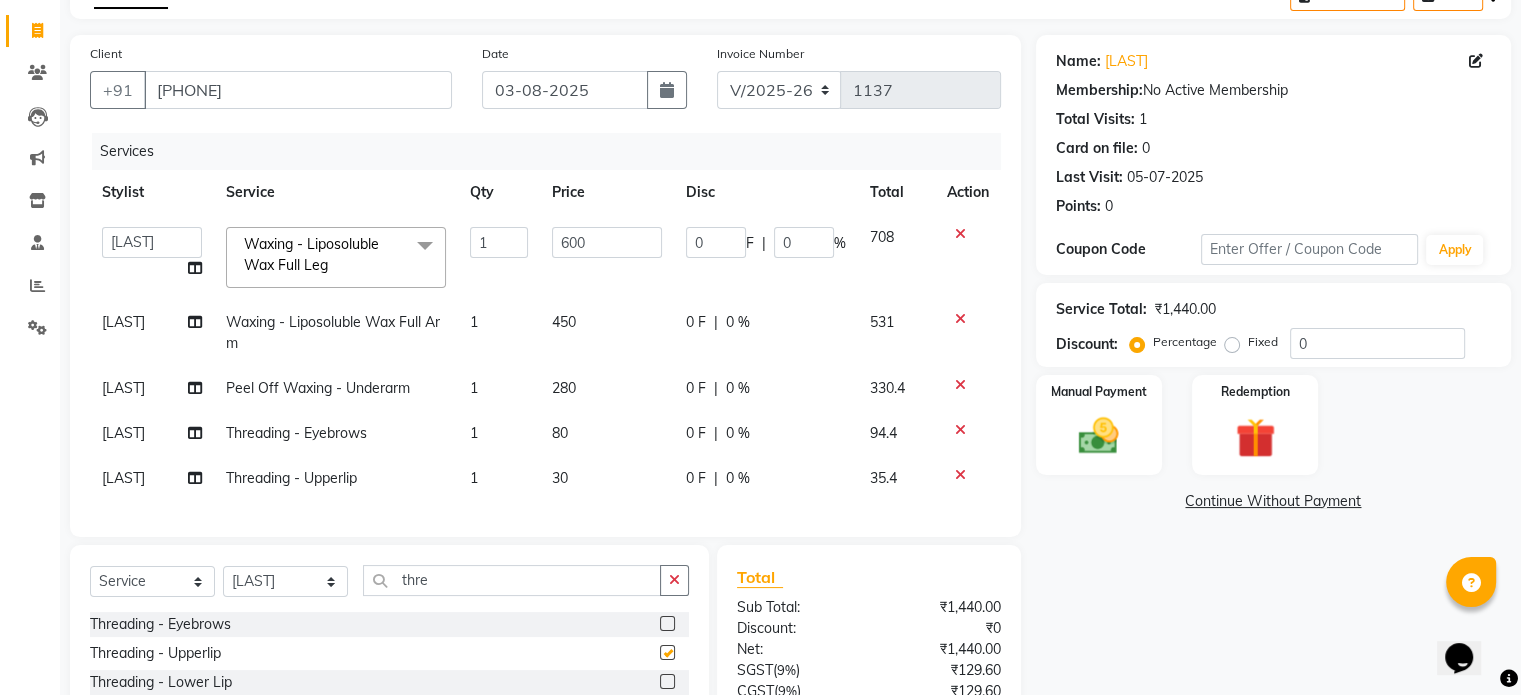 checkbox on "false" 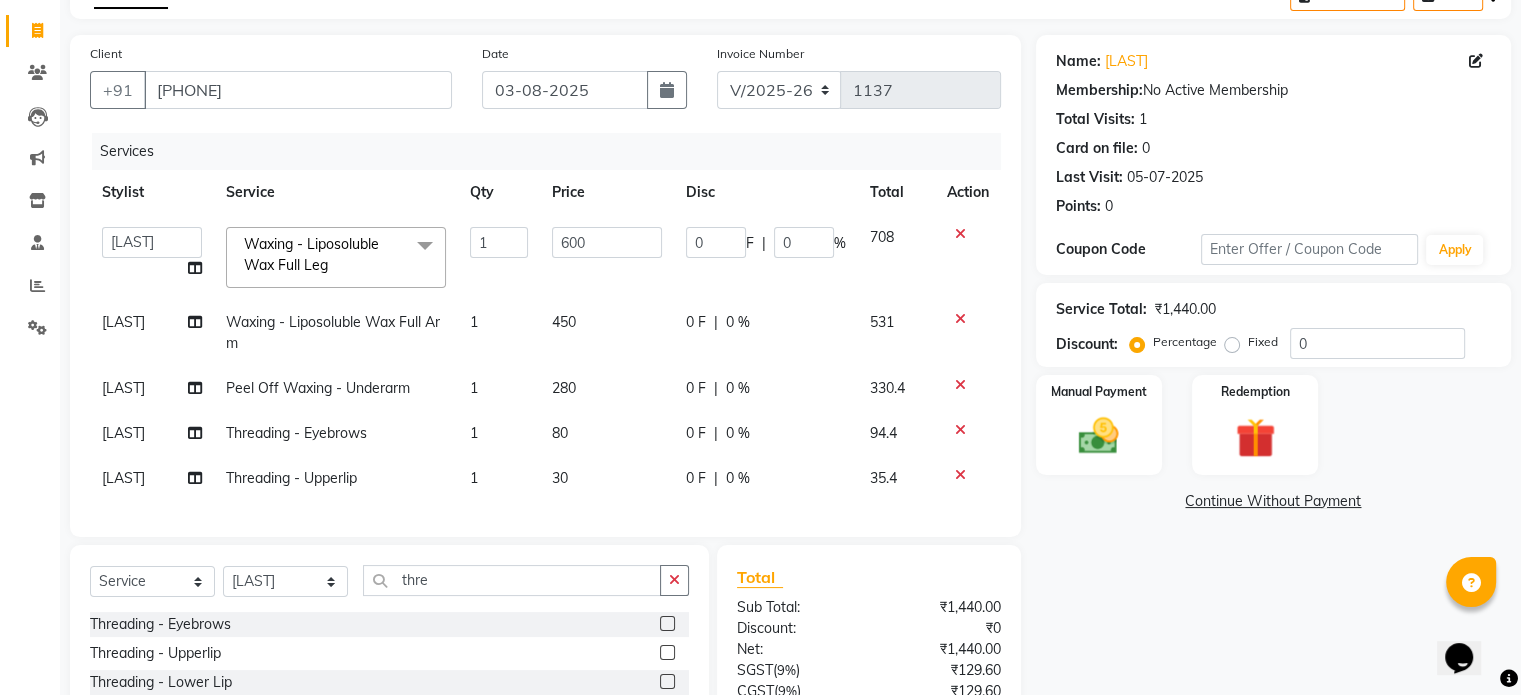 click 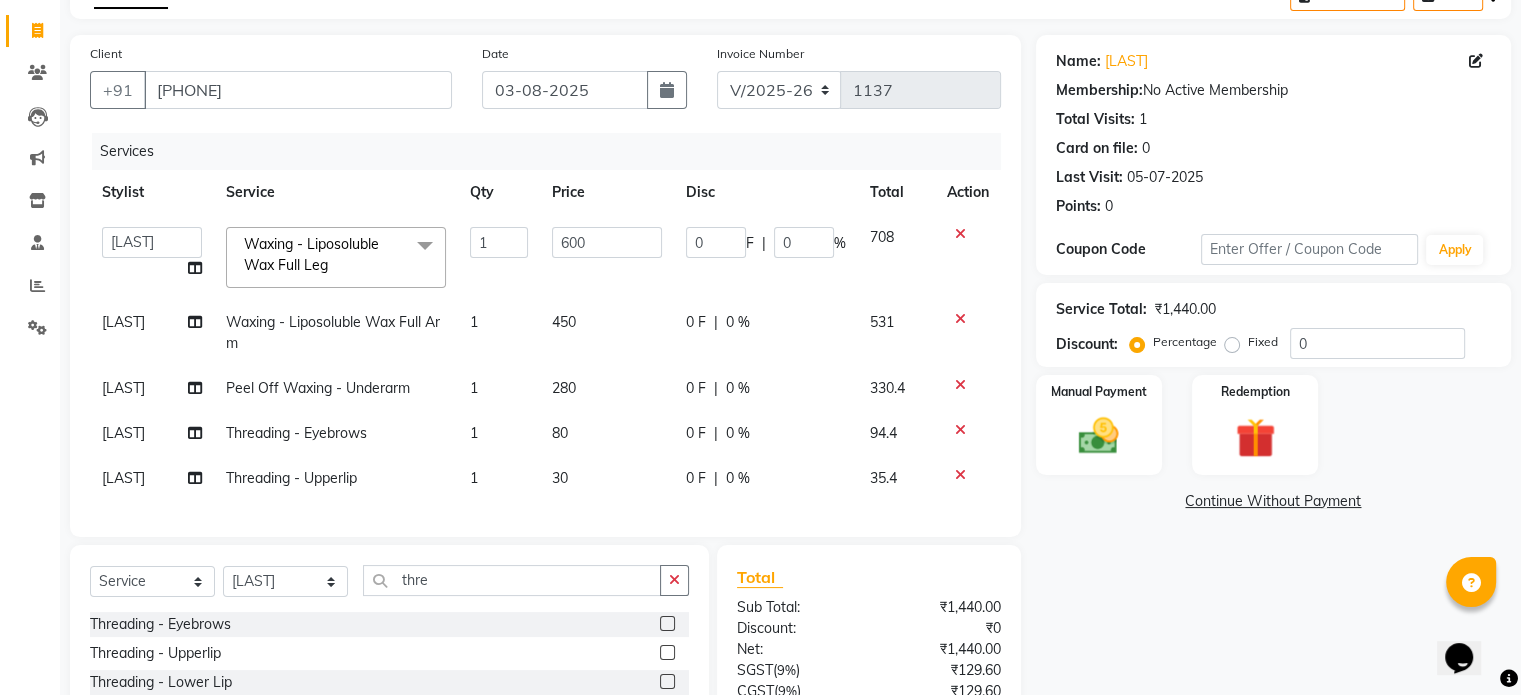 click at bounding box center [666, 624] 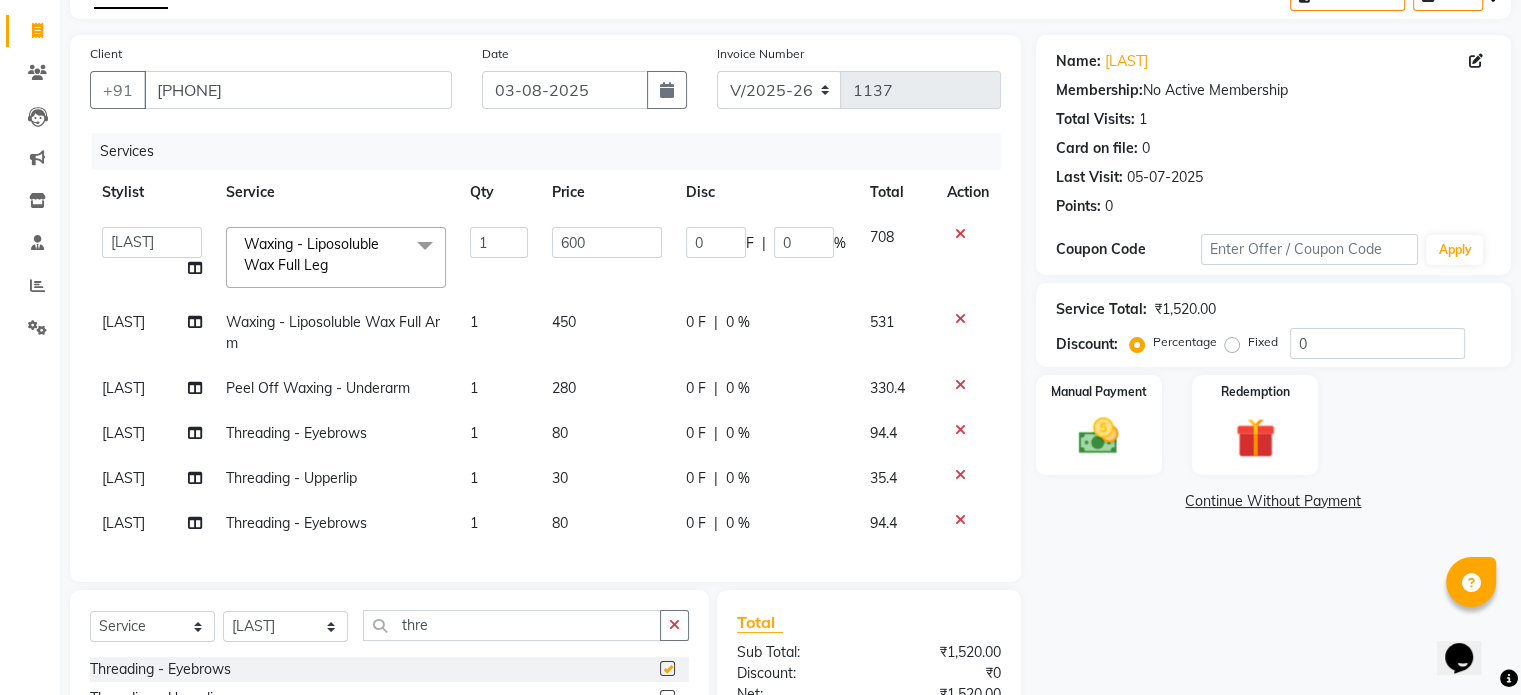 checkbox on "false" 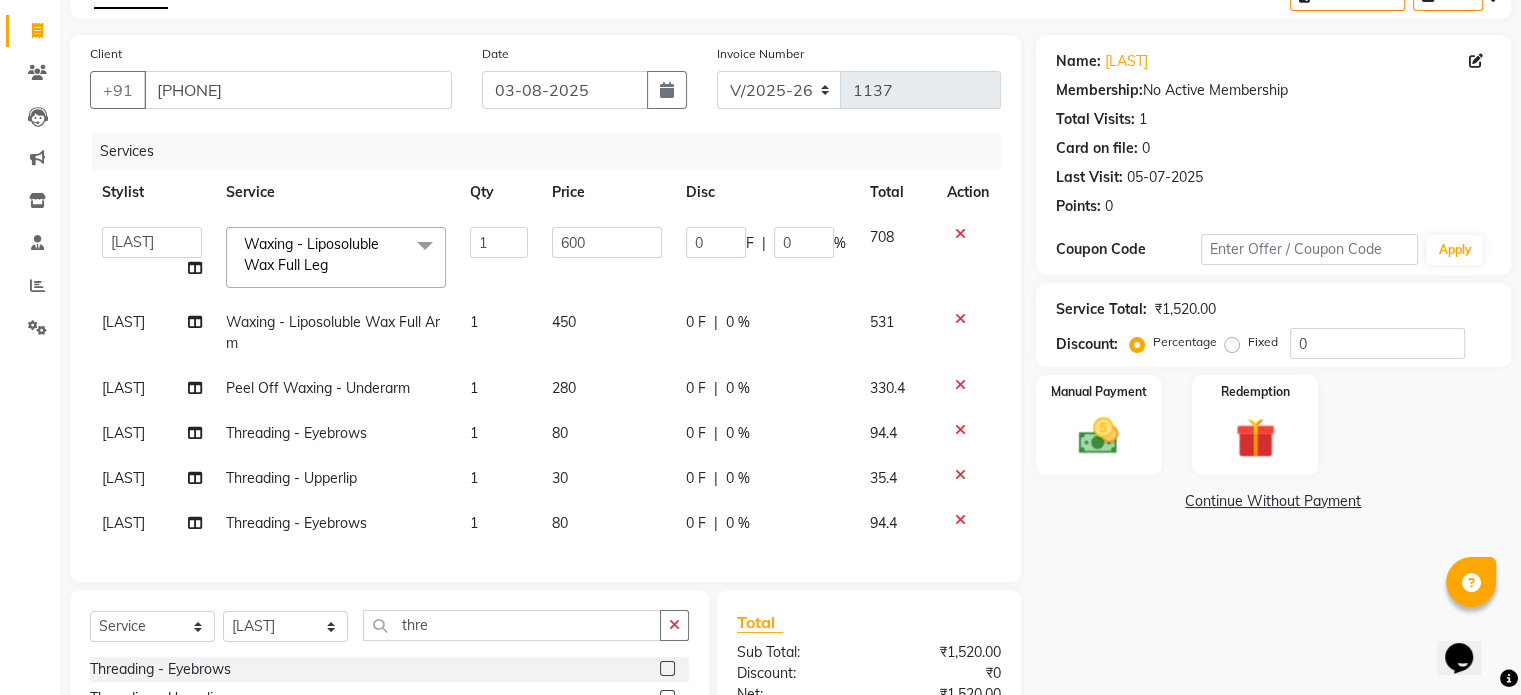scroll, scrollTop: 350, scrollLeft: 0, axis: vertical 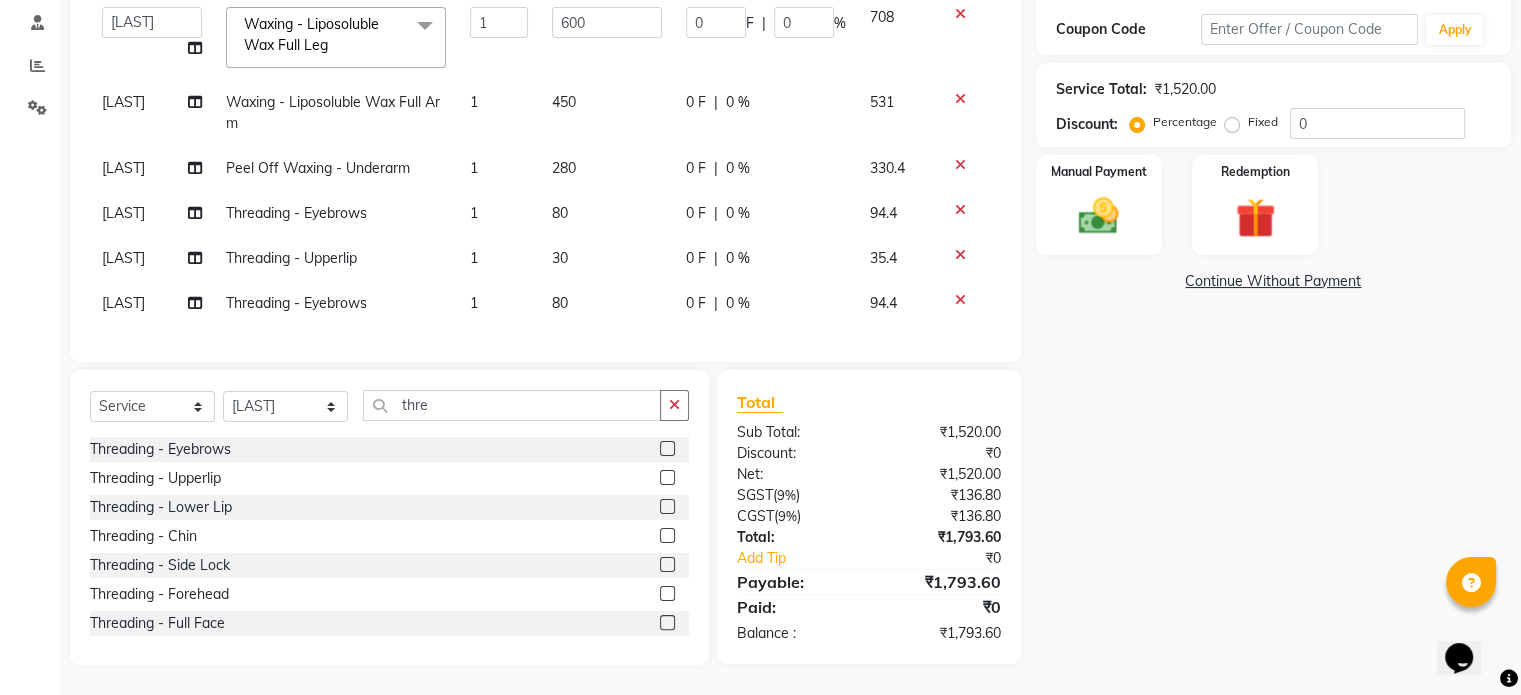click 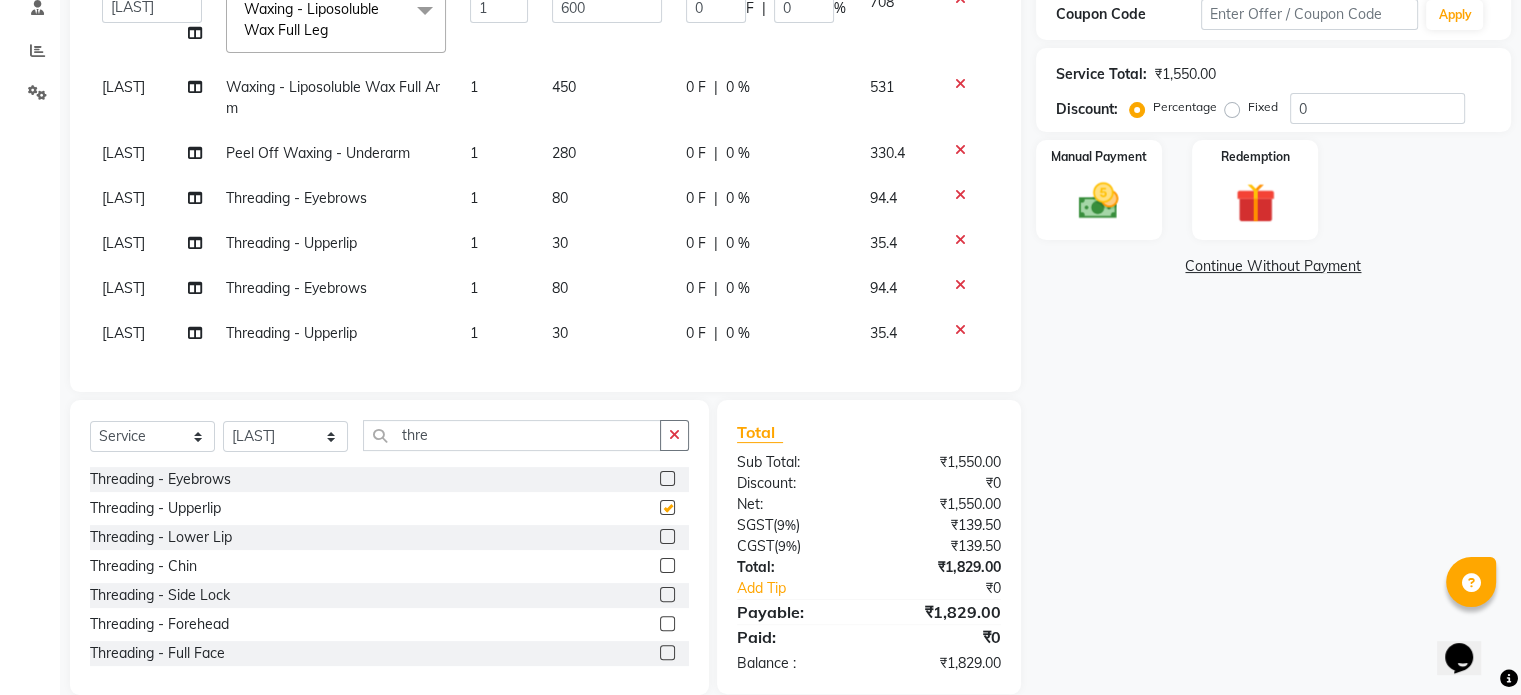 checkbox on "false" 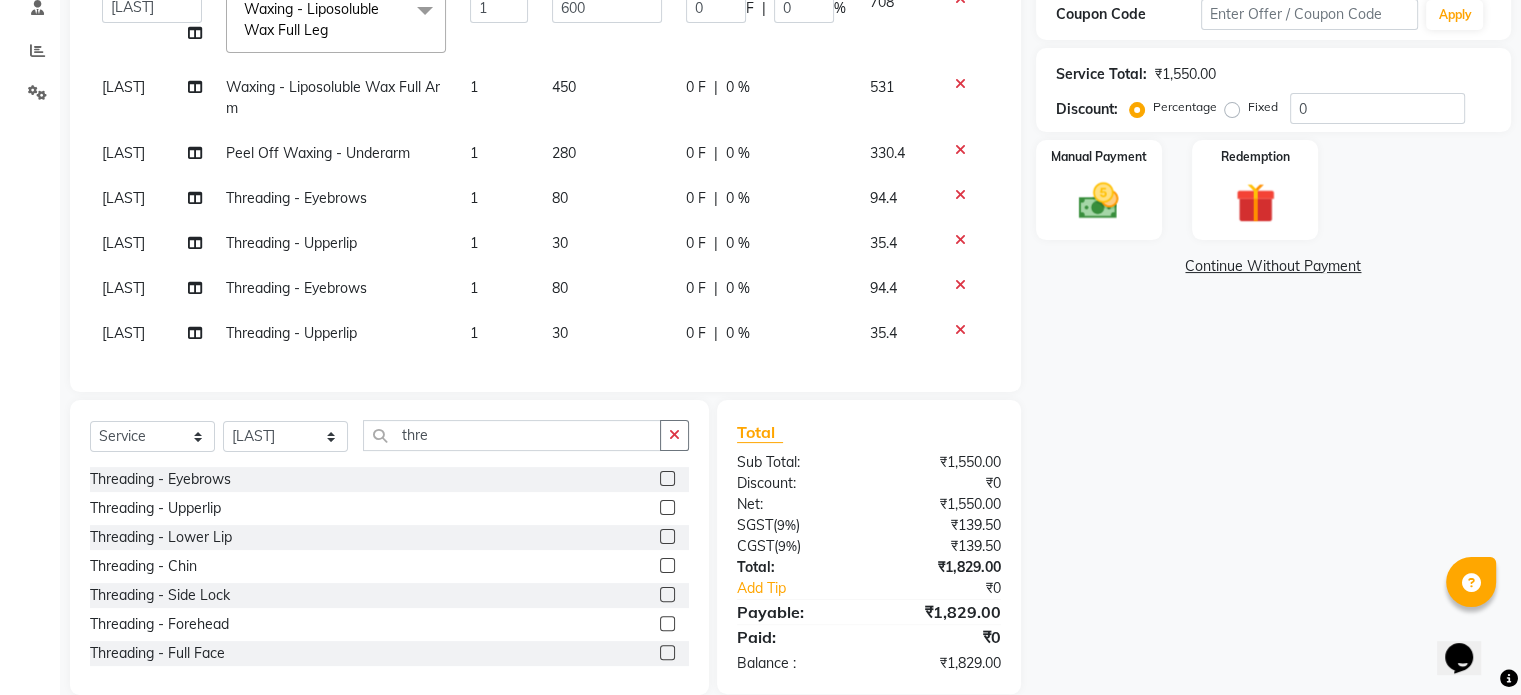 click on "80" 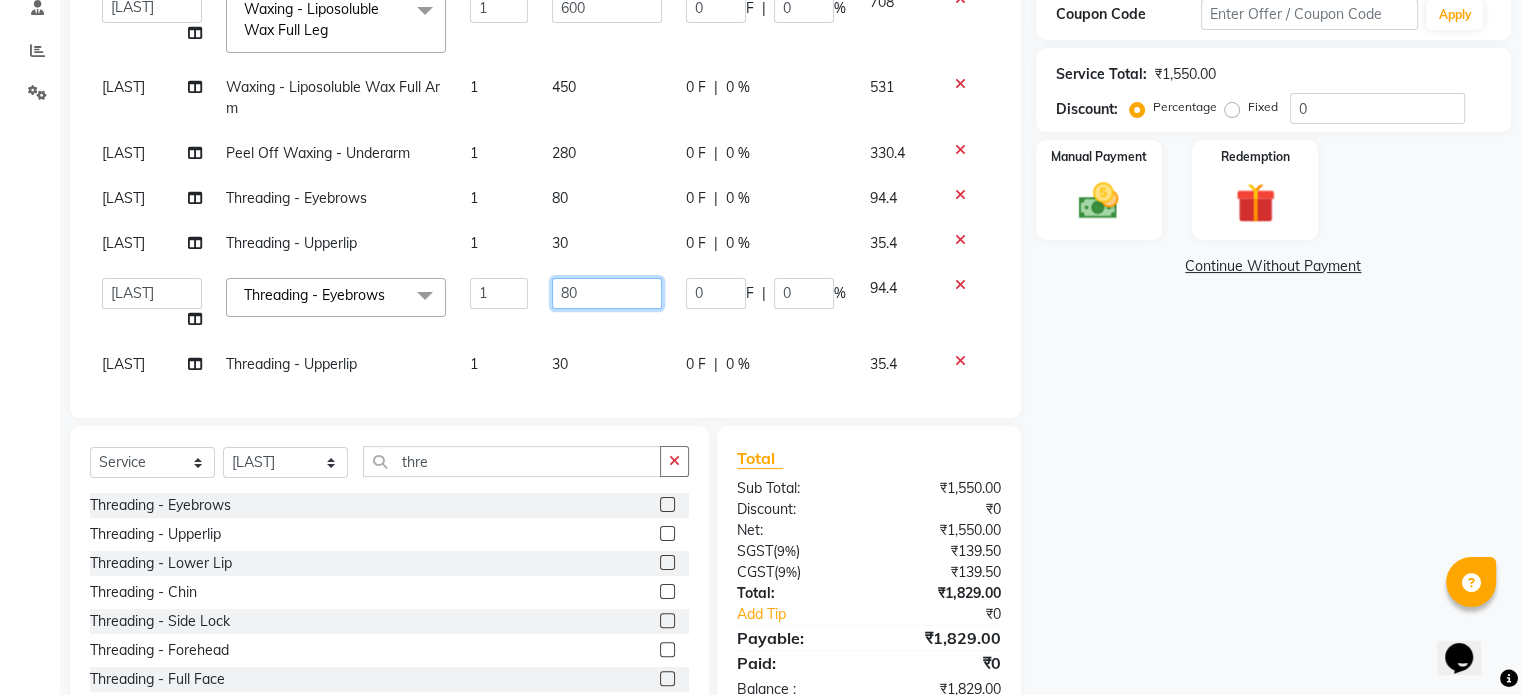 click on "80" 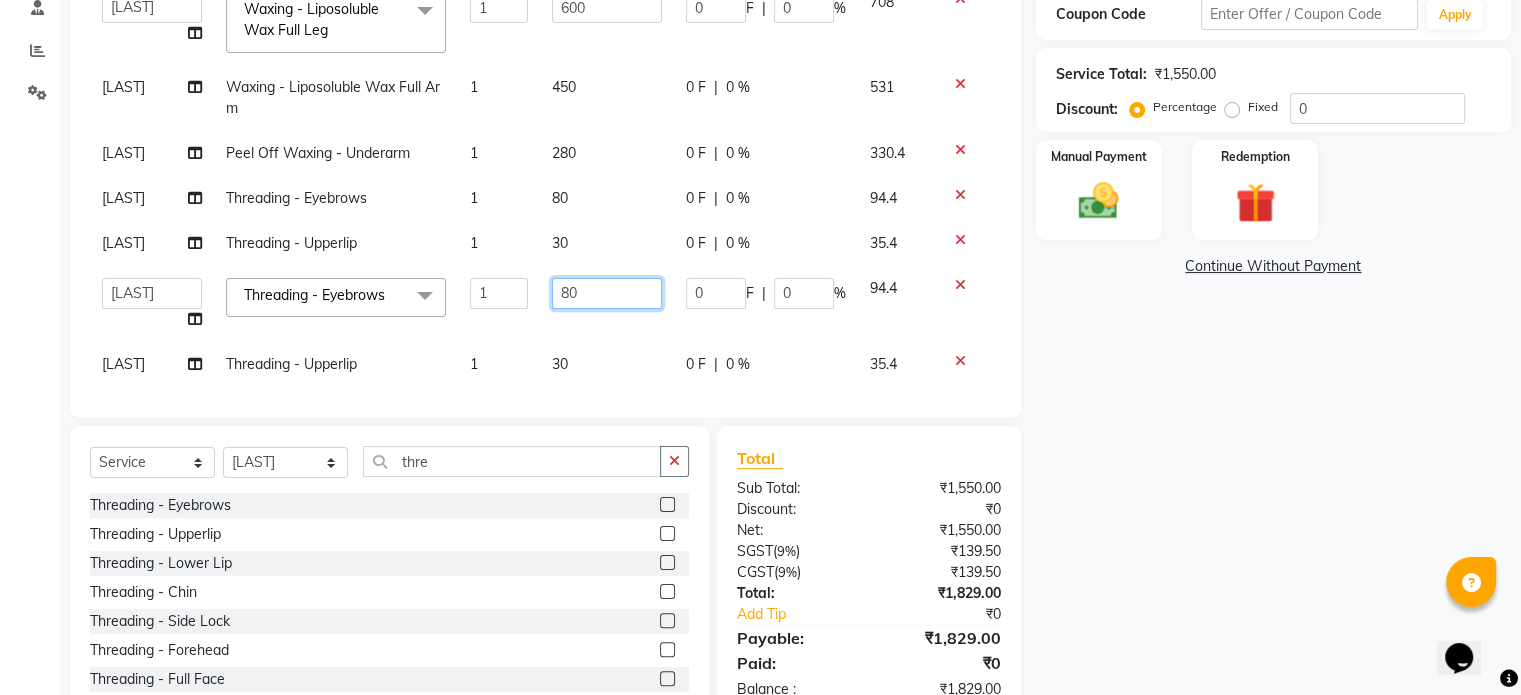 type on "8" 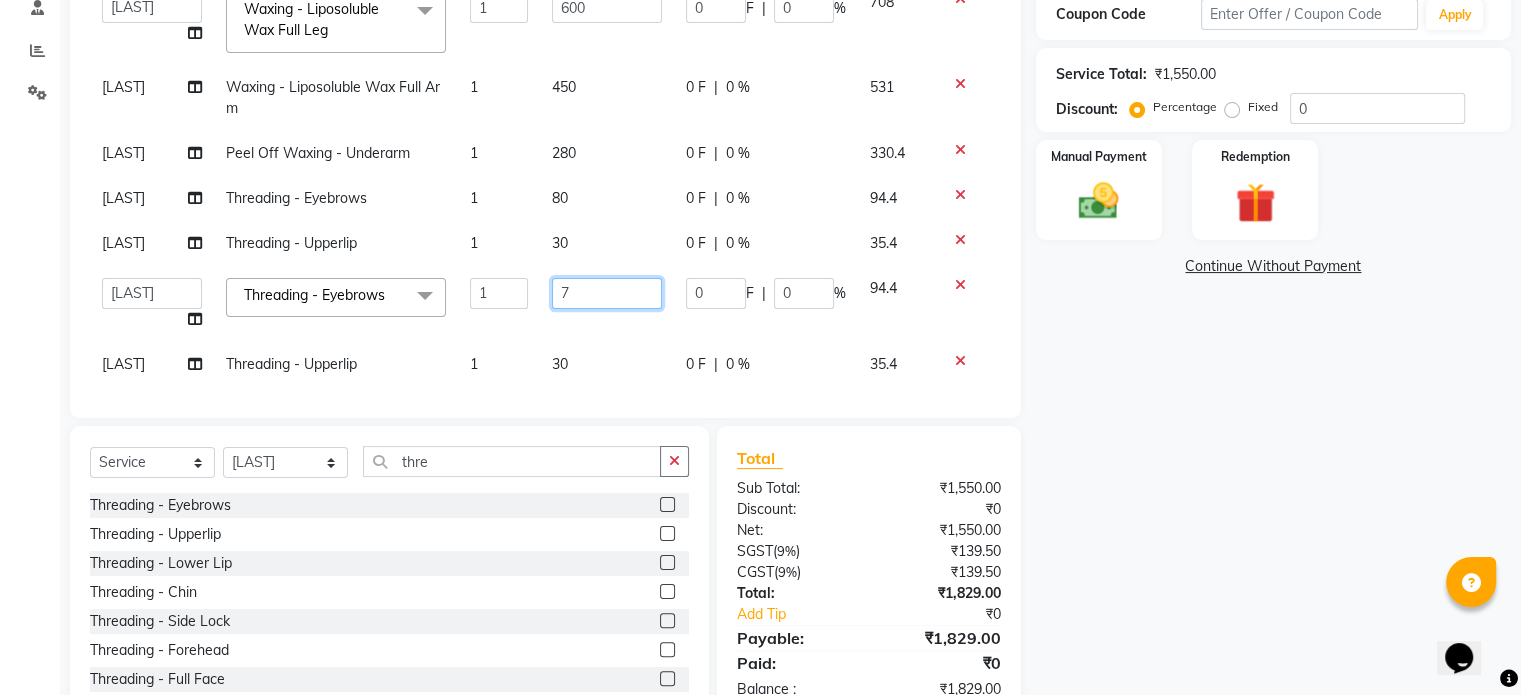 type on "70" 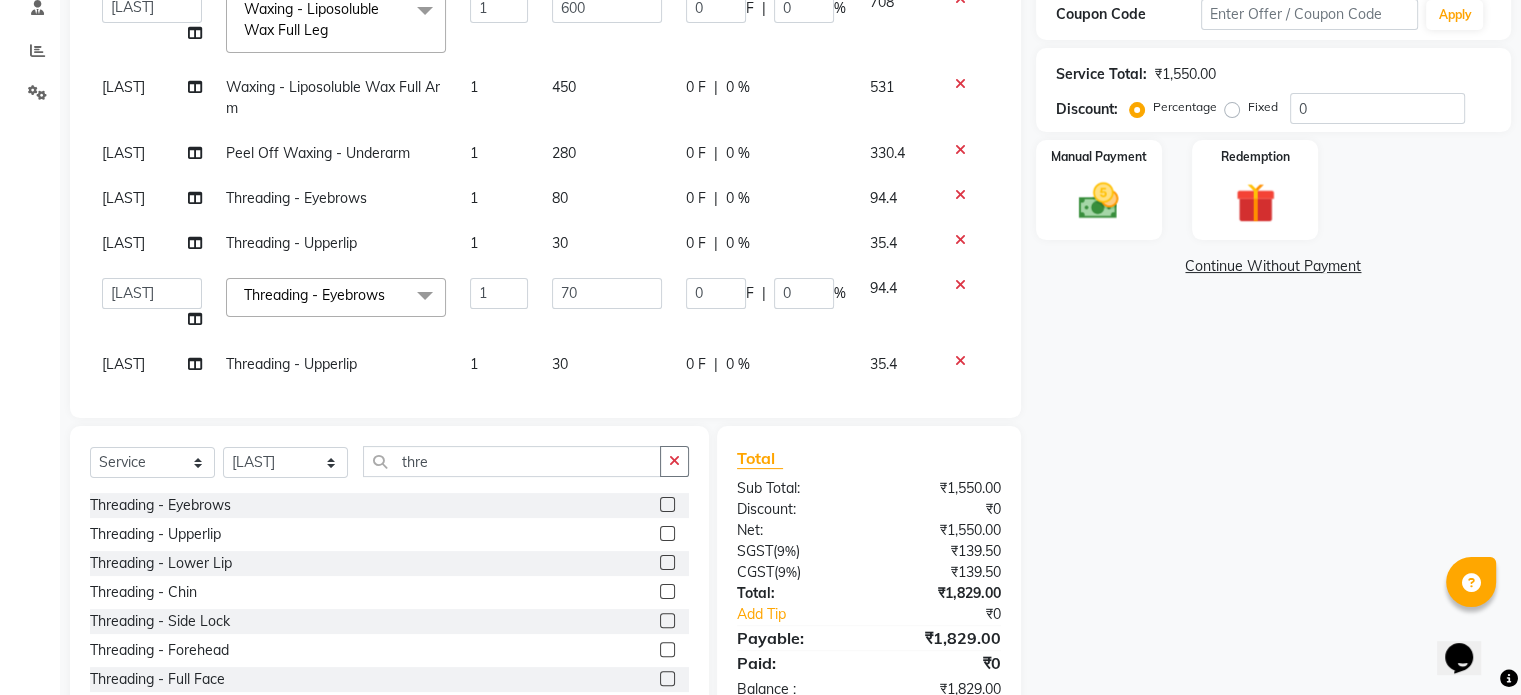 click on "[LAST] [LAST] [LAST] [LAST] [LAST] [LAST] [LAST] [LAST] [LAST] [LAST] [LAST] [LAST] [LAST] [LAST] [LAST] Waxing - Liposoluble Wax Full Leg  x Threading - Eyebrows Threading - Upperlip Threading - Lower Lip Threading - Chin Threading - Side Lock Threading - Forehead Threading - Full Face Threading - Jawline Threading - Neck Scieutific Combing green peel DERMA PEELING  LHR YELLOW PEEL LE MARINE TREATMENT tatto removal D - Tan - Underarm D - Tan - Feet D - Tan - Face & Neck D - Tan - Full Arm/Half Arm D - Tan - Half Back/Front D - Tan - Midriff D - Tan - Face Neck & Blouse Line D - Tan - Full Back/Front D - Tan - Full Leg/Half Leg D - Tan - Full Body Waxing - Sugar Wax Full Arm Waxing - Sugar Wax Full Leg Waxing - Sugar Wax Half Arm Waxing - Sugar Wax Half Leg Waxing - Sugar Wax Under Arm Waxing - Sugar Wax Chin Waxing - Sugar Wax Upperlip/Lowerlip Waxing - Sugar Wax Side Lock Waxing - Sugar Wax Forehead Waxing - Sugar Wax Jawline Waxing - Sugar Wax Face" 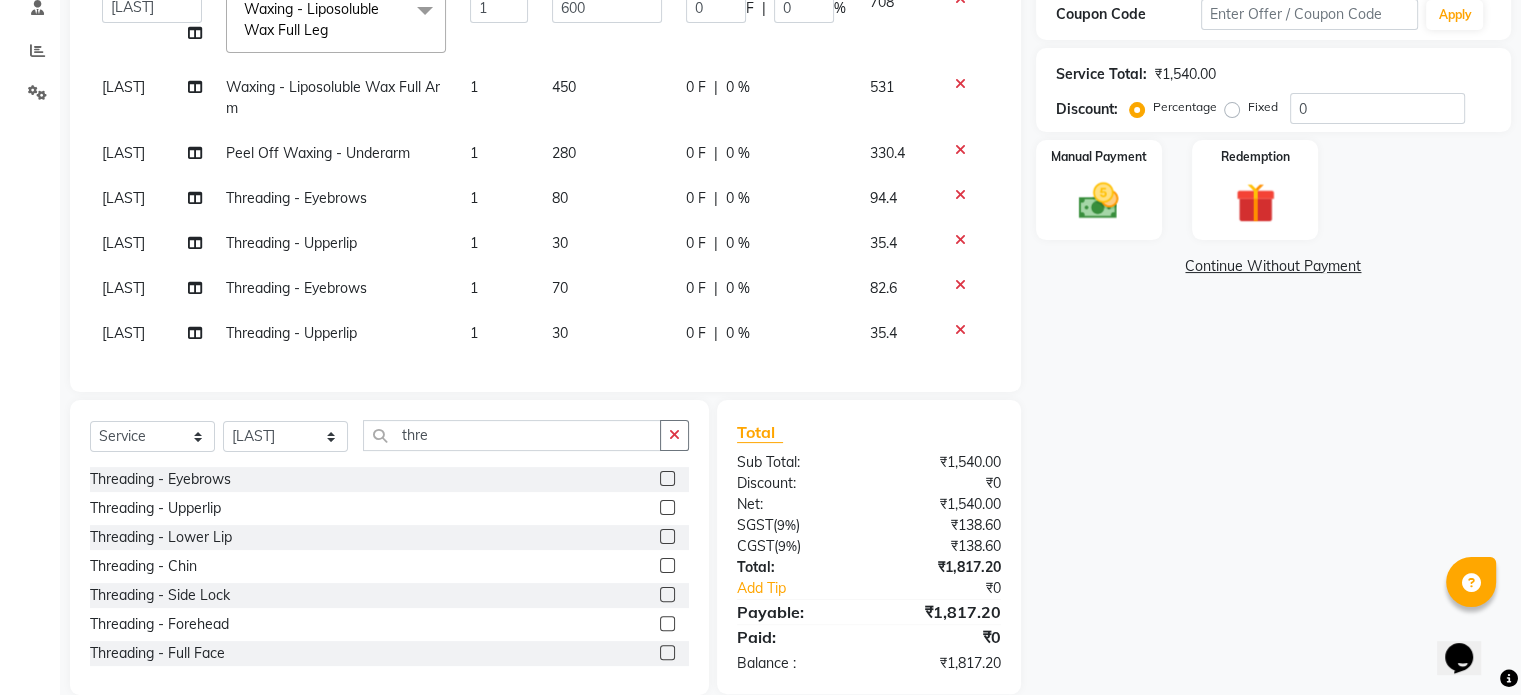click on "30" 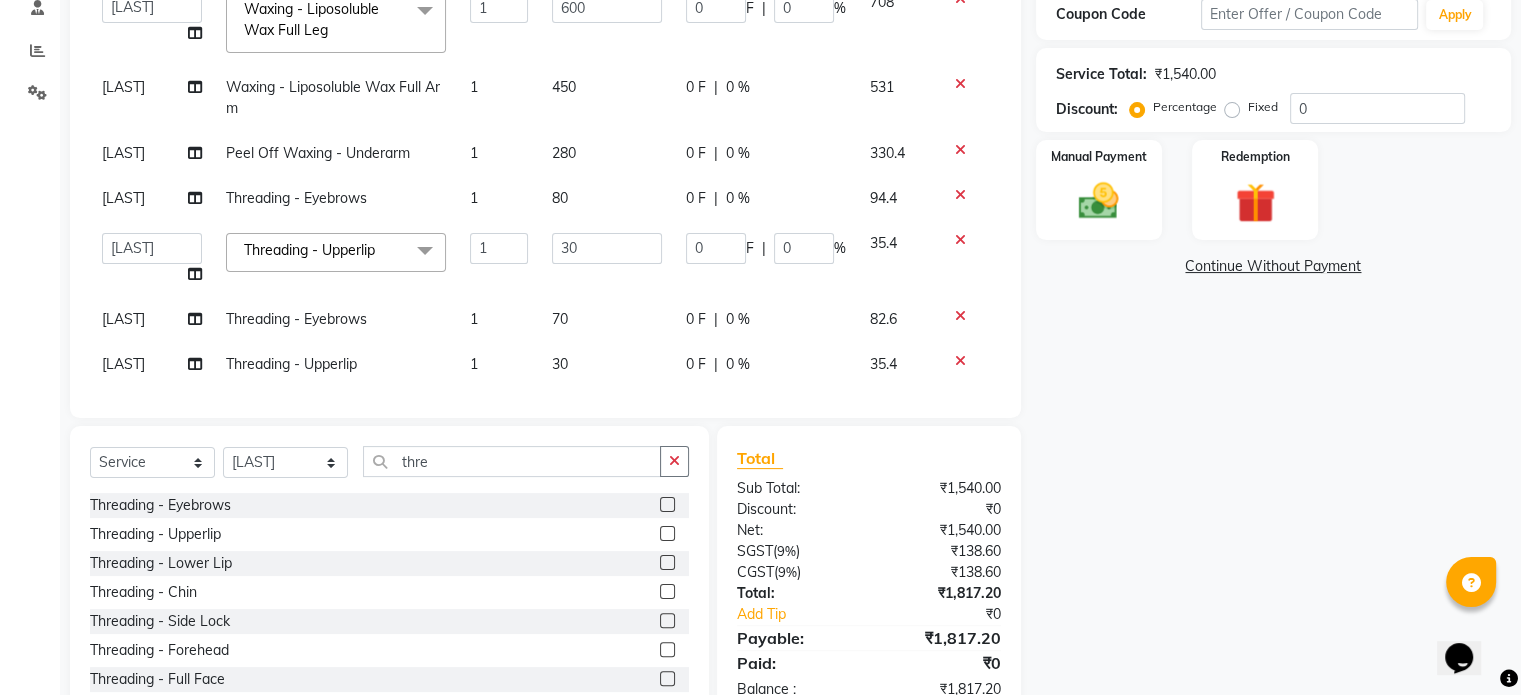 click on "70" 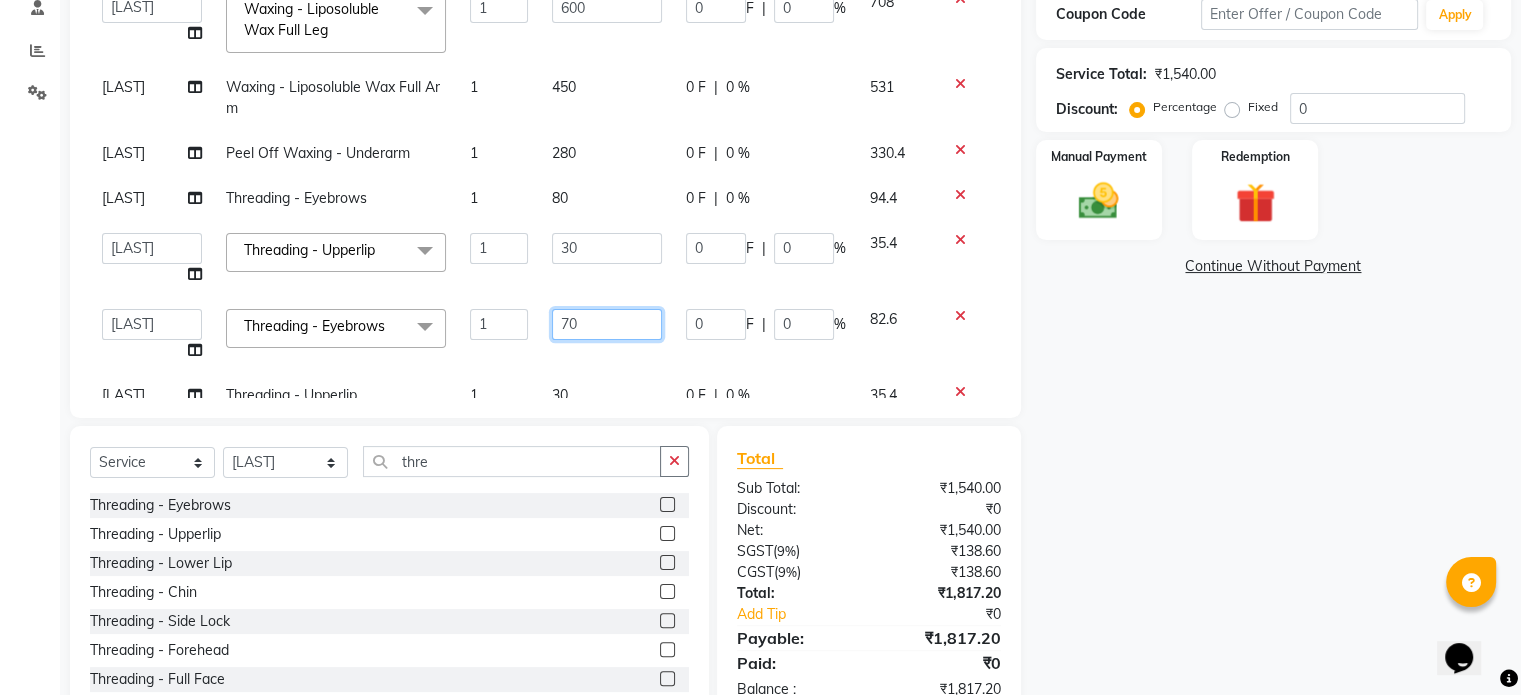 click on "70" 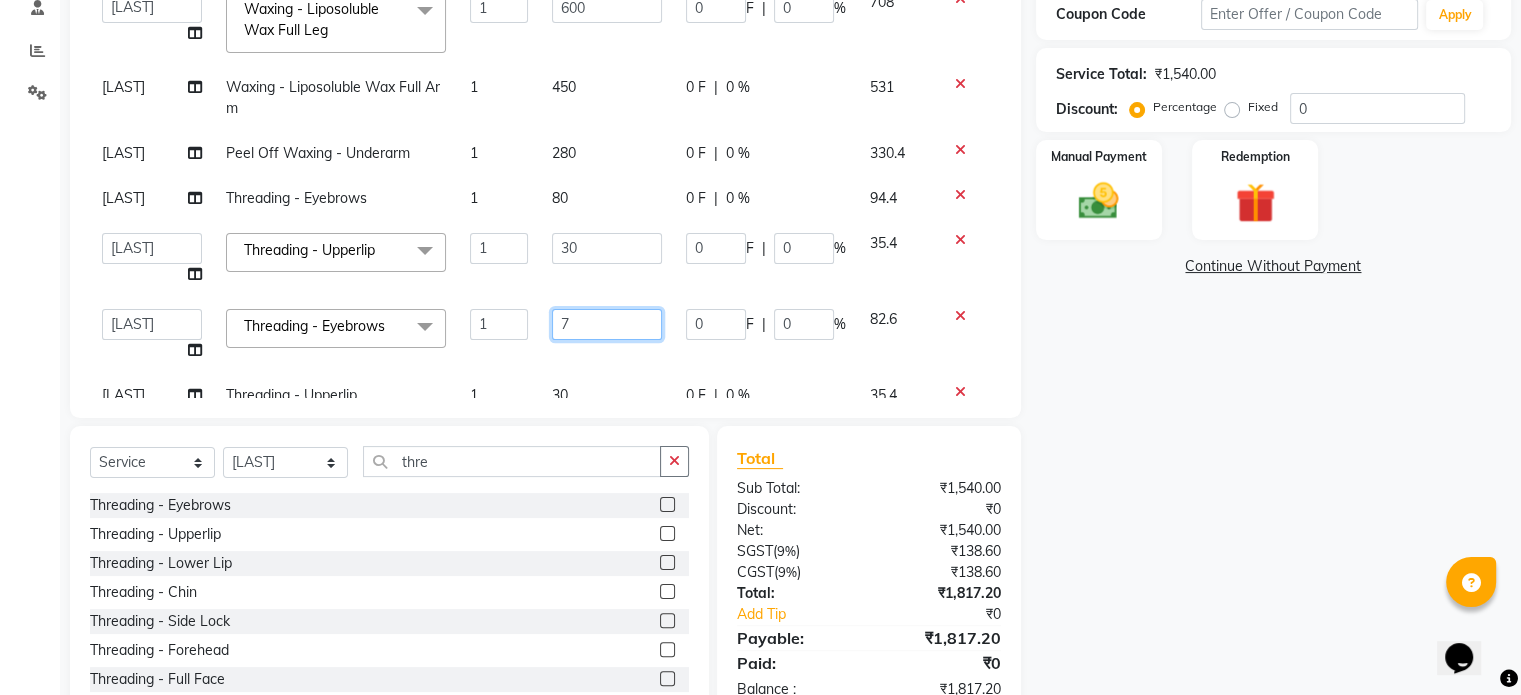type on "75" 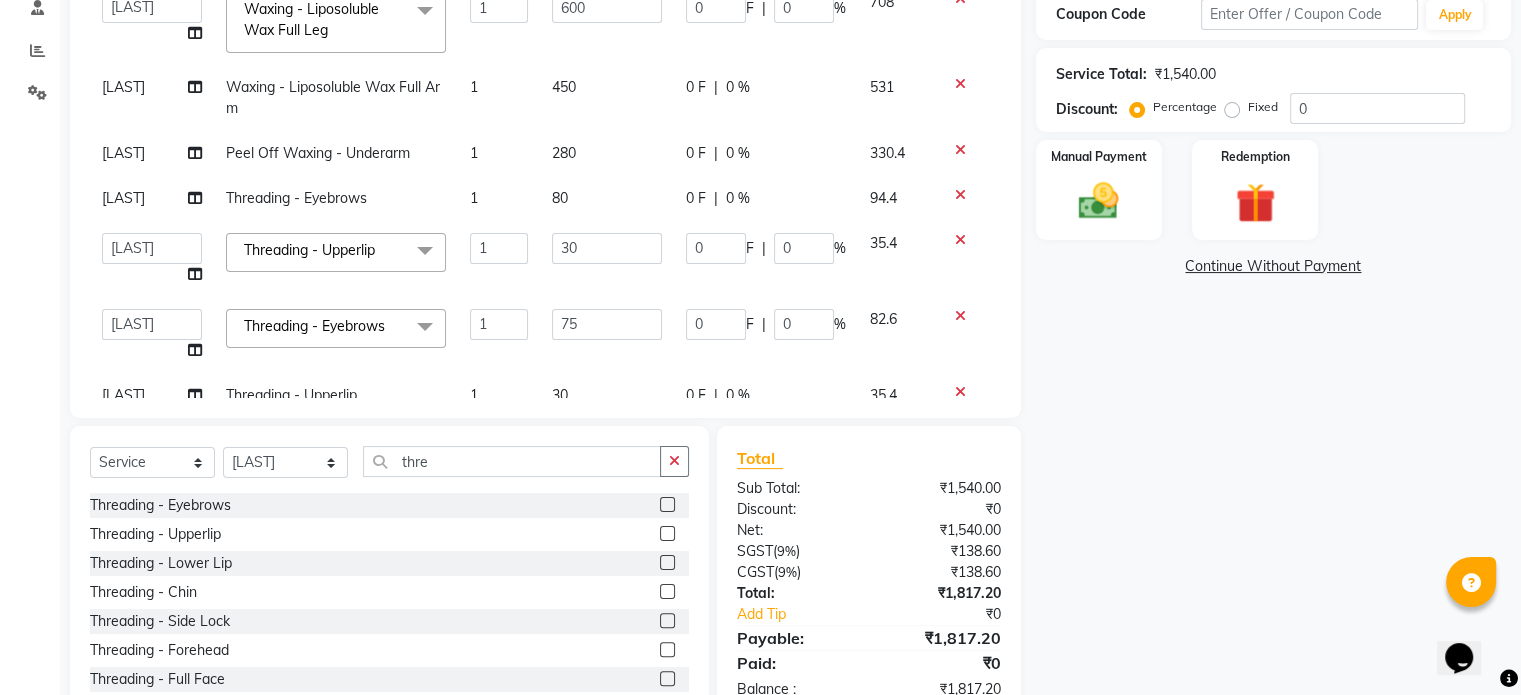 click on "[LAST] [LAST] [LAST] [LAST] [LAST] [LAST] [LAST] [LAST] [LAST] [LAST] [LAST] [LAST] [LAST] [LAST] [LAST] Waxing - Liposoluble Wax Full Leg  x Threading - Eyebrows Threading - Upperlip Threading - Lower Lip Threading - Chin Threading - Side Lock Threading - Forehead Threading - Full Face Threading - Jawline Threading - Neck Scieutific Combing green peel DERMA PEELING  LHR YELLOW PEEL LE MARINE TREATMENT tatto removal D - Tan - Underarm D - Tan - Feet D - Tan - Face & Neck D - Tan - Full Arm/Half Arm D - Tan - Half Back/Front D - Tan - Midriff D - Tan - Face Neck & Blouse Line D - Tan - Full Back/Front D - Tan - Full Leg/Half Leg D - Tan - Full Body Waxing - Sugar Wax Full Arm Waxing - Sugar Wax Full Leg Waxing - Sugar Wax Half Arm Waxing - Sugar Wax Half Leg Waxing - Sugar Wax Under Arm Waxing - Sugar Wax Chin Waxing - Sugar Wax Upperlip/Lowerlip Waxing - Sugar Wax Side Lock Waxing - Sugar Wax Forehead Waxing - Sugar Wax Jawline Waxing - Sugar Wax Face" 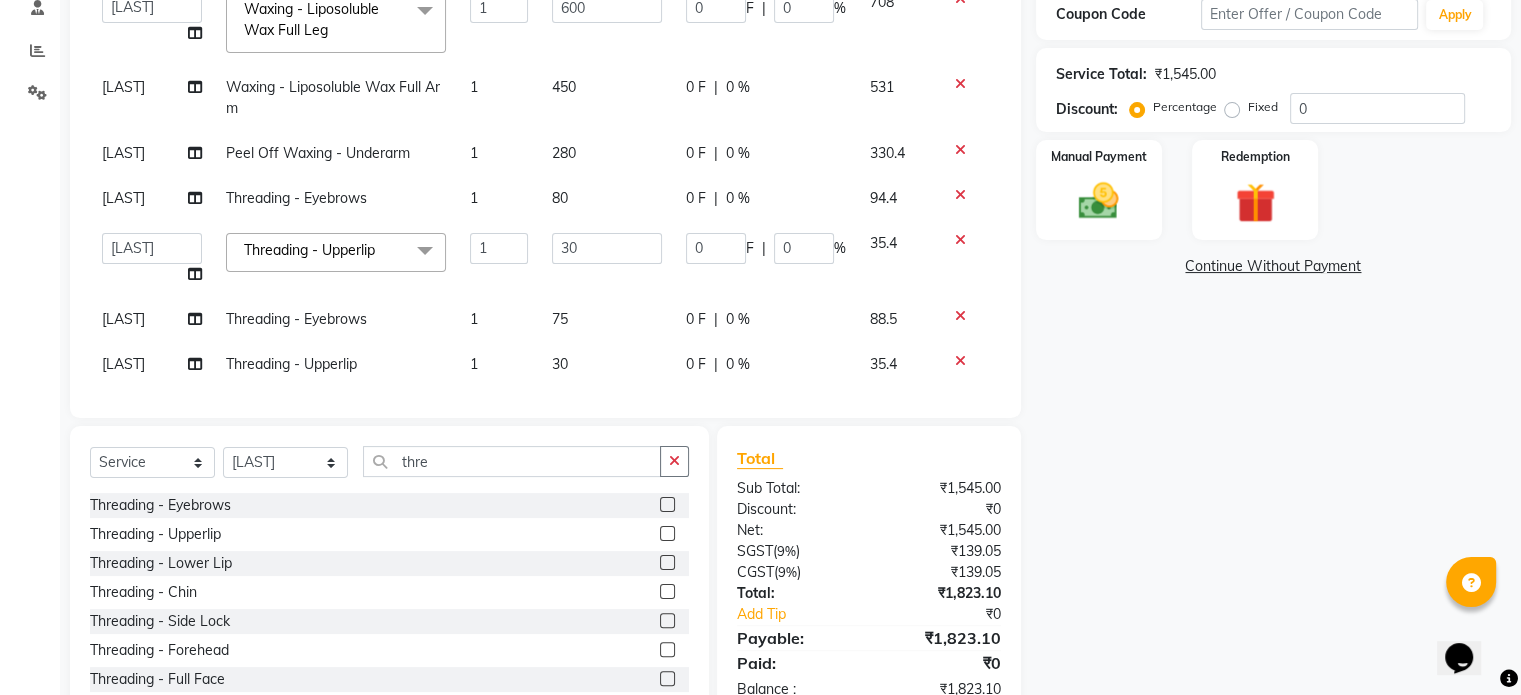 click on "75" 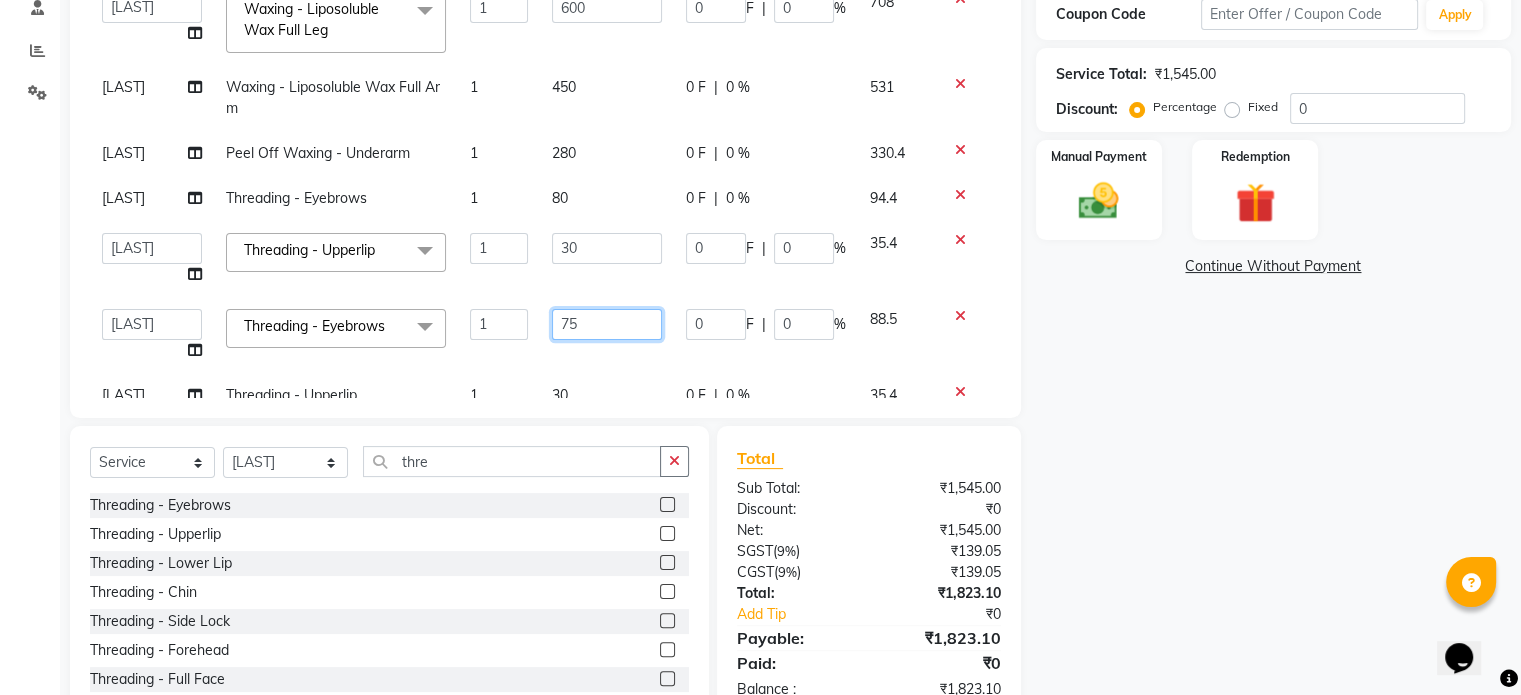 click on "75" 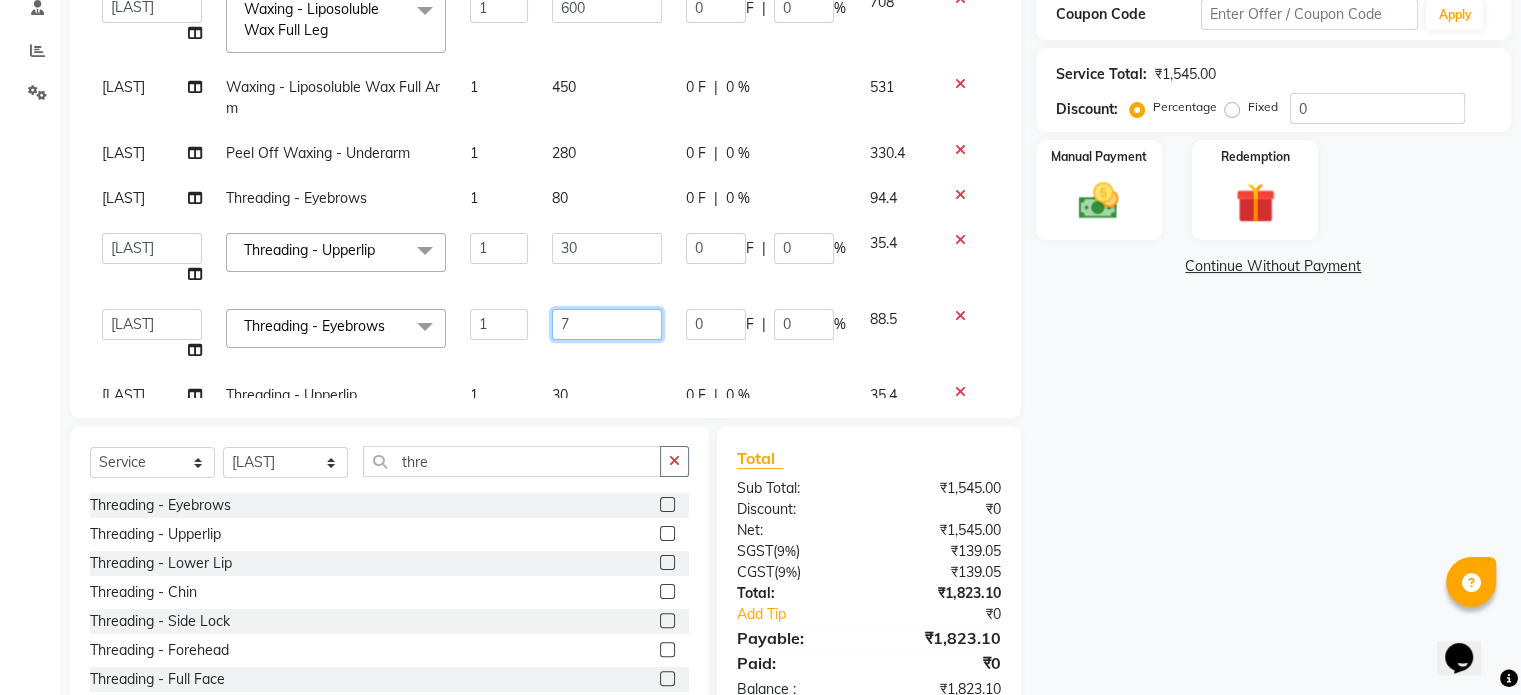 type on "73" 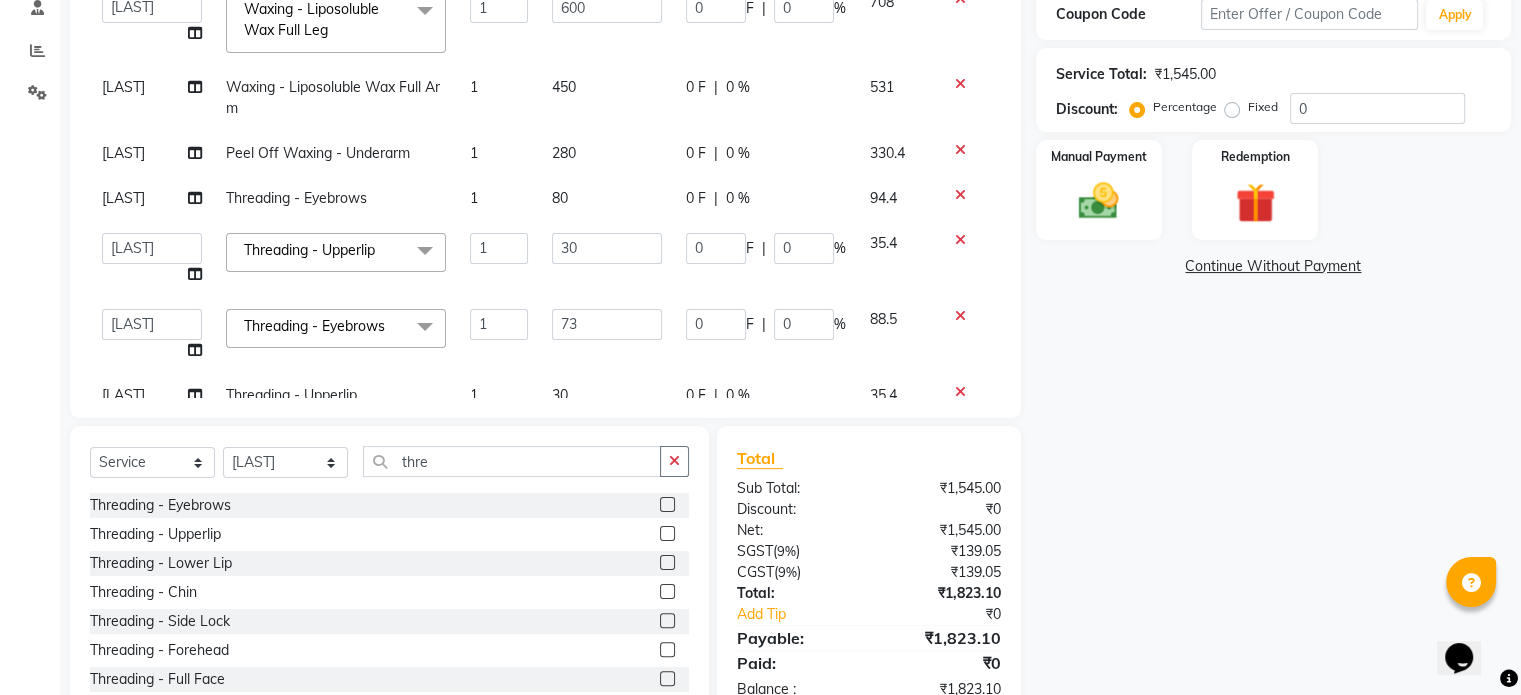 click on "[LAST] [LAST] [LAST] [LAST] [LAST] [LAST] [LAST] [LAST] [LAST] [LAST] [LAST] [LAST] [LAST] [LAST] [LAST] Waxing - Liposoluble Wax Full Leg  x Threading - Eyebrows Threading - Upperlip Threading - Lower Lip Threading - Chin Threading - Side Lock Threading - Forehead Threading - Full Face Threading - Jawline Threading - Neck Scieutific Combing green peel DERMA PEELING  LHR YELLOW PEEL LE MARINE TREATMENT tatto removal D - Tan - Underarm D - Tan - Feet D - Tan - Face & Neck D - Tan - Full Arm/Half Arm D - Tan - Half Back/Front D - Tan - Midriff D - Tan - Face Neck & Blouse Line D - Tan - Full Back/Front D - Tan - Full Leg/Half Leg D - Tan - Full Body Waxing - Sugar Wax Full Arm Waxing - Sugar Wax Full Leg Waxing - Sugar Wax Half Arm Waxing - Sugar Wax Half Leg Waxing - Sugar Wax Under Arm Waxing - Sugar Wax Chin Waxing - Sugar Wax Upperlip/Lowerlip Waxing - Sugar Wax Side Lock Waxing - Sugar Wax Forehead Waxing - Sugar Wax Jawline Waxing - Sugar Wax Face" 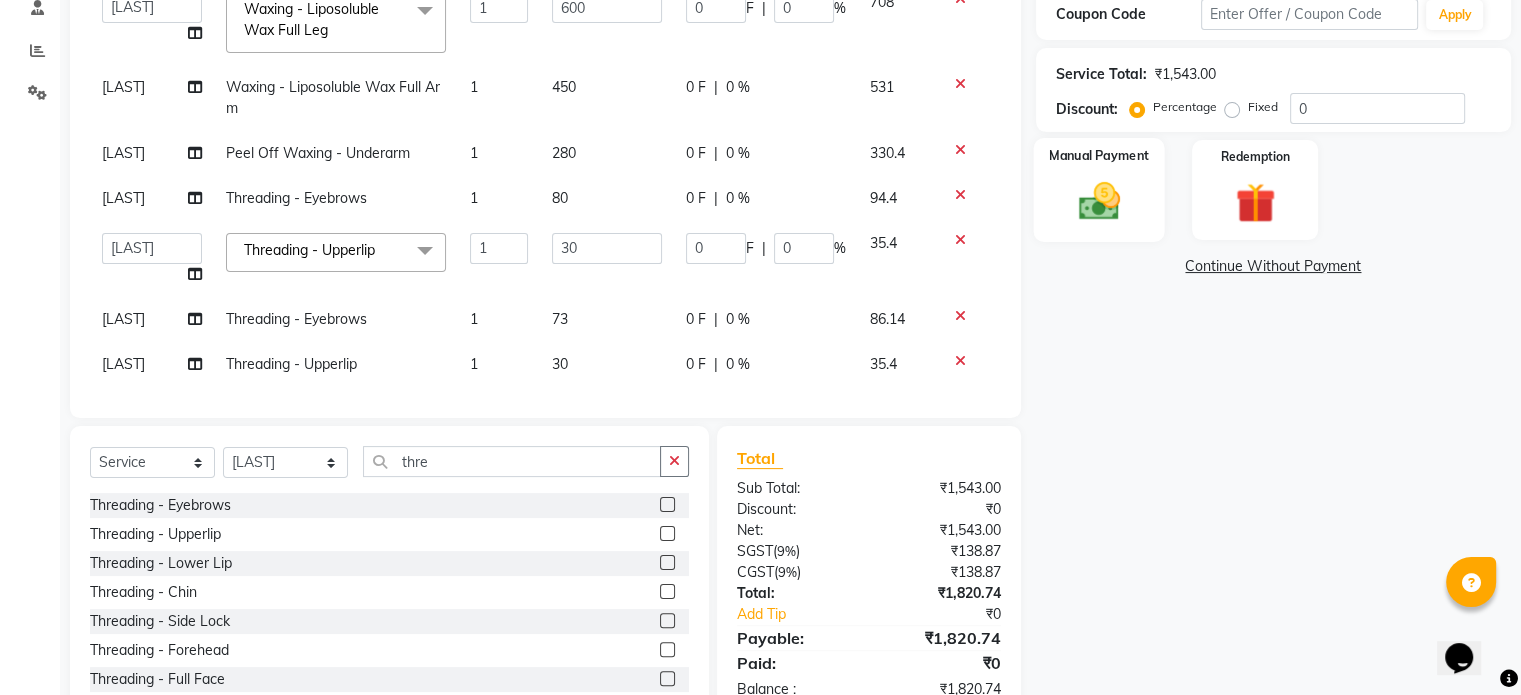 click on "Manual Payment" 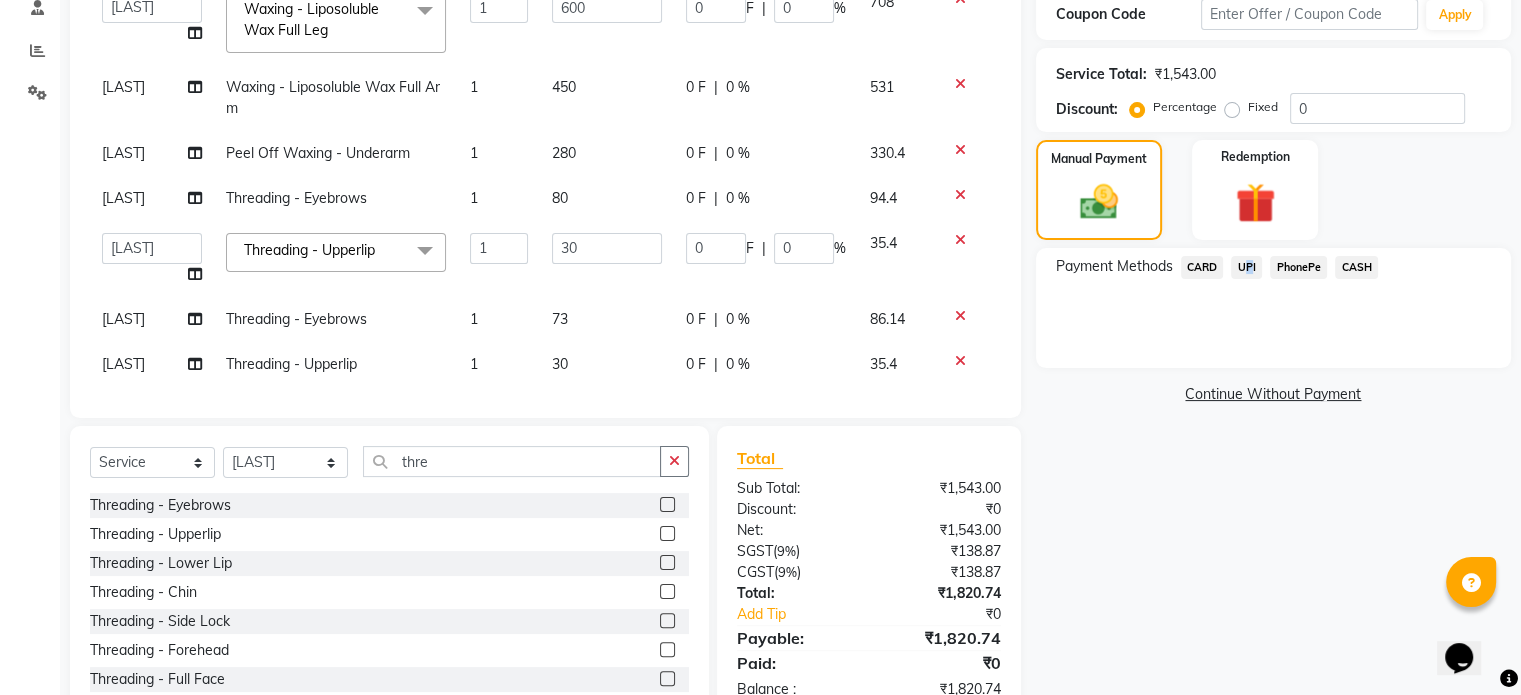 drag, startPoint x: 1242, startPoint y: 264, endPoint x: 1292, endPoint y: 269, distance: 50.24938 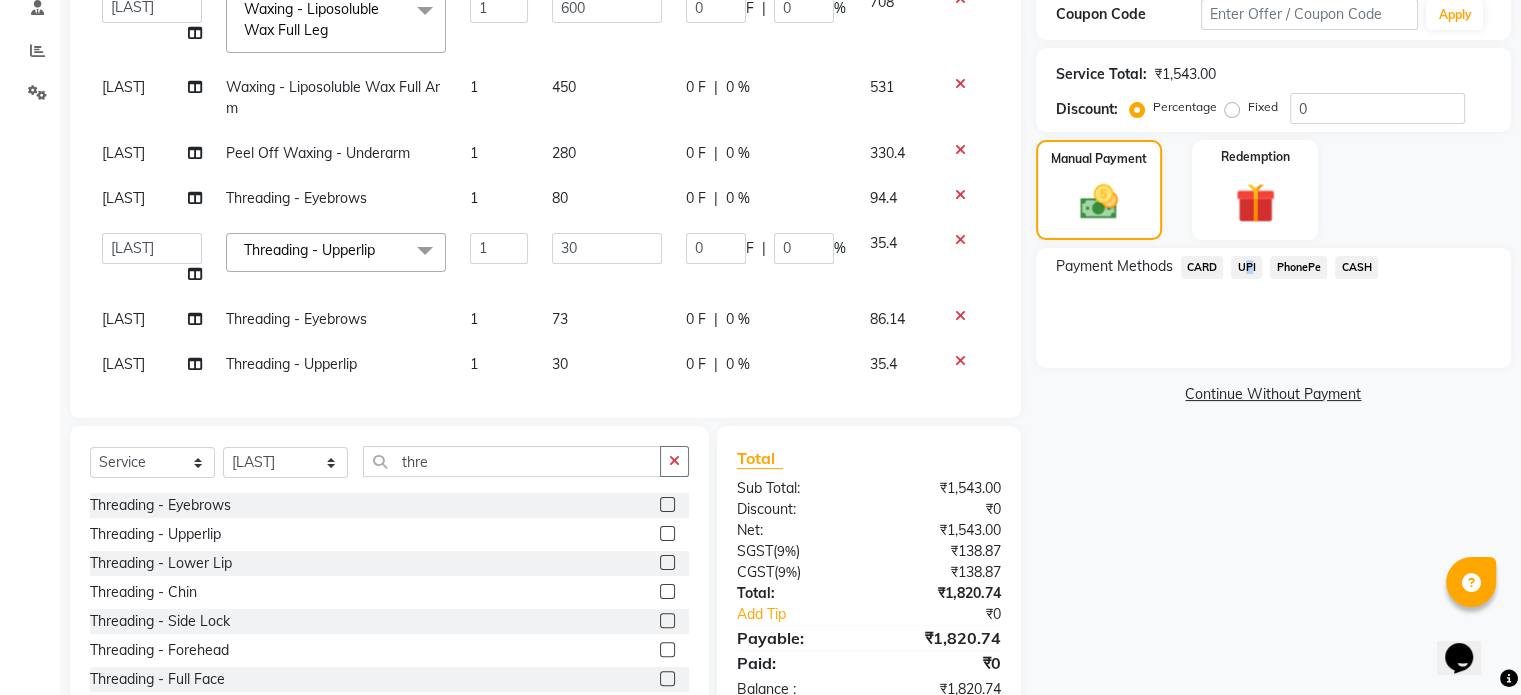 click on "UPI" 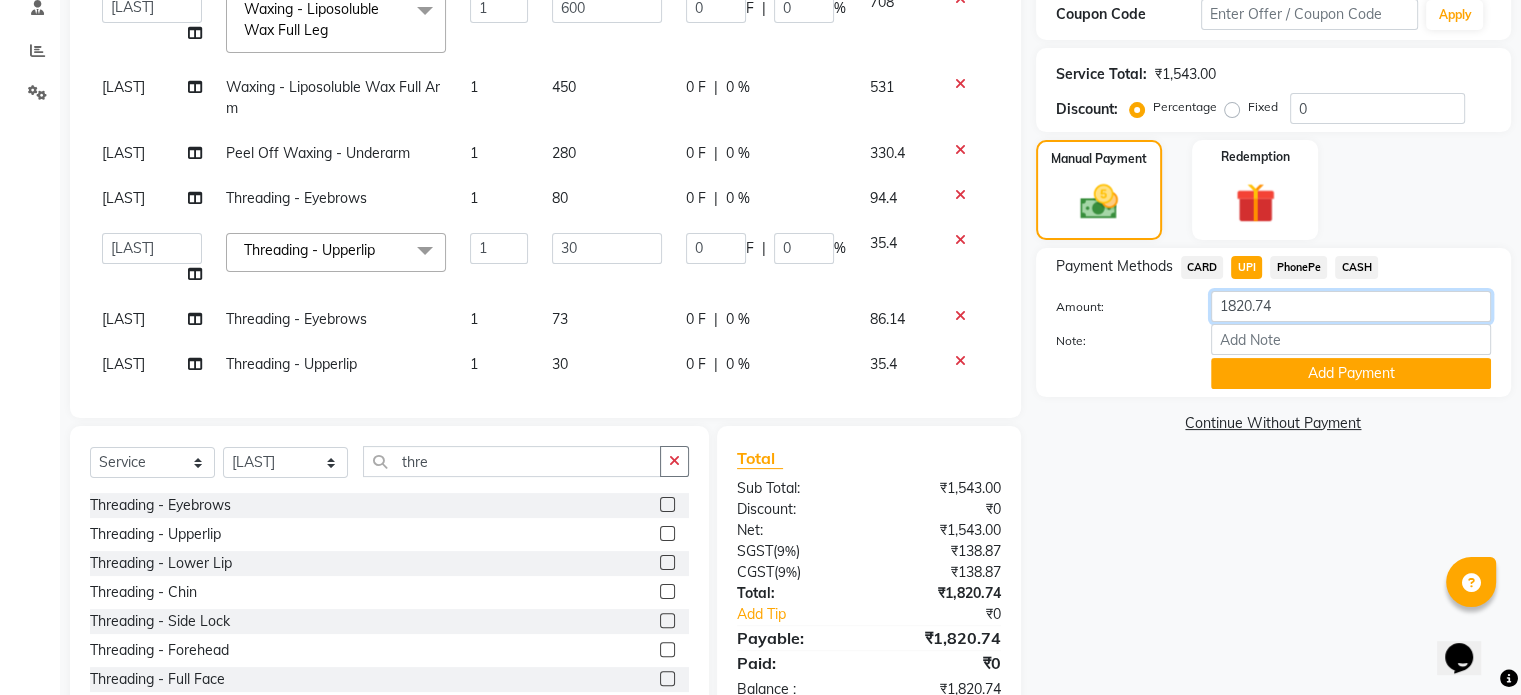 click on "1820.74" 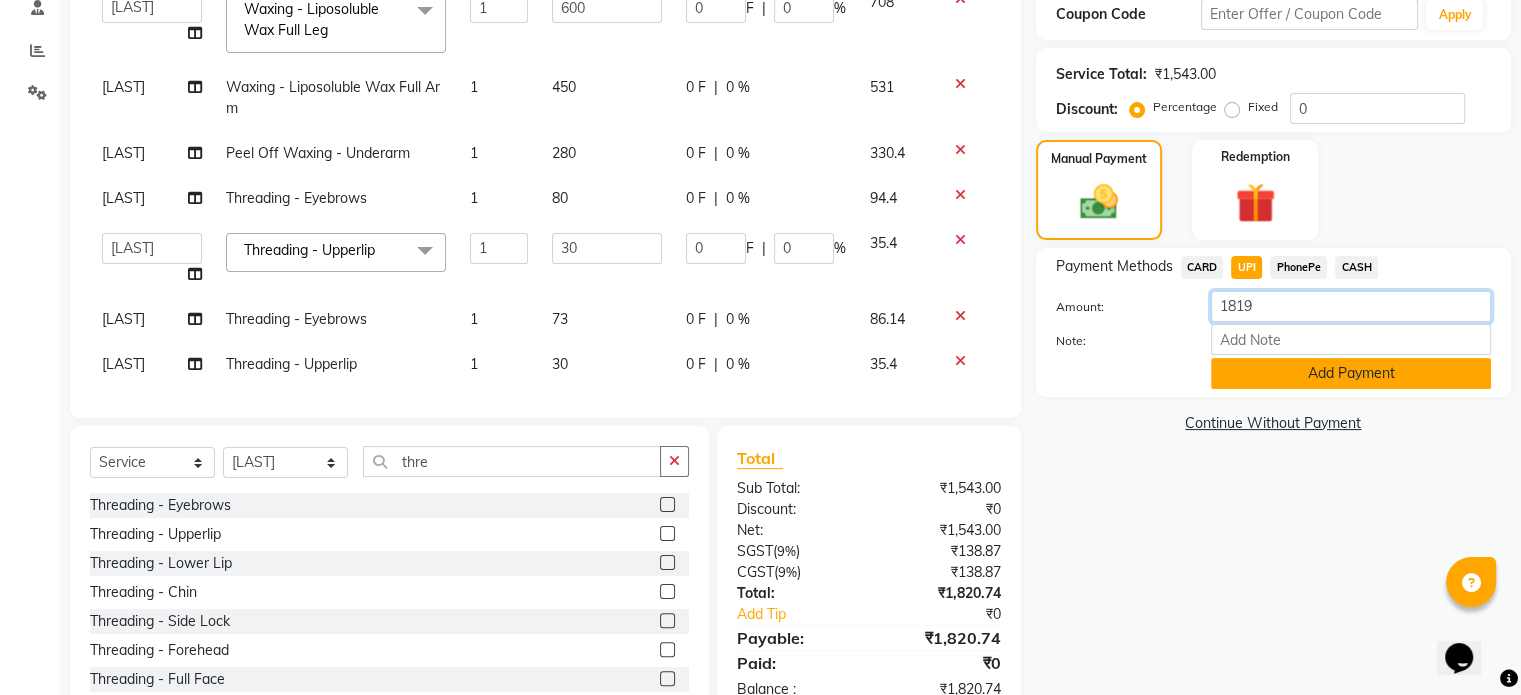 type on "1819" 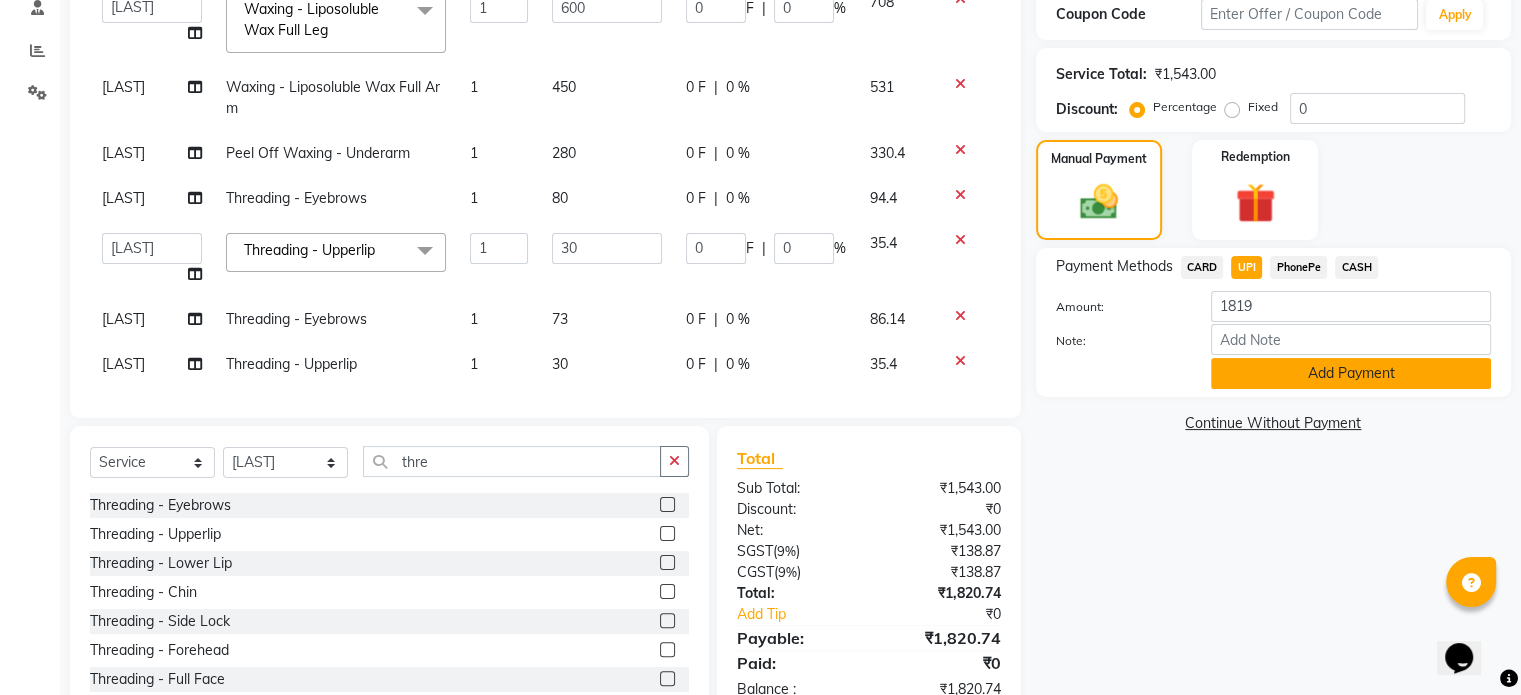 click on "Add Payment" 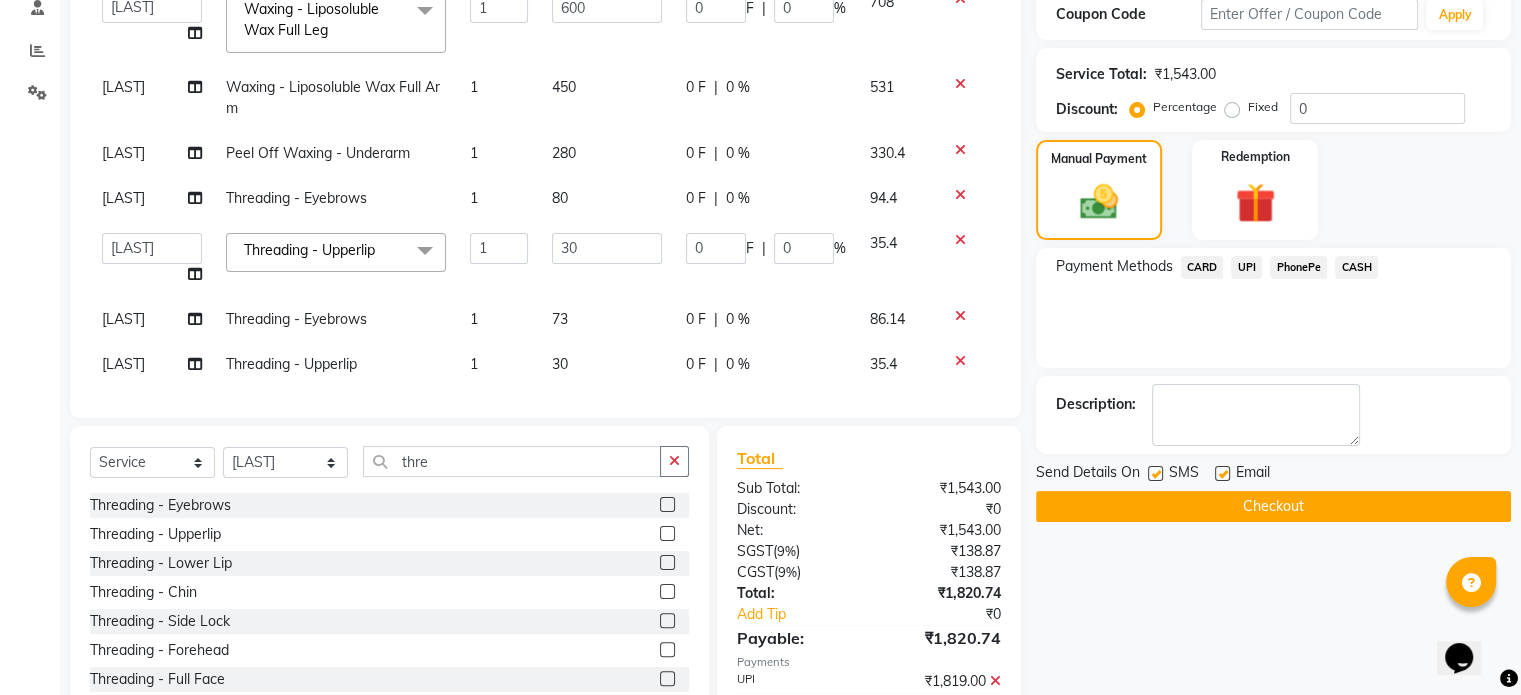 scroll, scrollTop: 447, scrollLeft: 0, axis: vertical 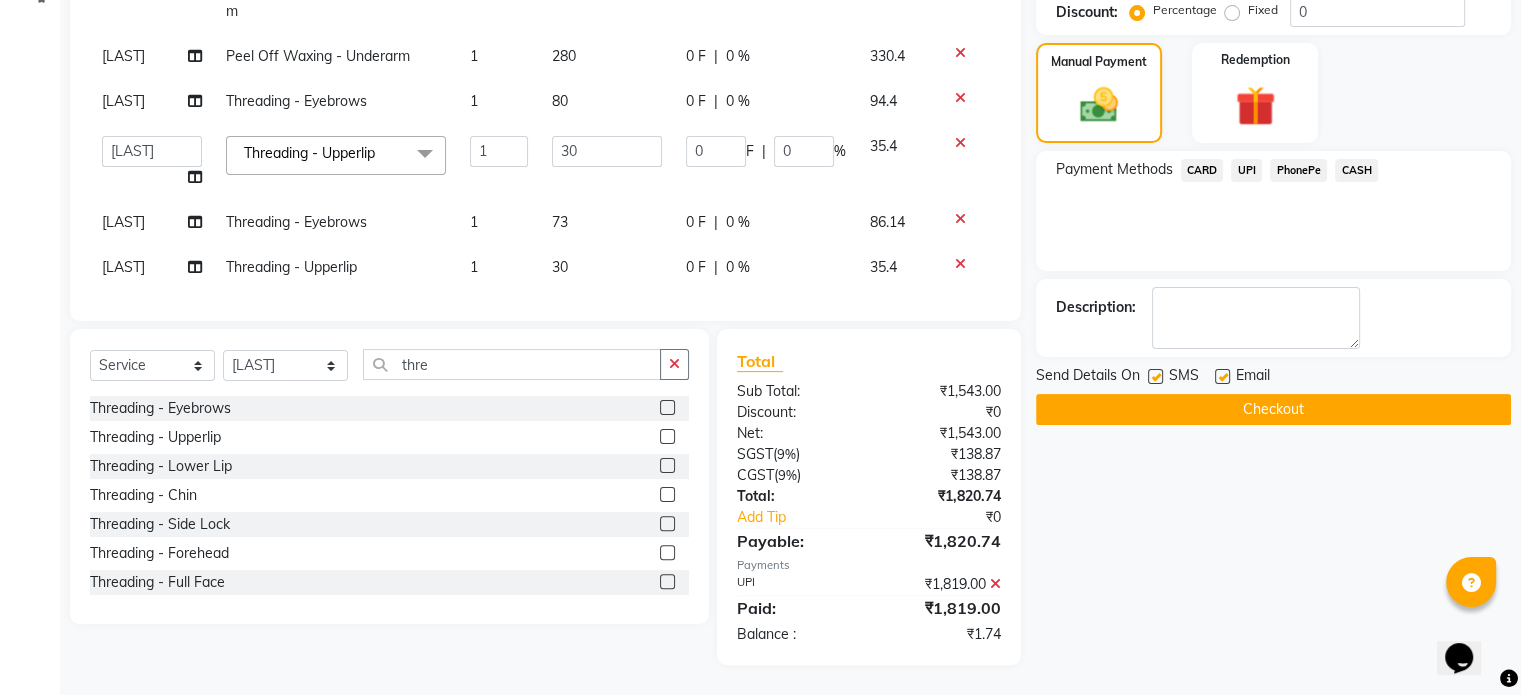 click on "Checkout" 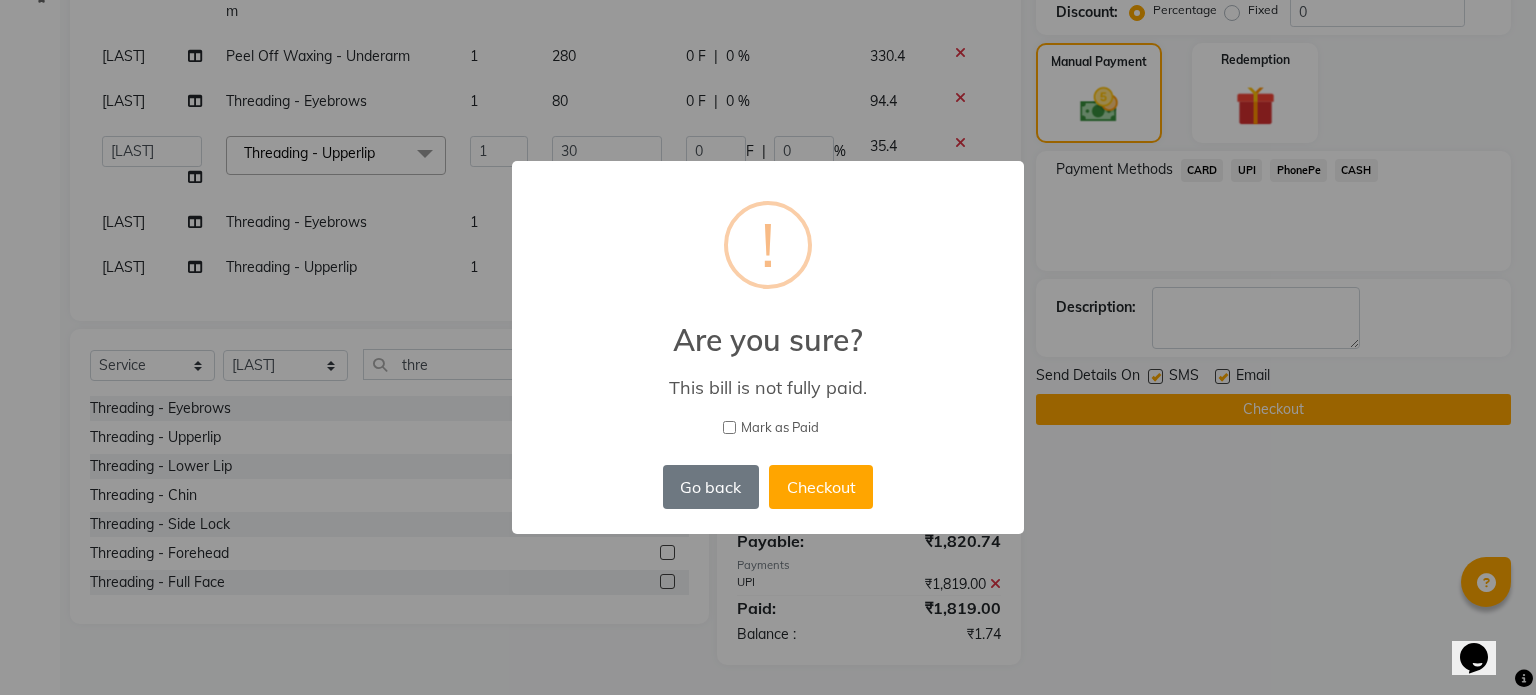 click on "Mark as Paid" at bounding box center [729, 427] 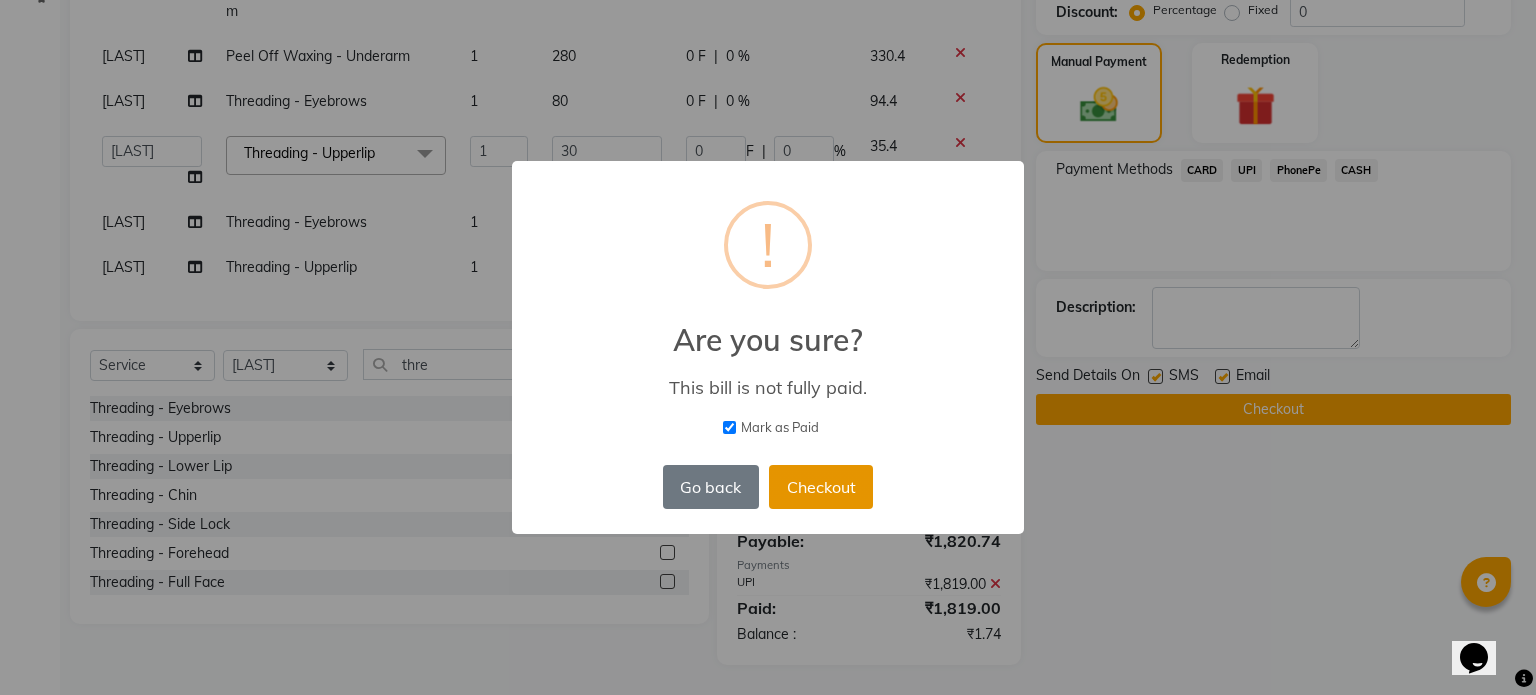 click on "Checkout" at bounding box center (821, 487) 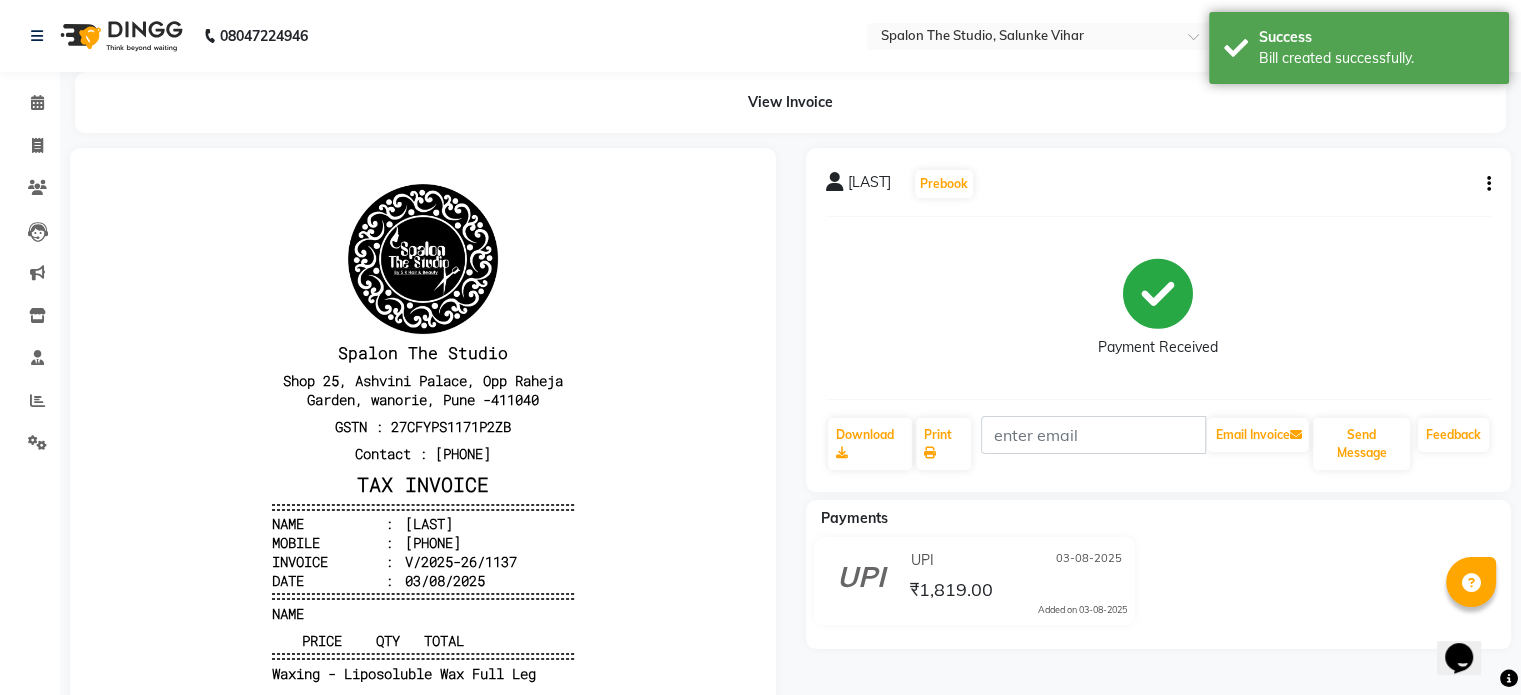 scroll, scrollTop: 0, scrollLeft: 0, axis: both 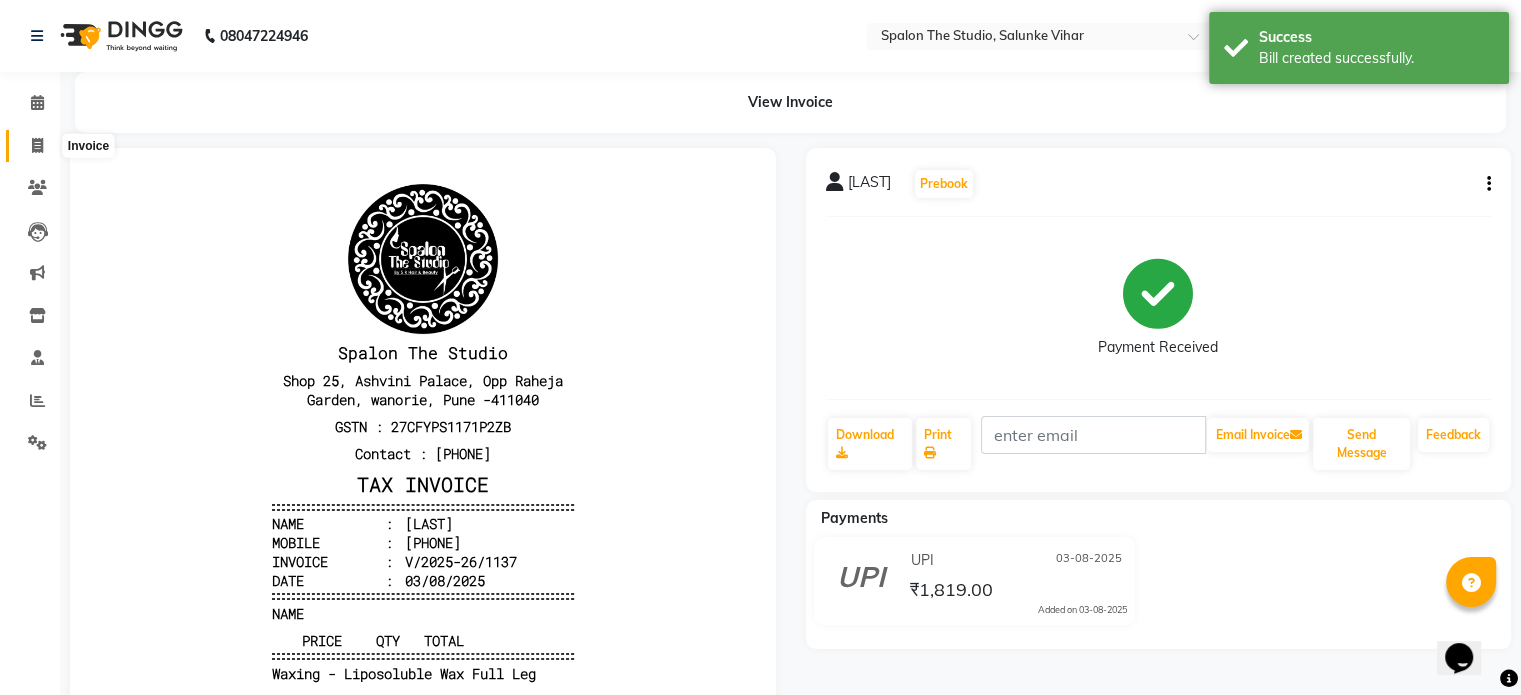 click 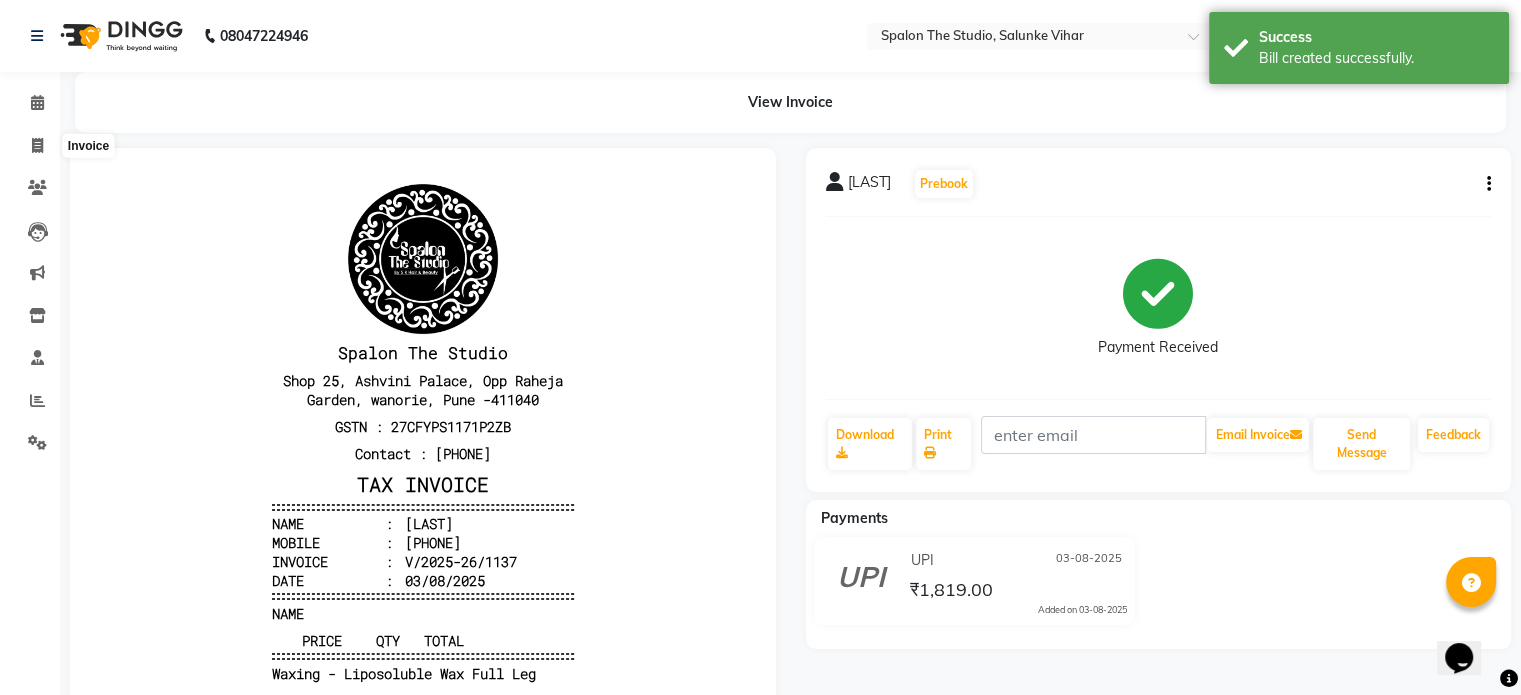 select on "service" 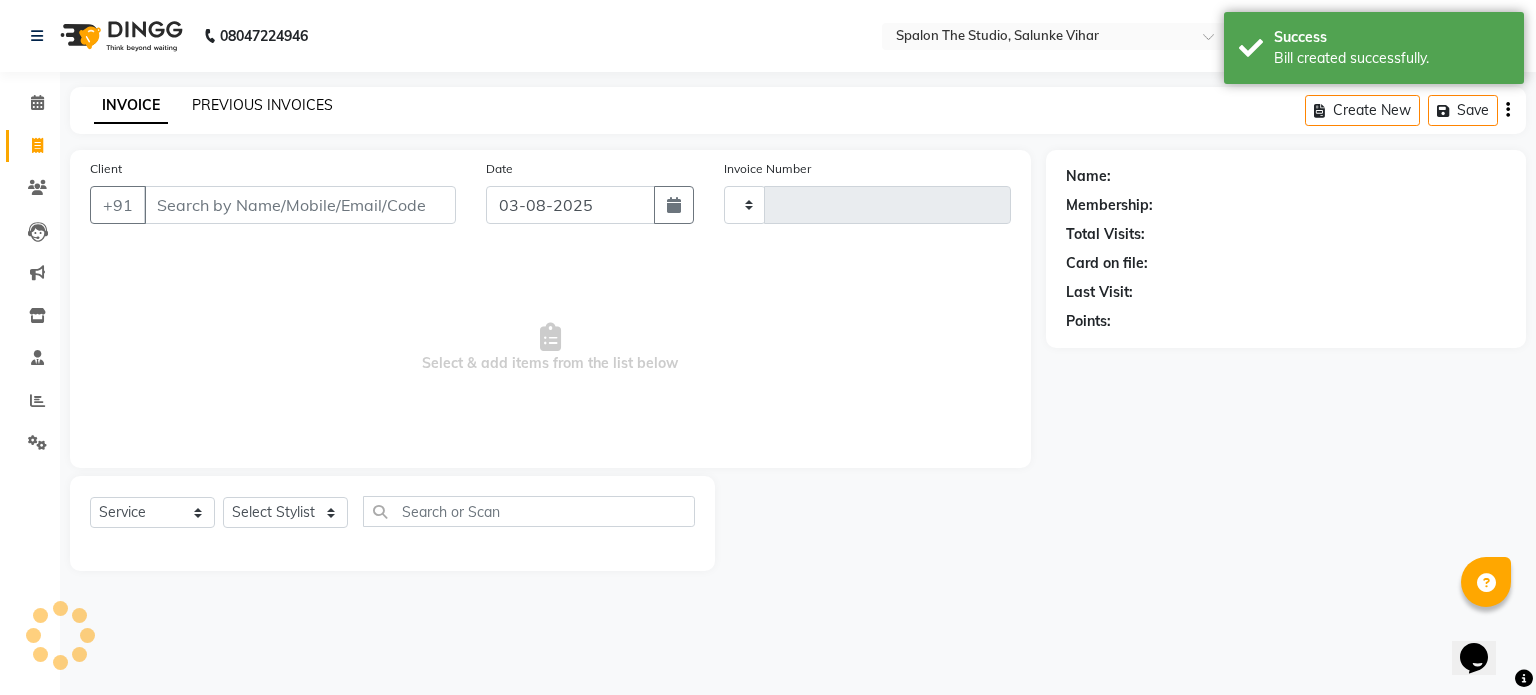 type on "1138" 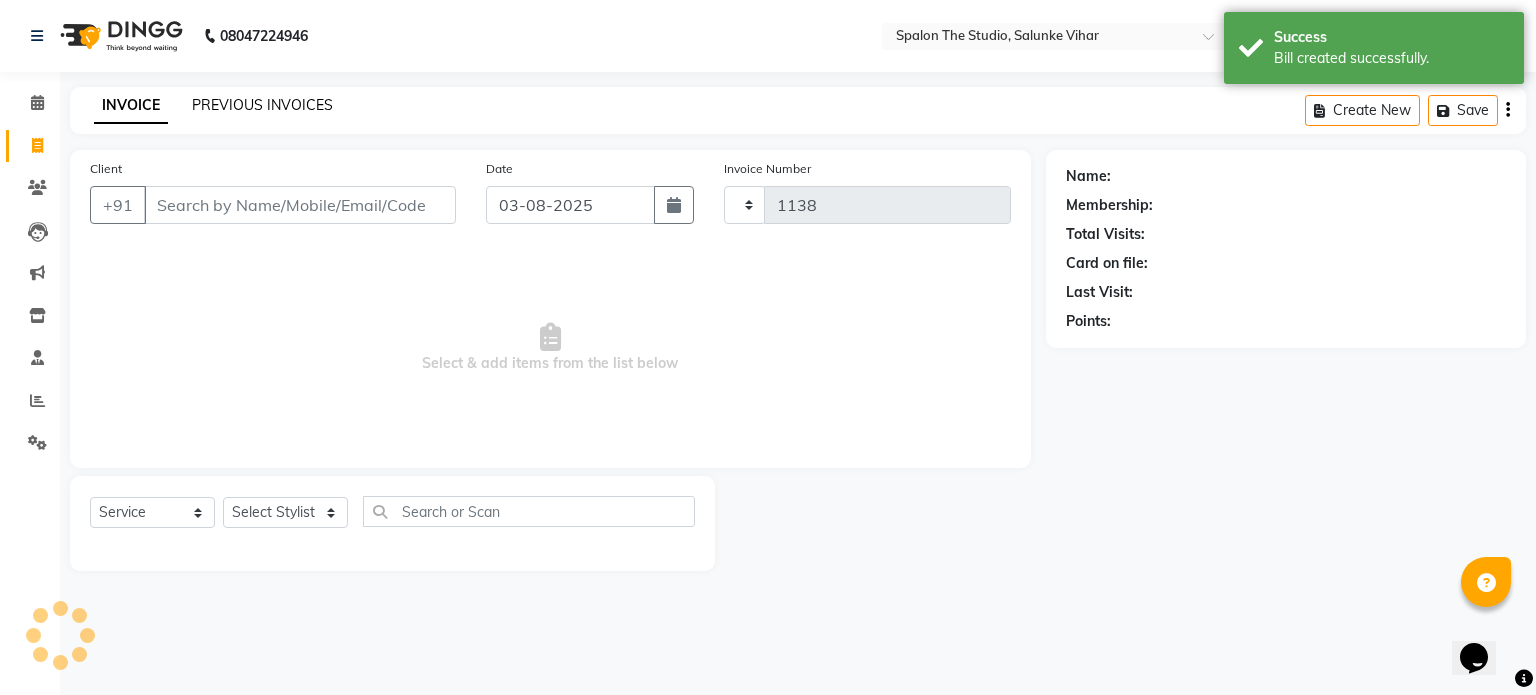 select on "903" 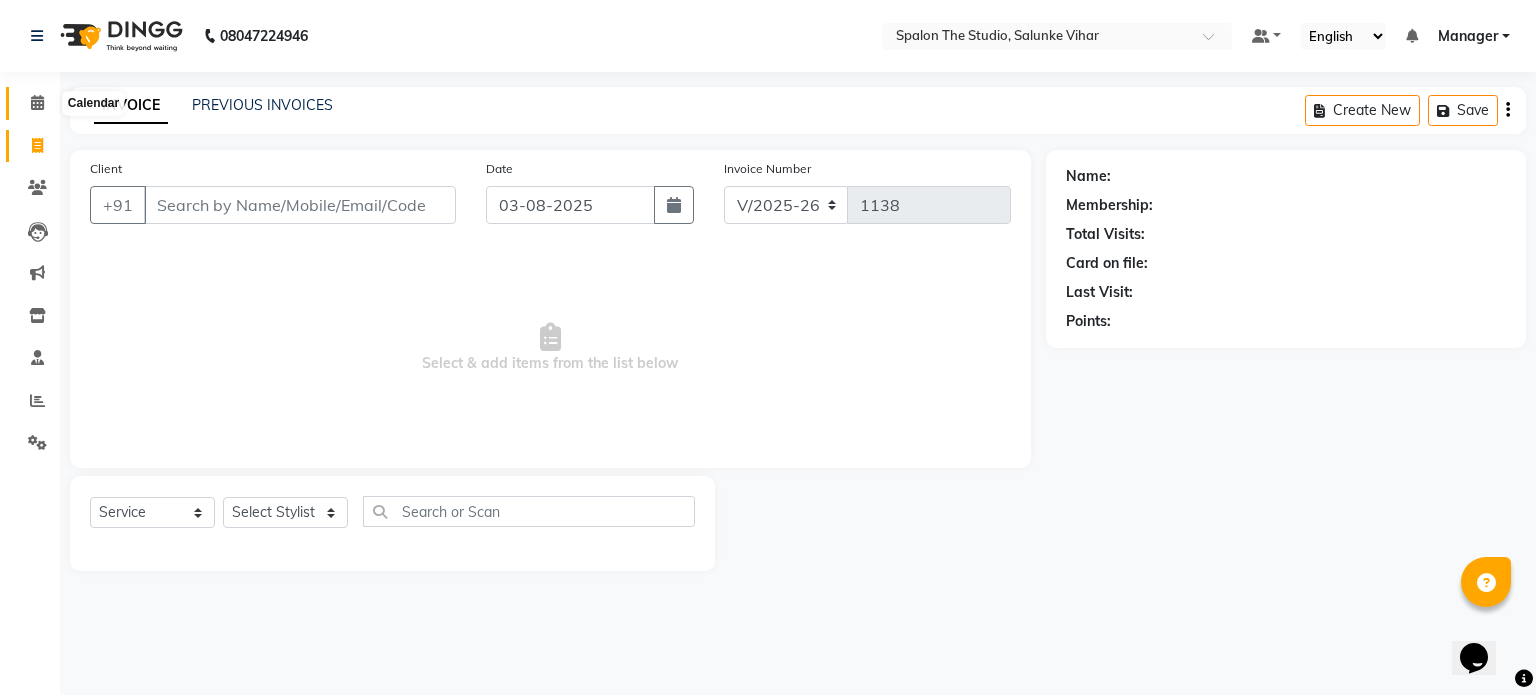 click 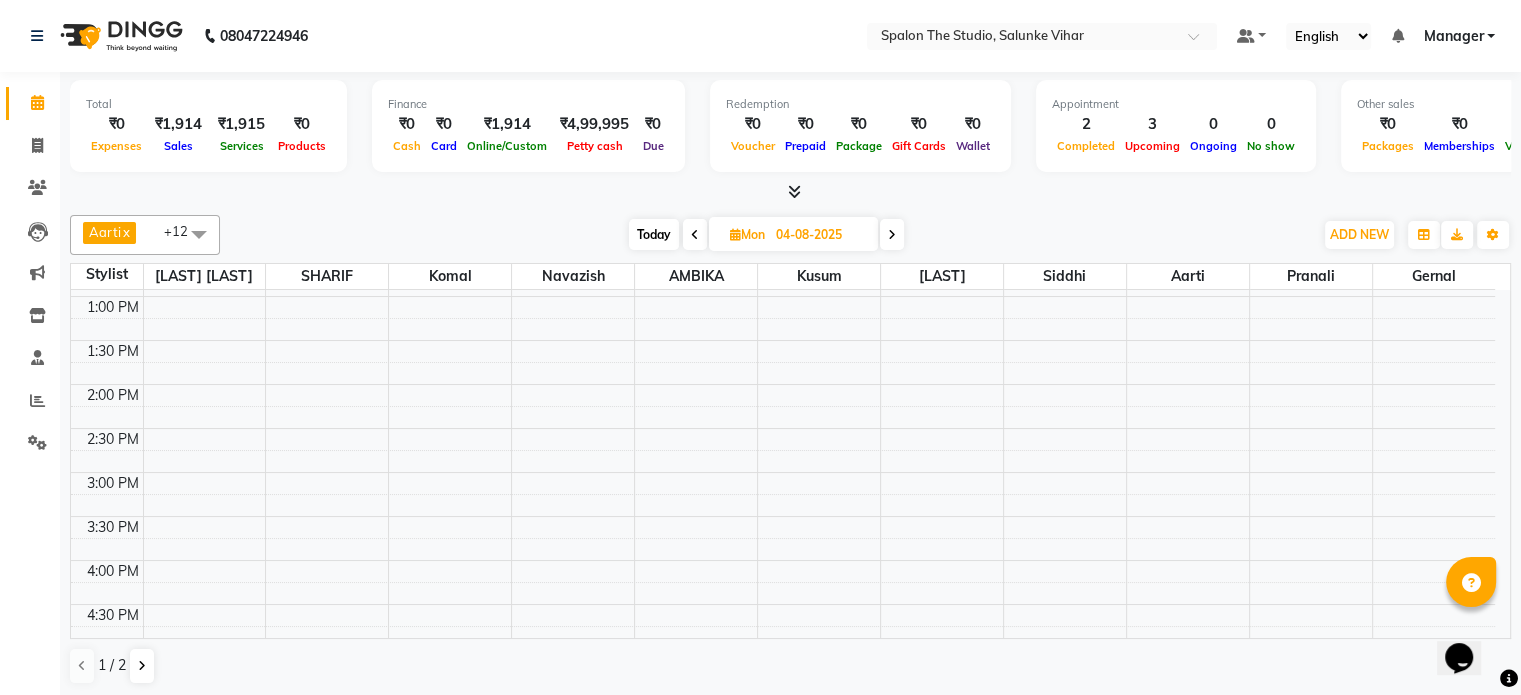 scroll, scrollTop: 500, scrollLeft: 0, axis: vertical 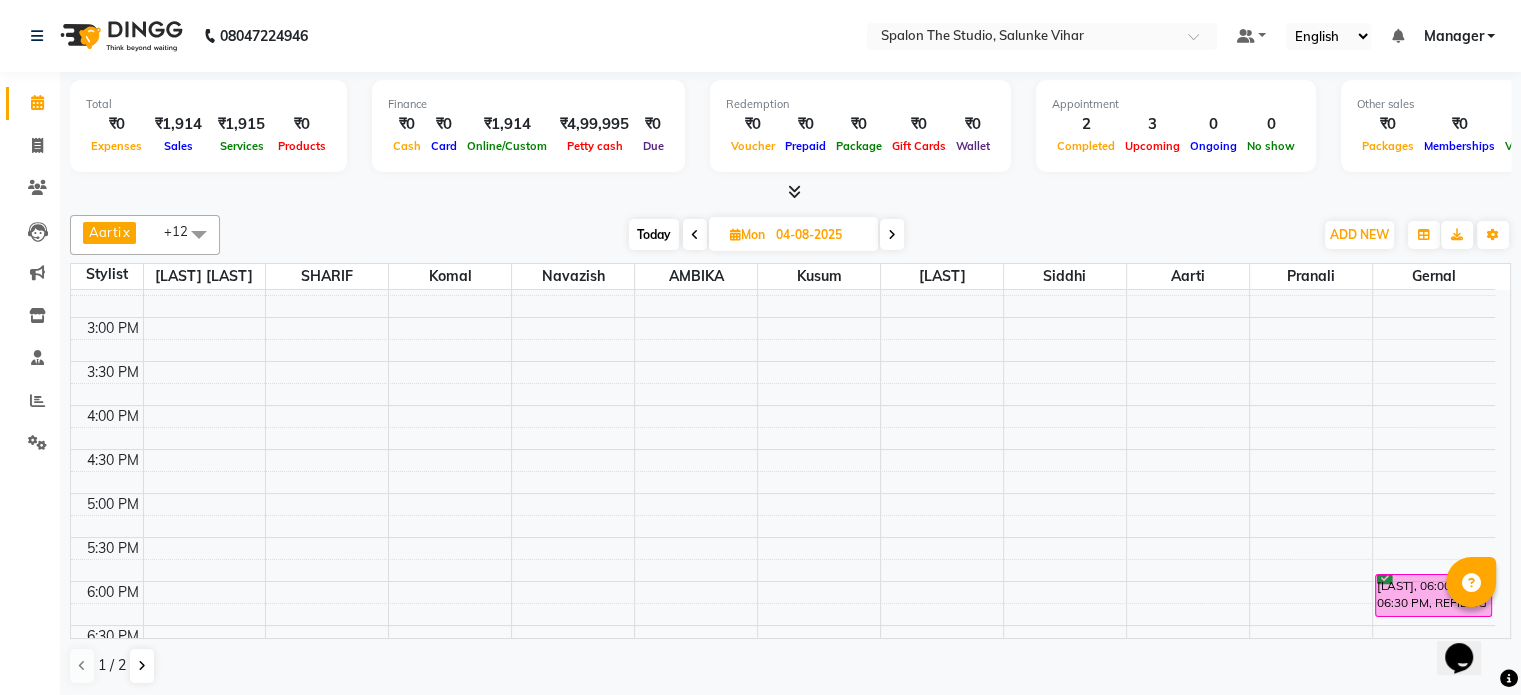 click on "Today" at bounding box center [654, 234] 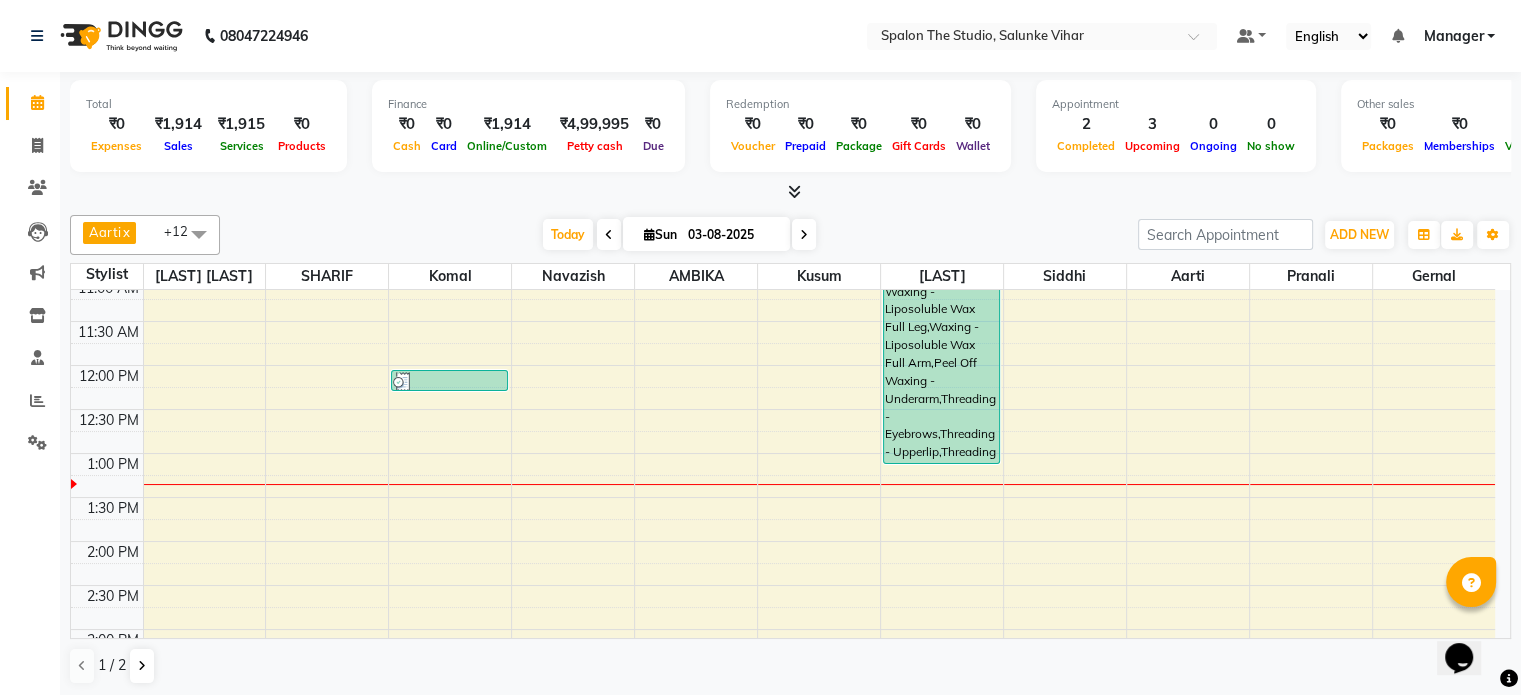 scroll, scrollTop: 50, scrollLeft: 0, axis: vertical 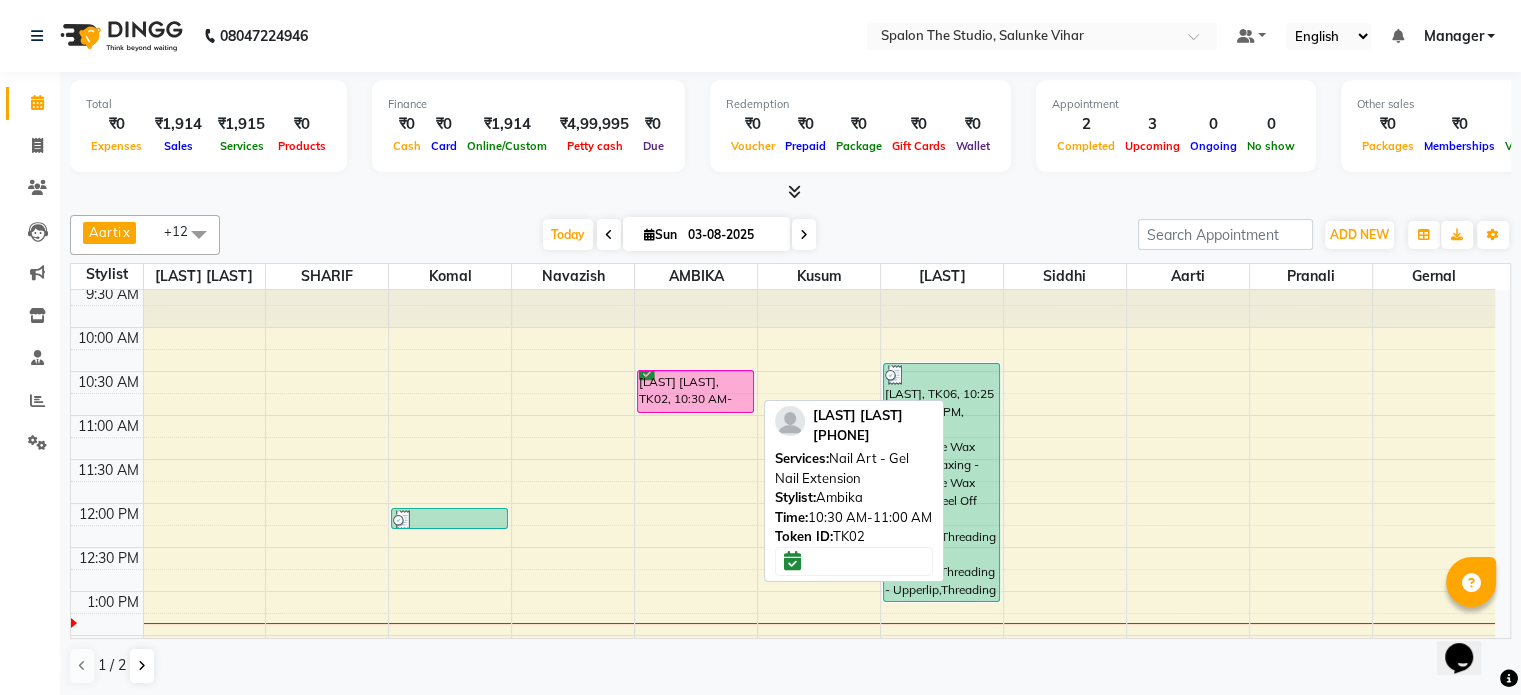 click on "[LAST] [LAST], TK02, 10:30 AM-11:00 AM, Nail Art - Gel Nail Extension" at bounding box center (695, 391) 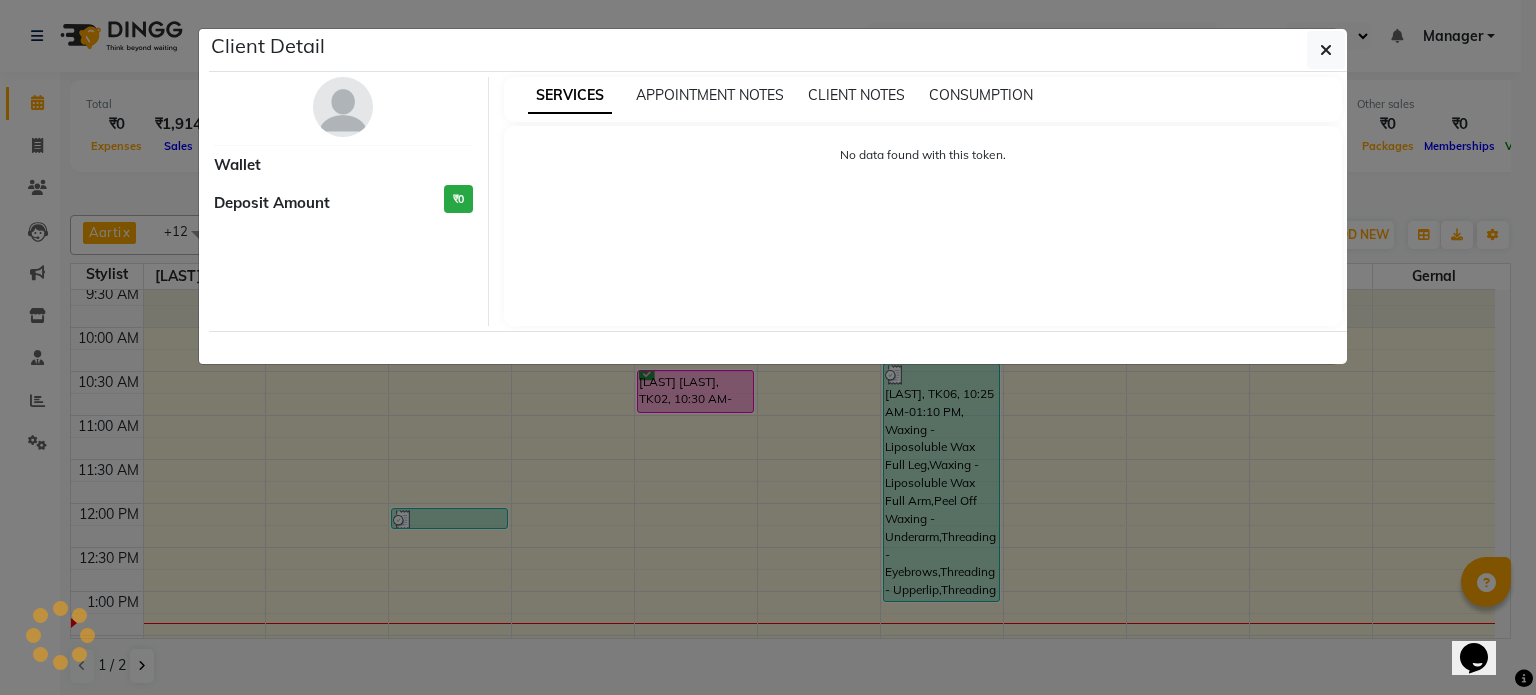 select on "6" 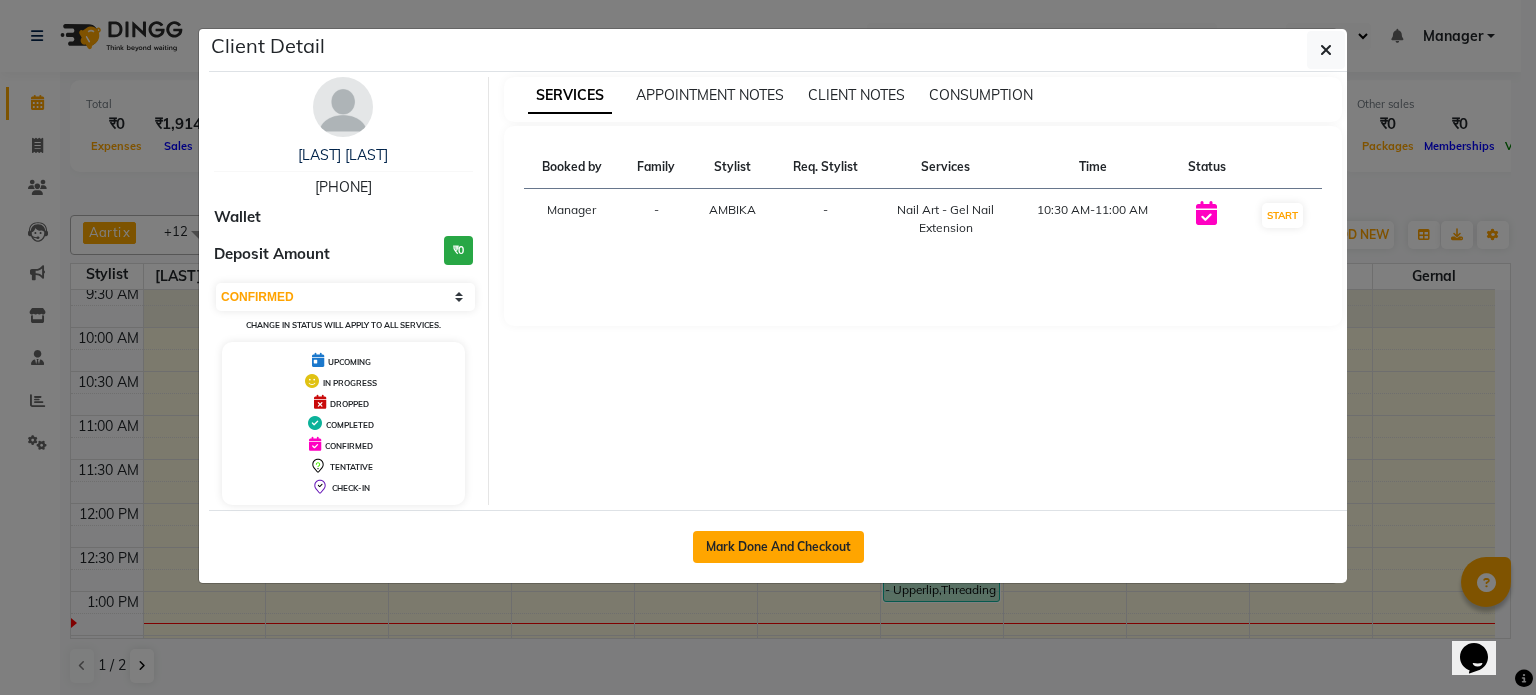 click on "Mark Done And Checkout" 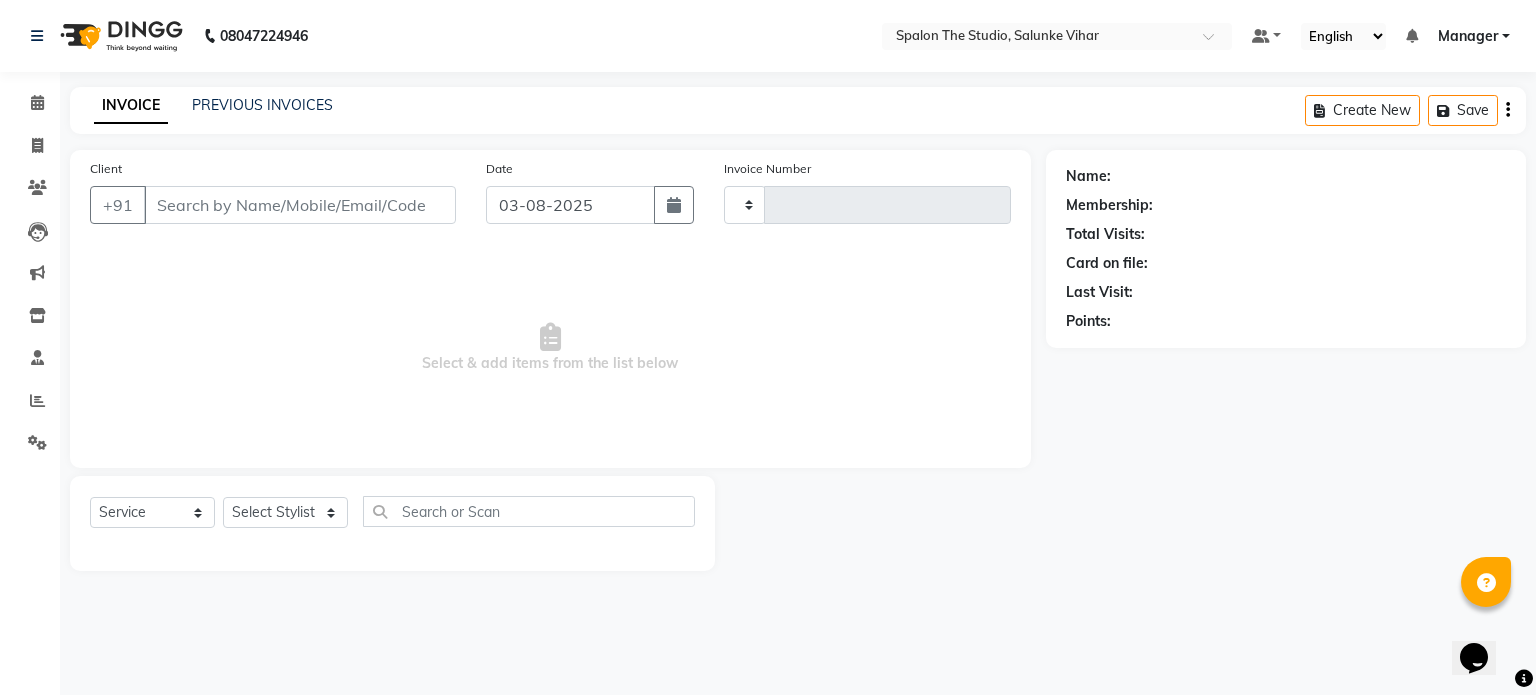 type on "1138" 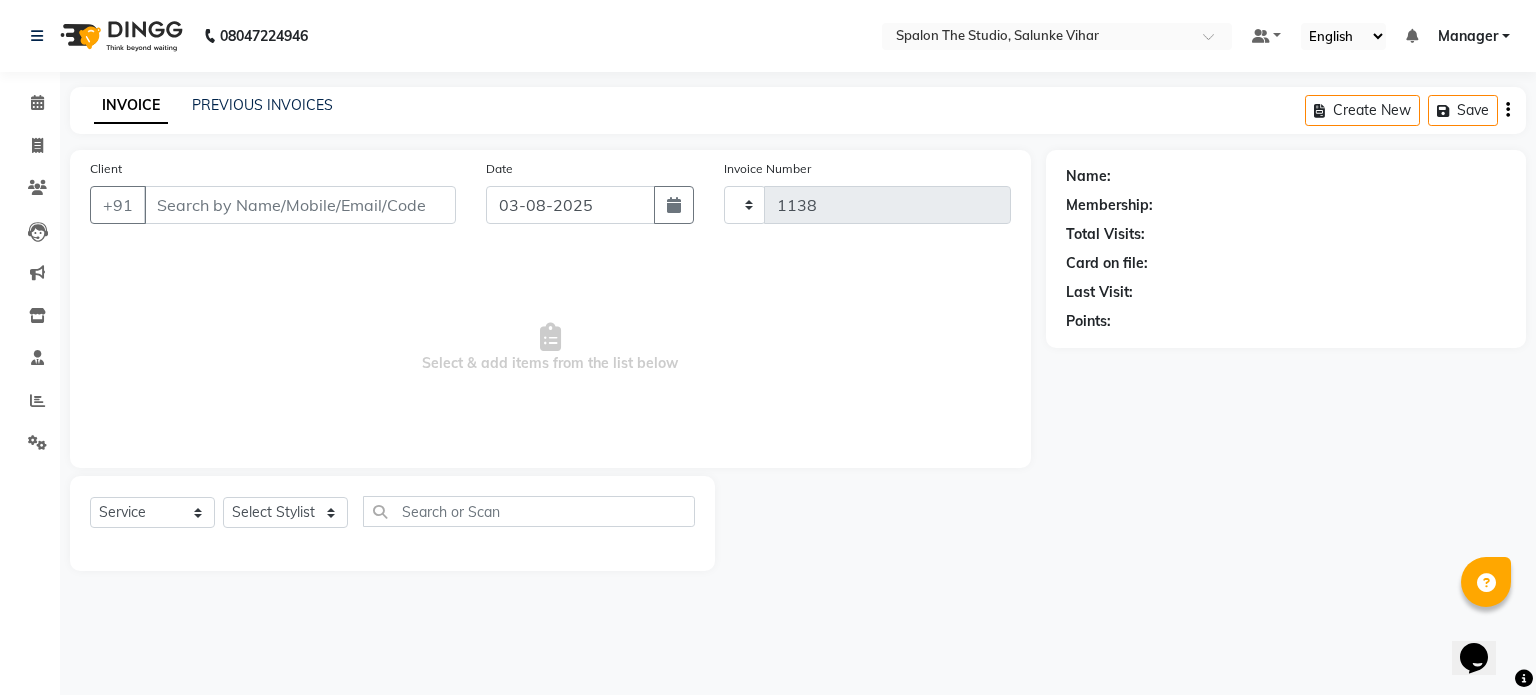 select on "903" 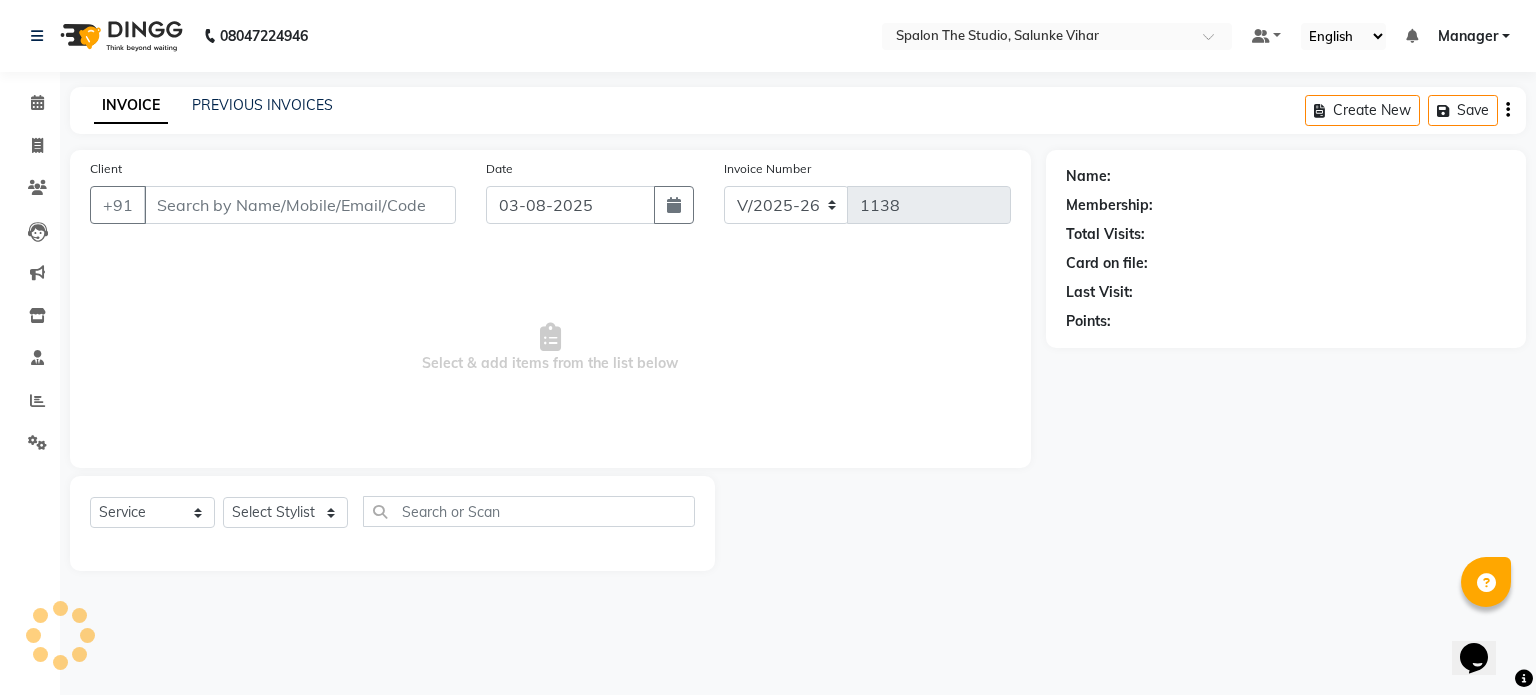 type on "[PHONE]" 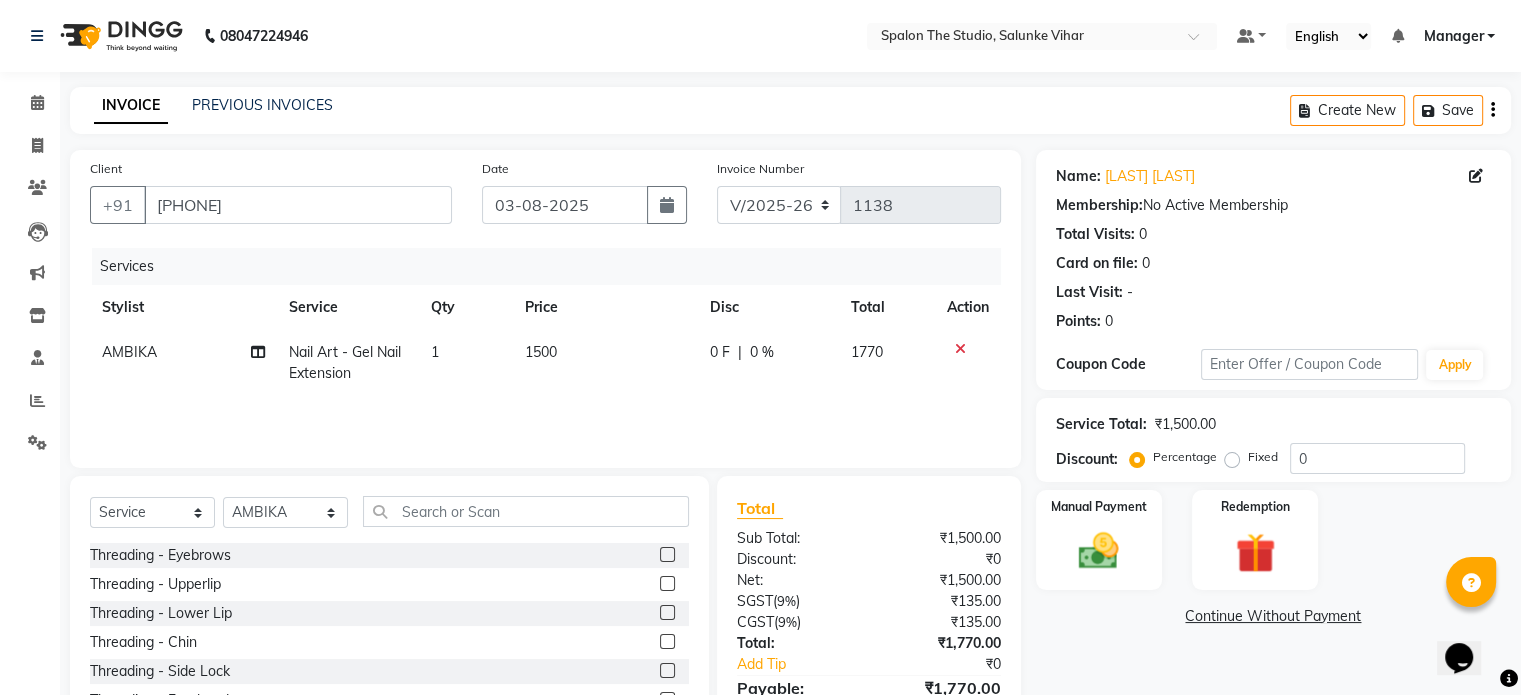 click on "1500" 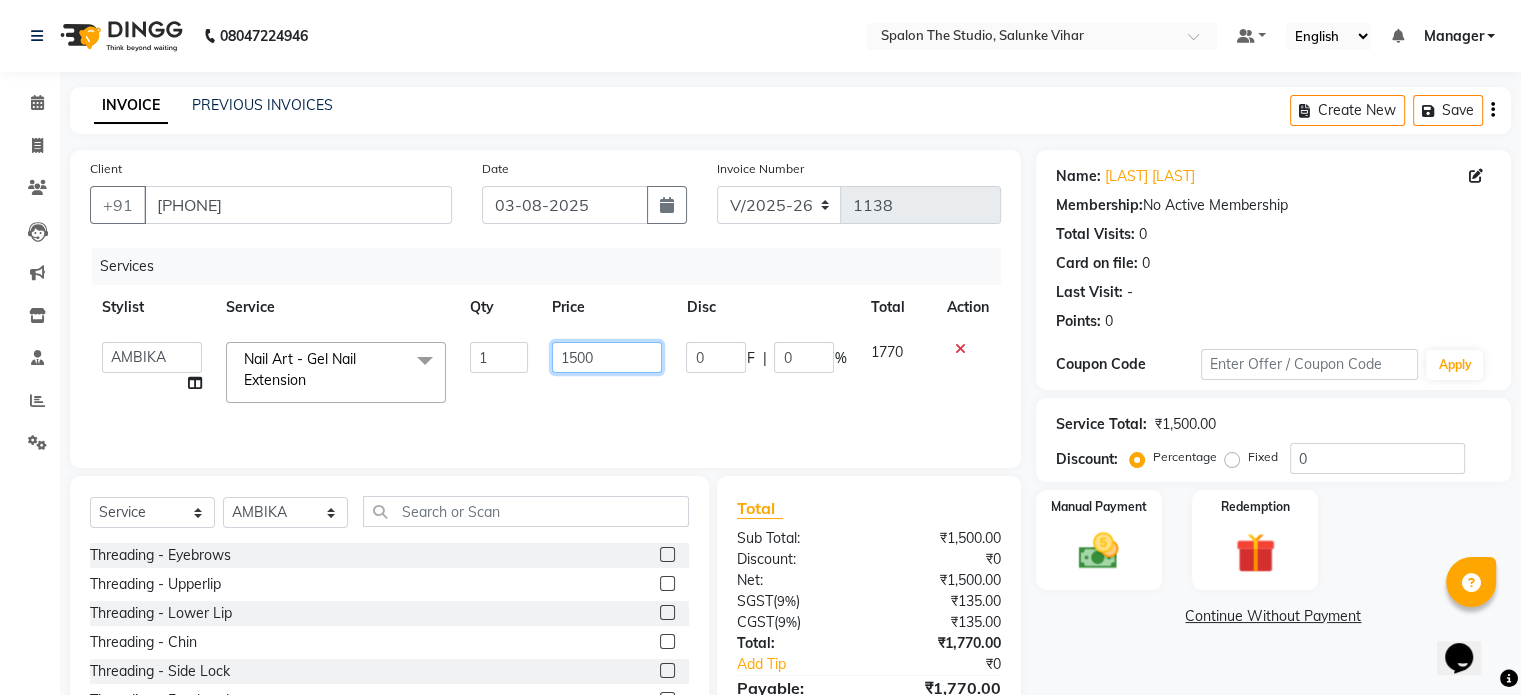 click on "1500" 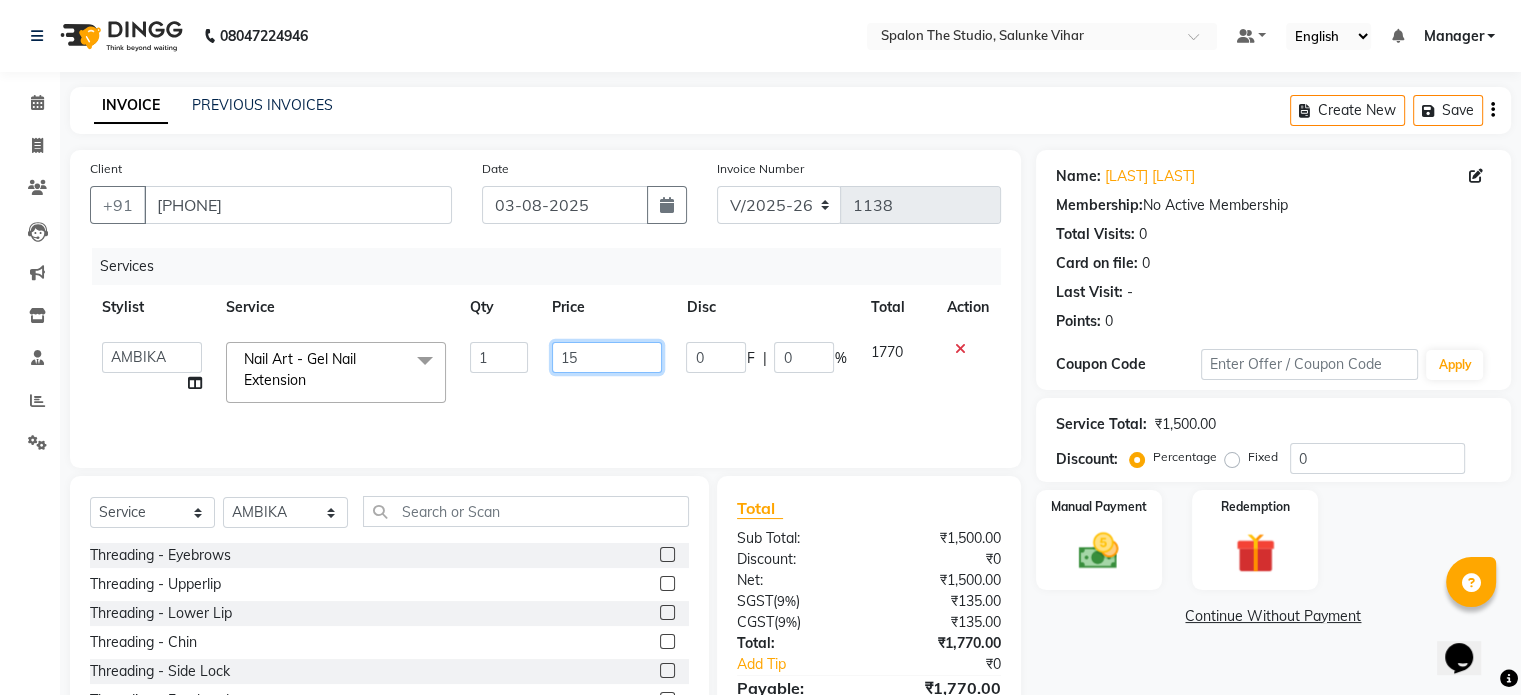 type on "1" 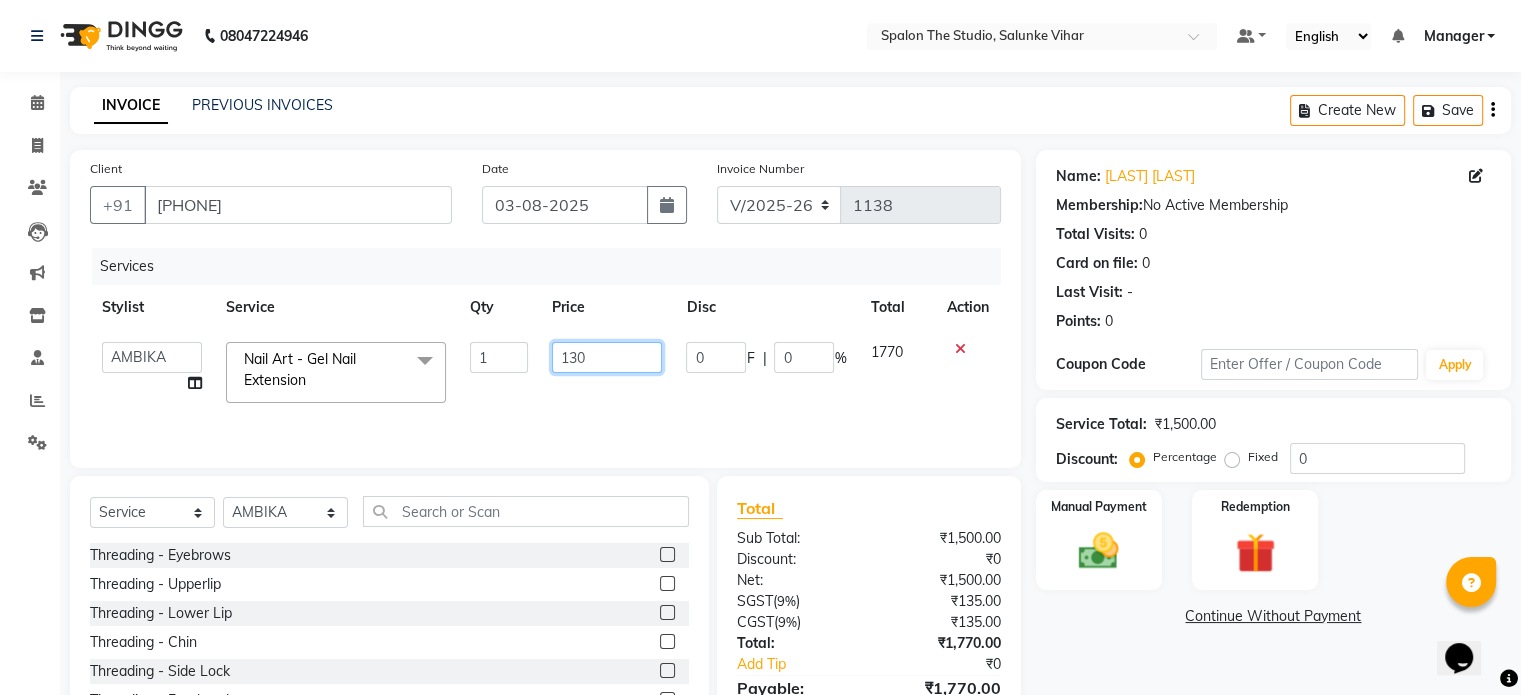 type on "1300" 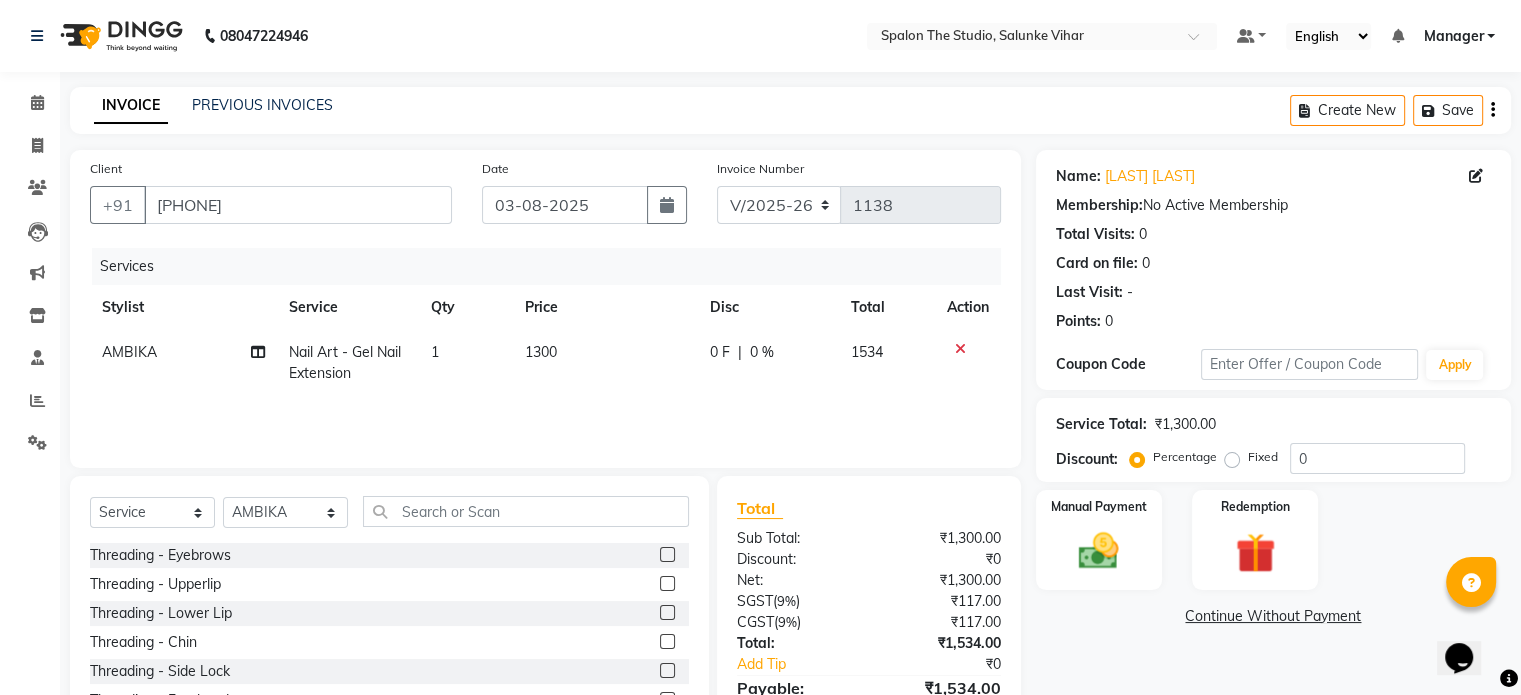 click on "Services Stylist Service Qty Price Disc Total Action [LAST] Nail Art - Gel Nail Extension 1 1300 0 F | 0 % 1534" 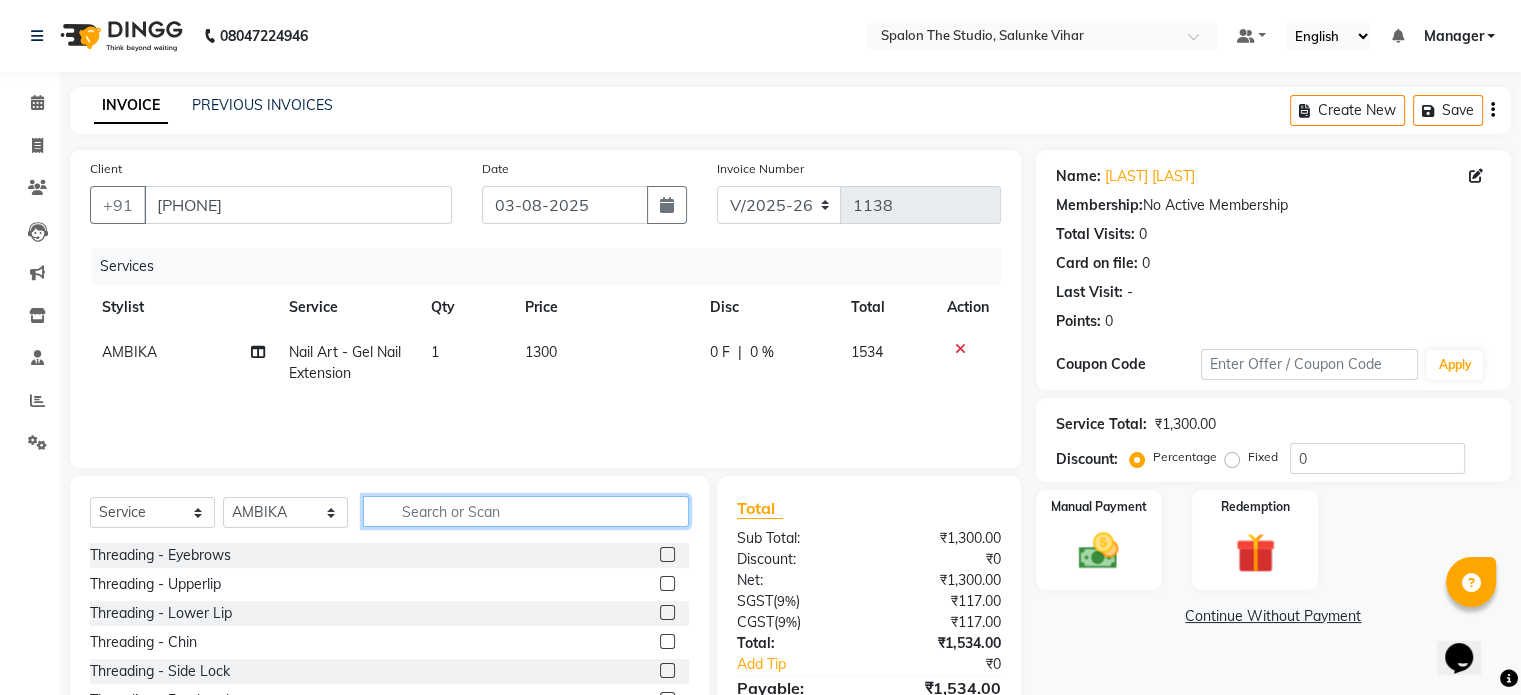 click 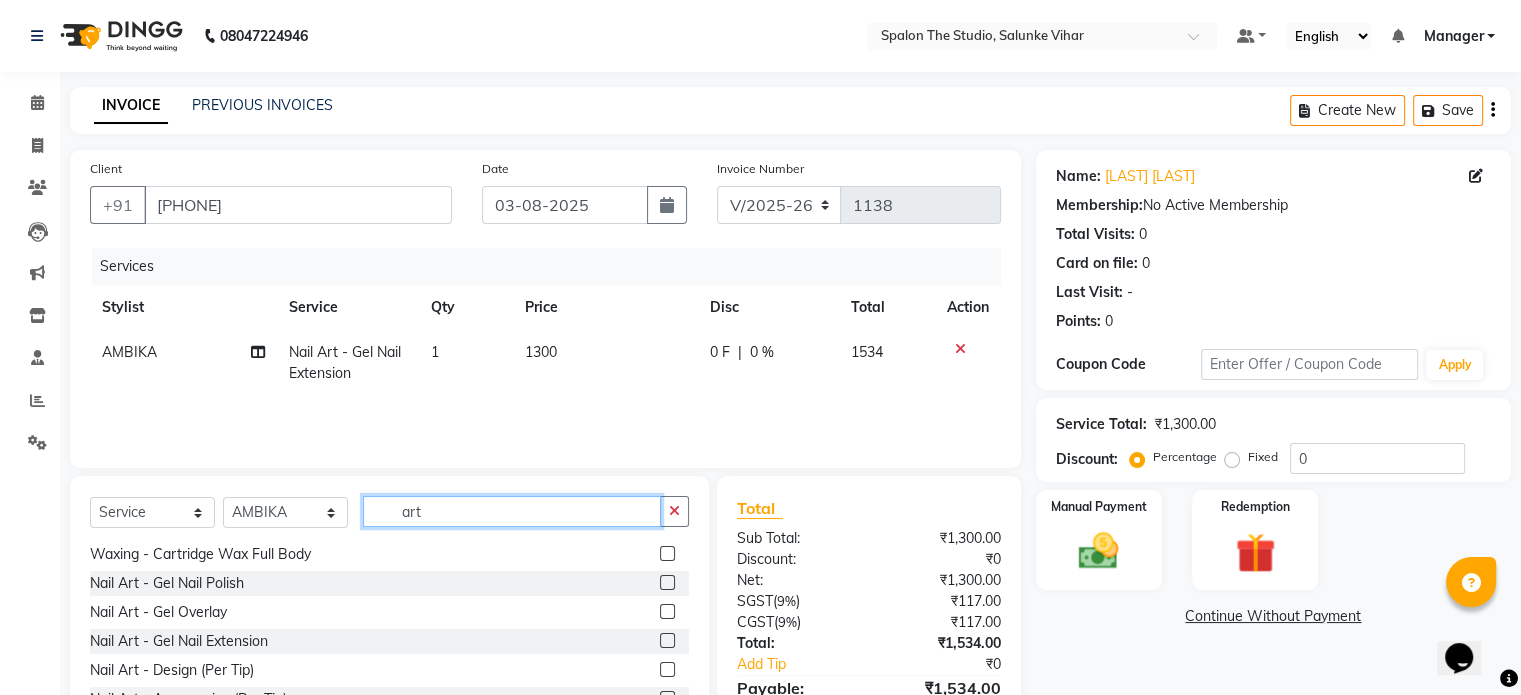 scroll, scrollTop: 300, scrollLeft: 0, axis: vertical 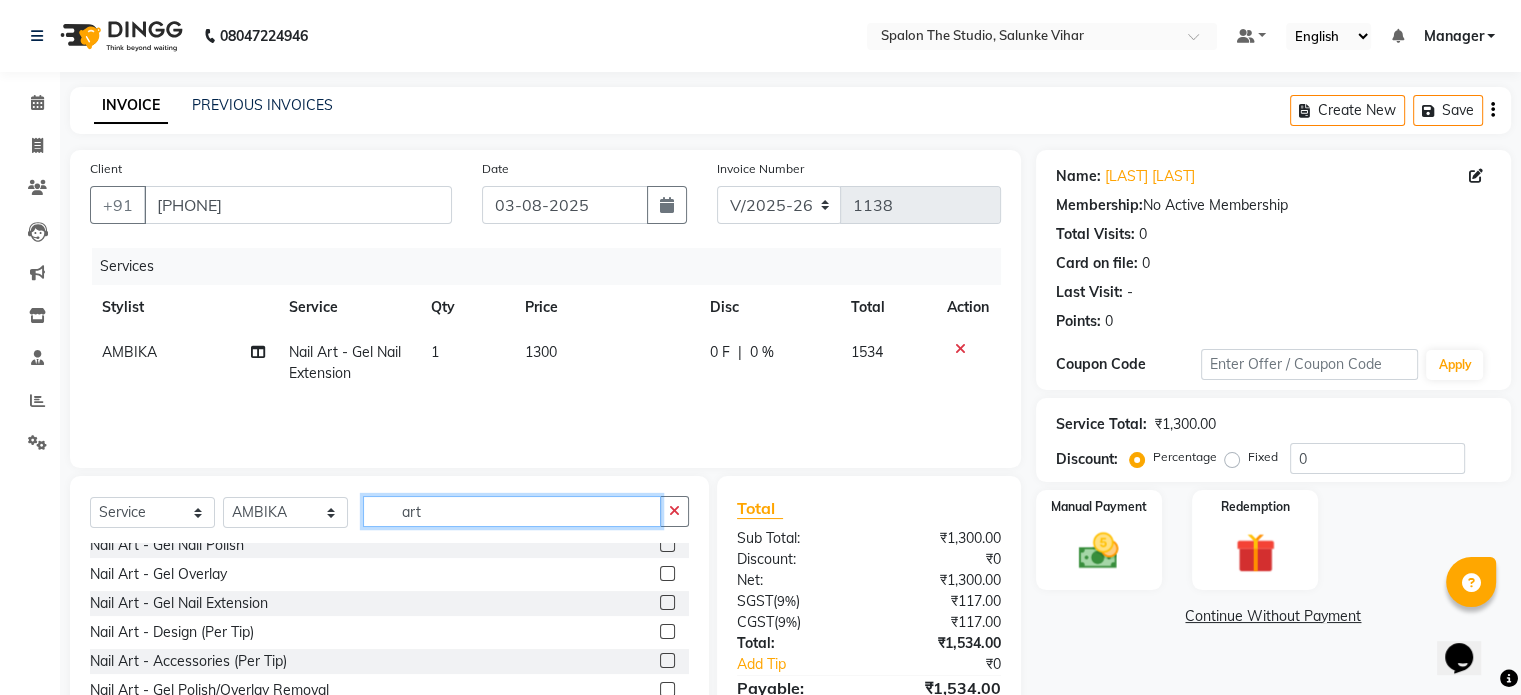 type on "art" 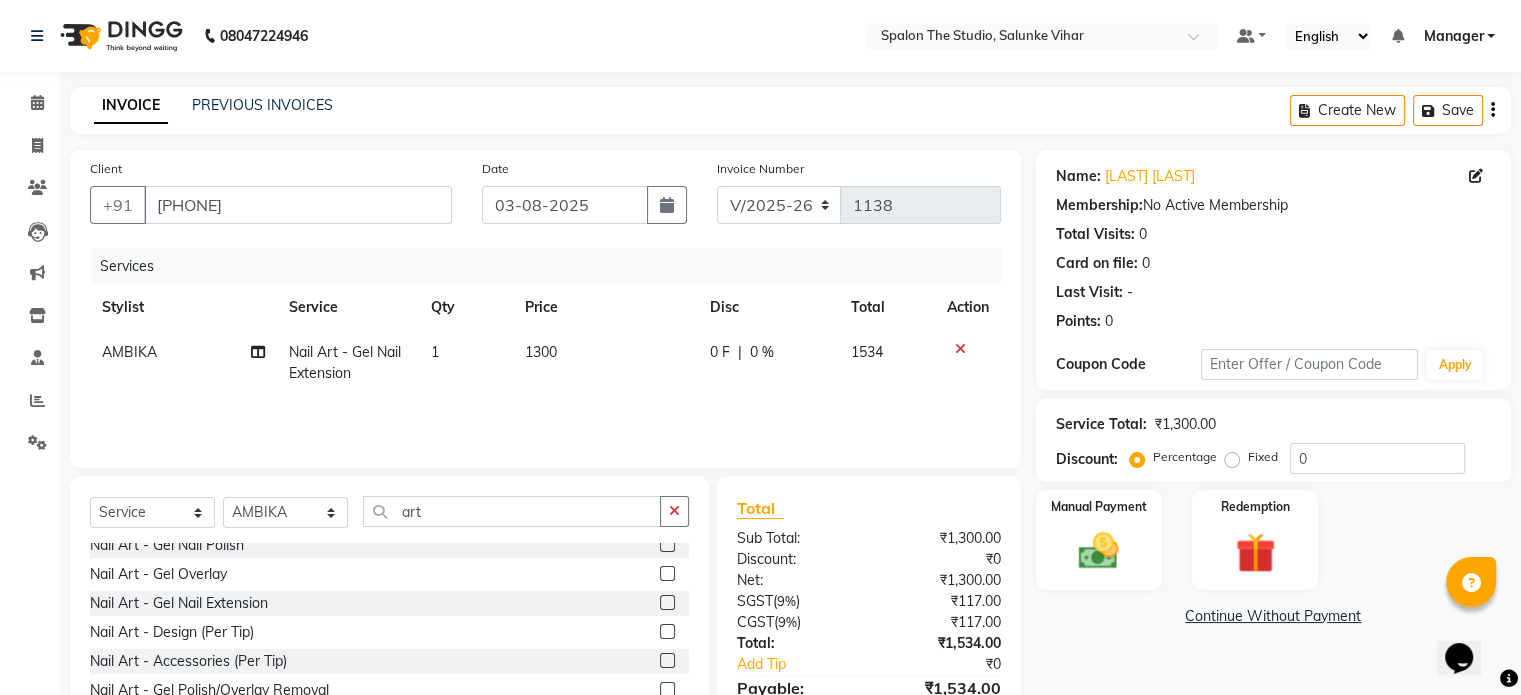 click 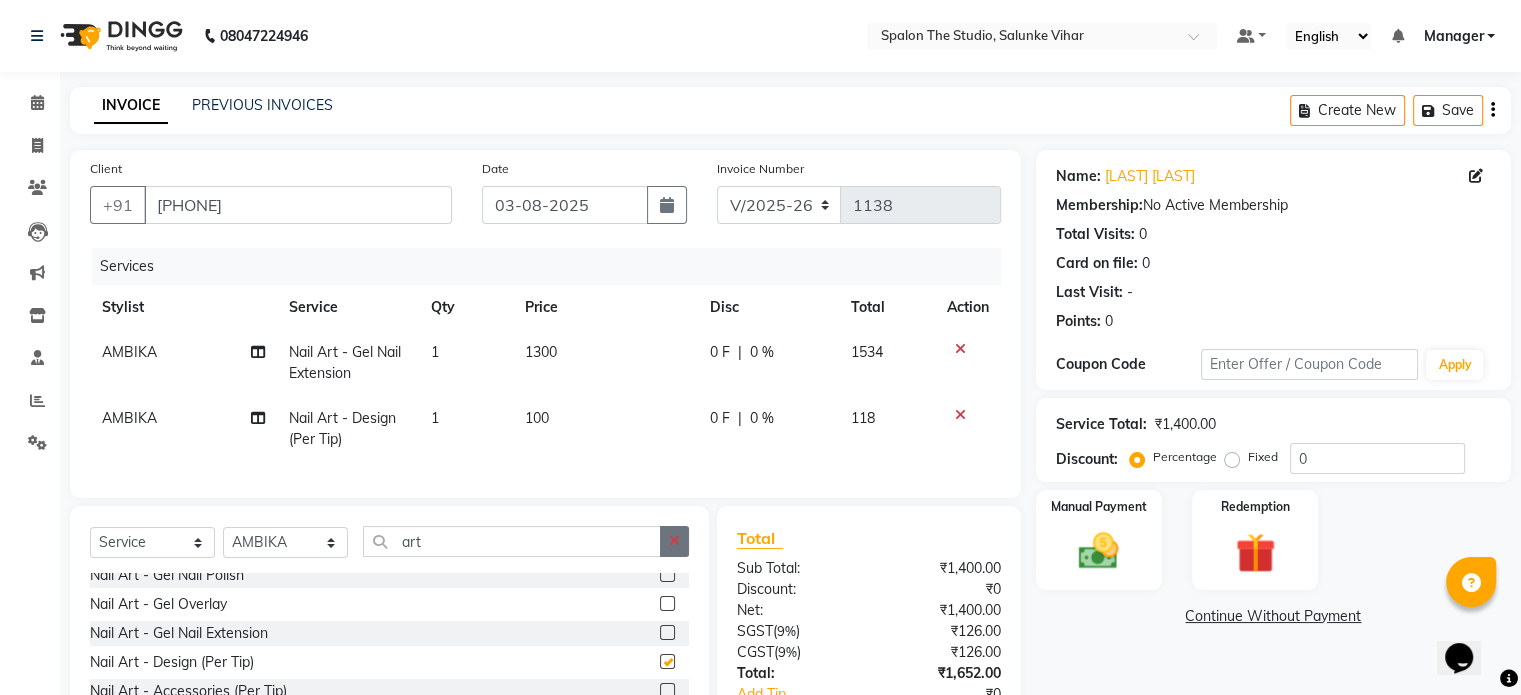 checkbox on "false" 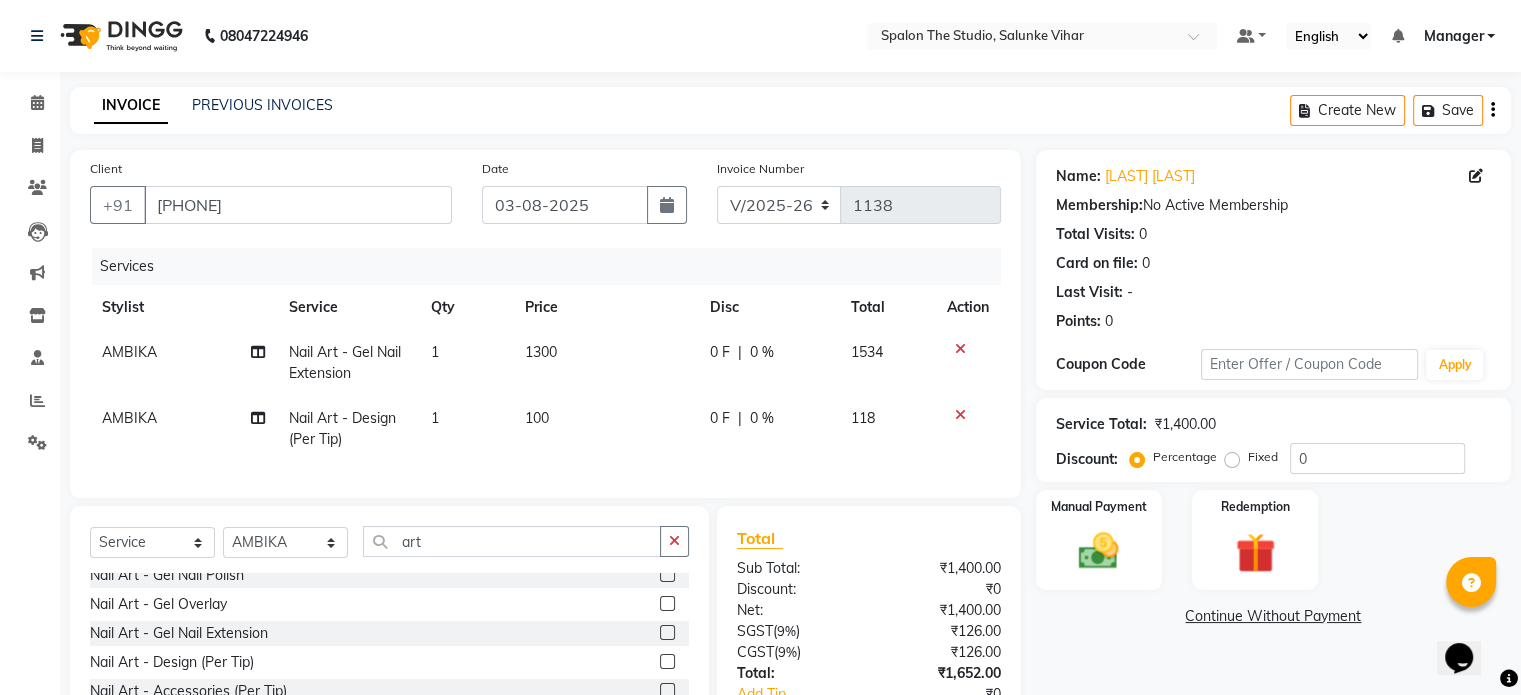 drag, startPoint x: 556, startPoint y: 428, endPoint x: 583, endPoint y: 428, distance: 27 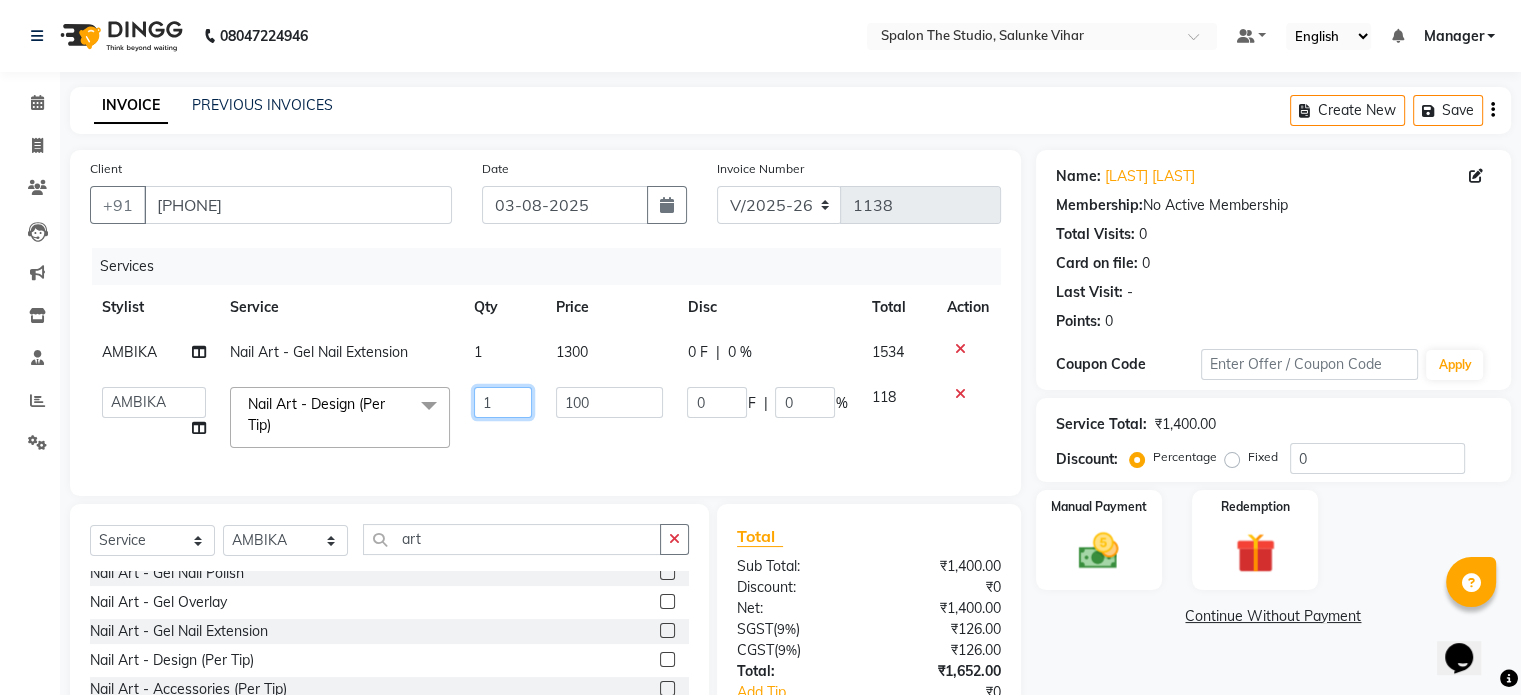 click on "1" 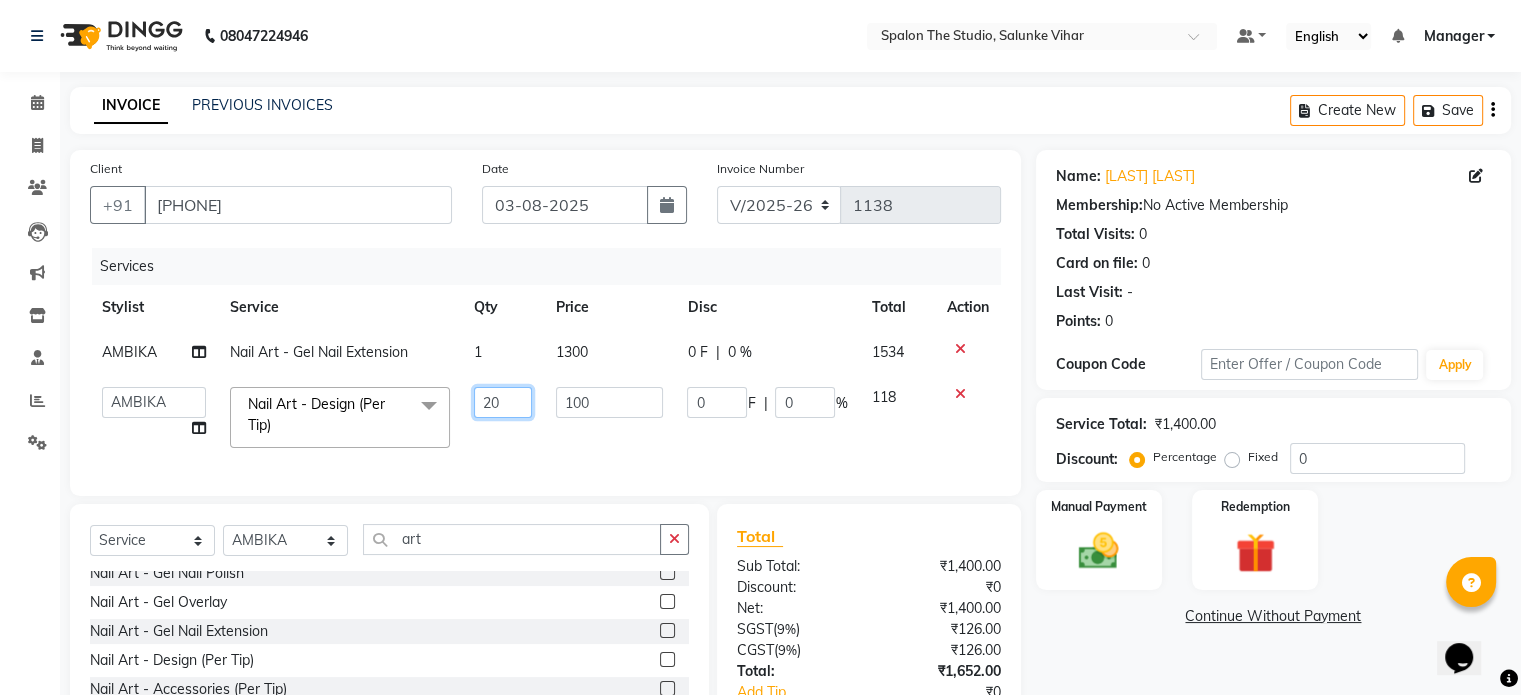 type on "2" 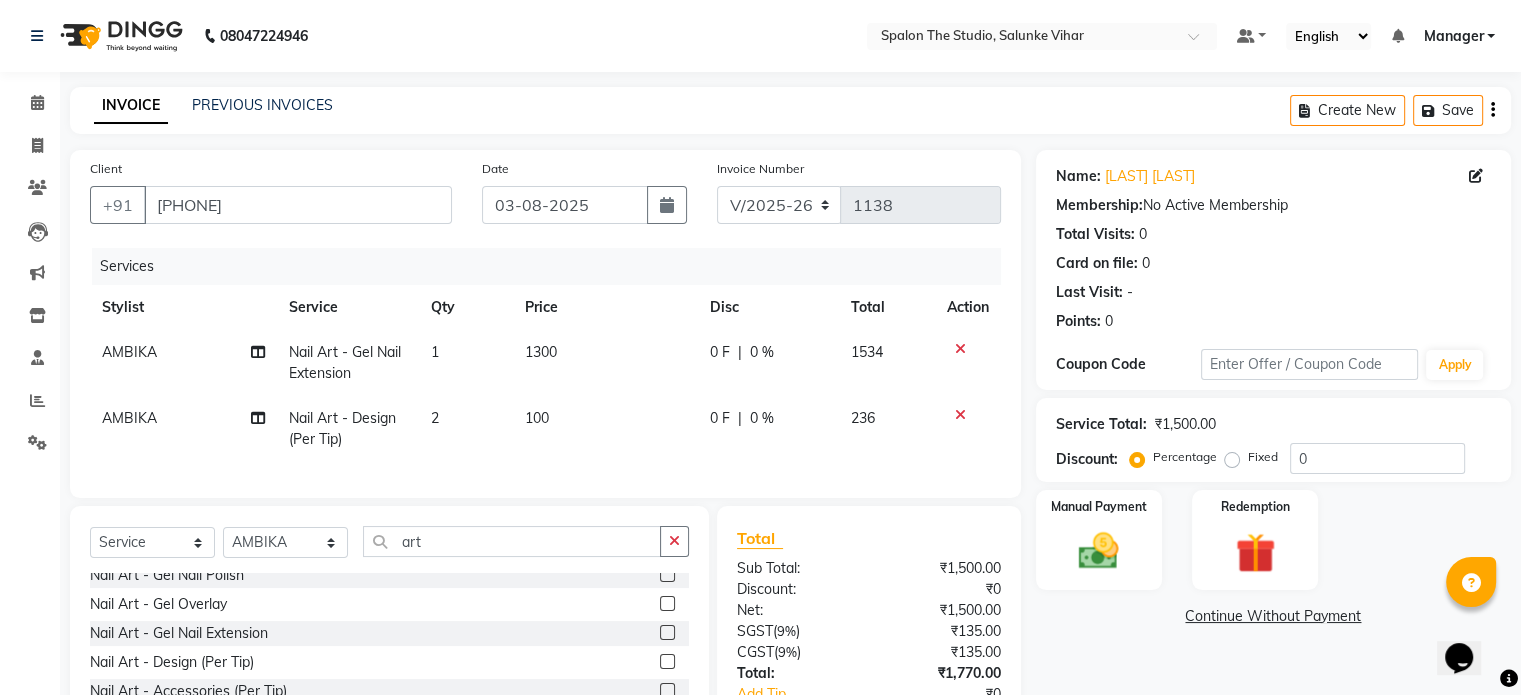 click on "[LAST] Nail Art - Design (Per Tip) 2 100 0 F | 0 % 236" 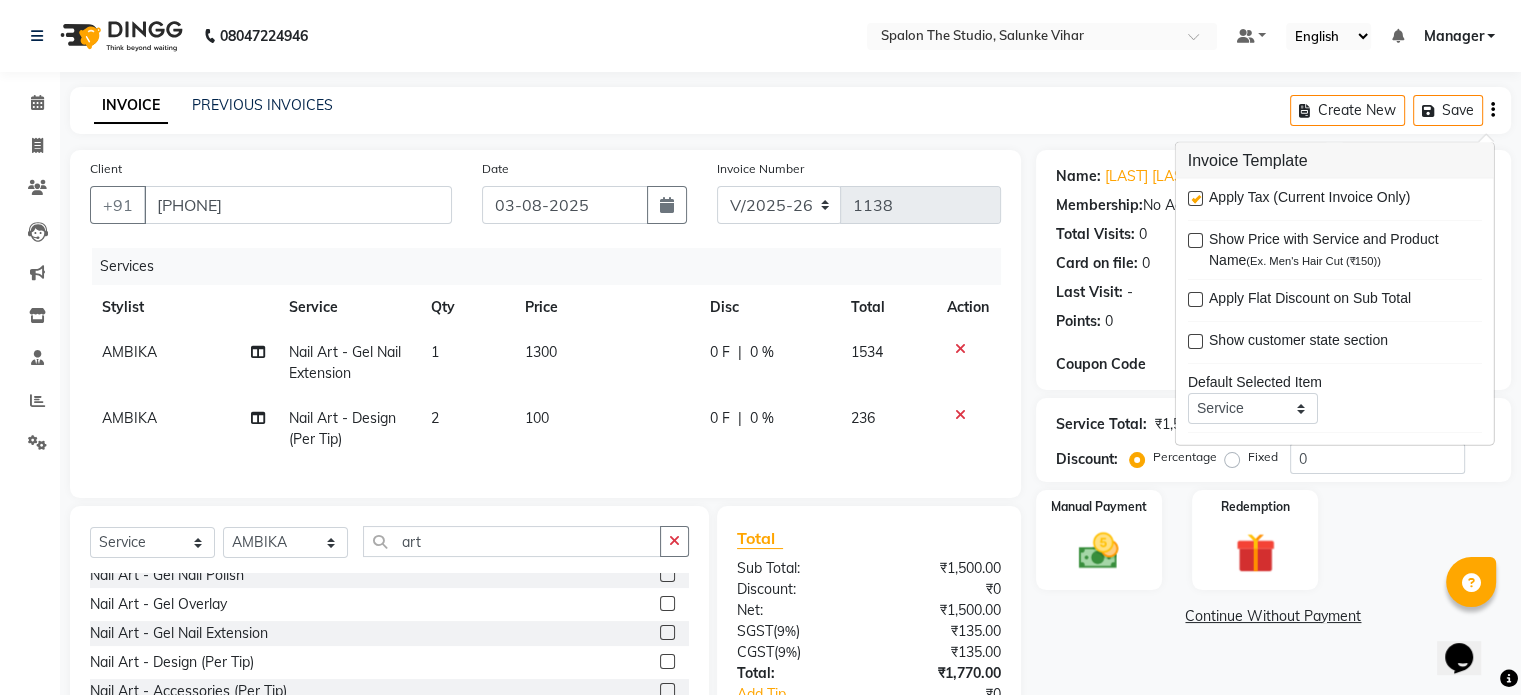 click at bounding box center (1195, 198) 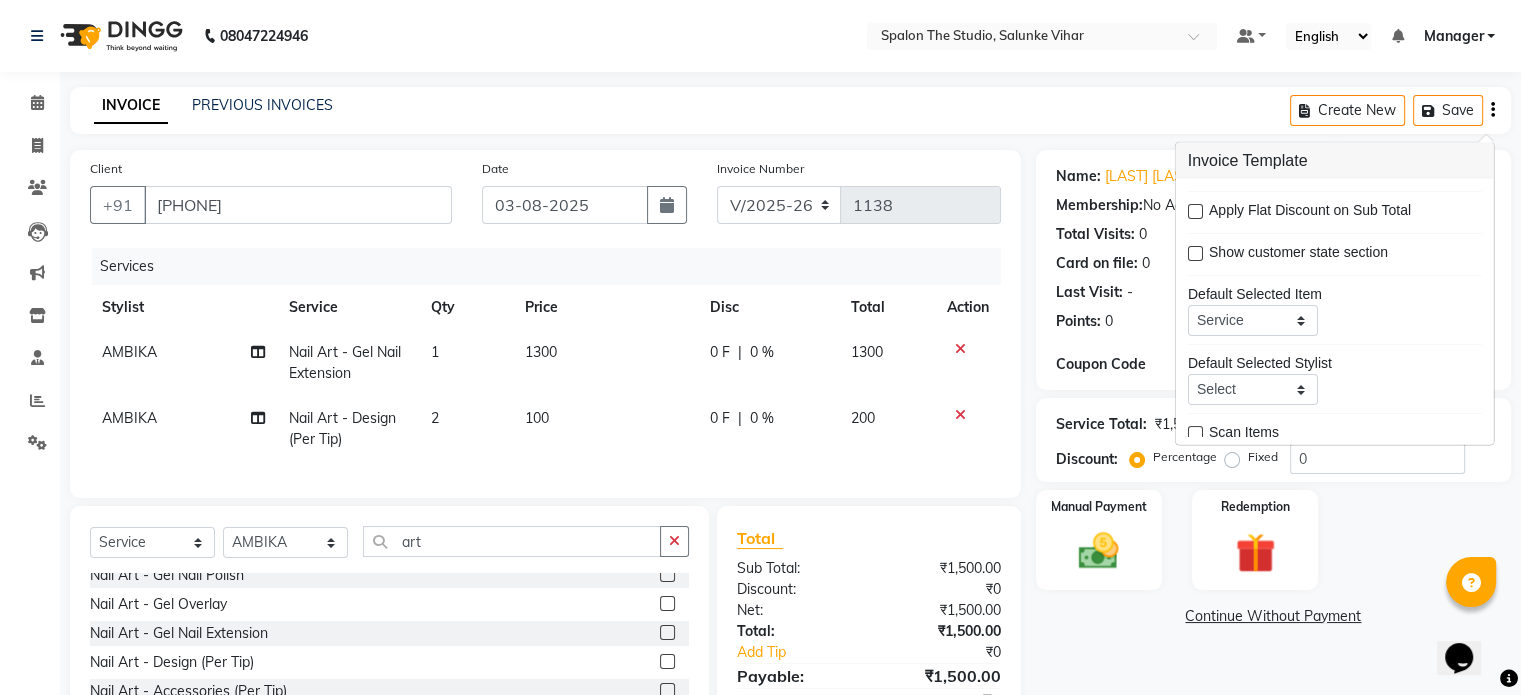 scroll, scrollTop: 96, scrollLeft: 0, axis: vertical 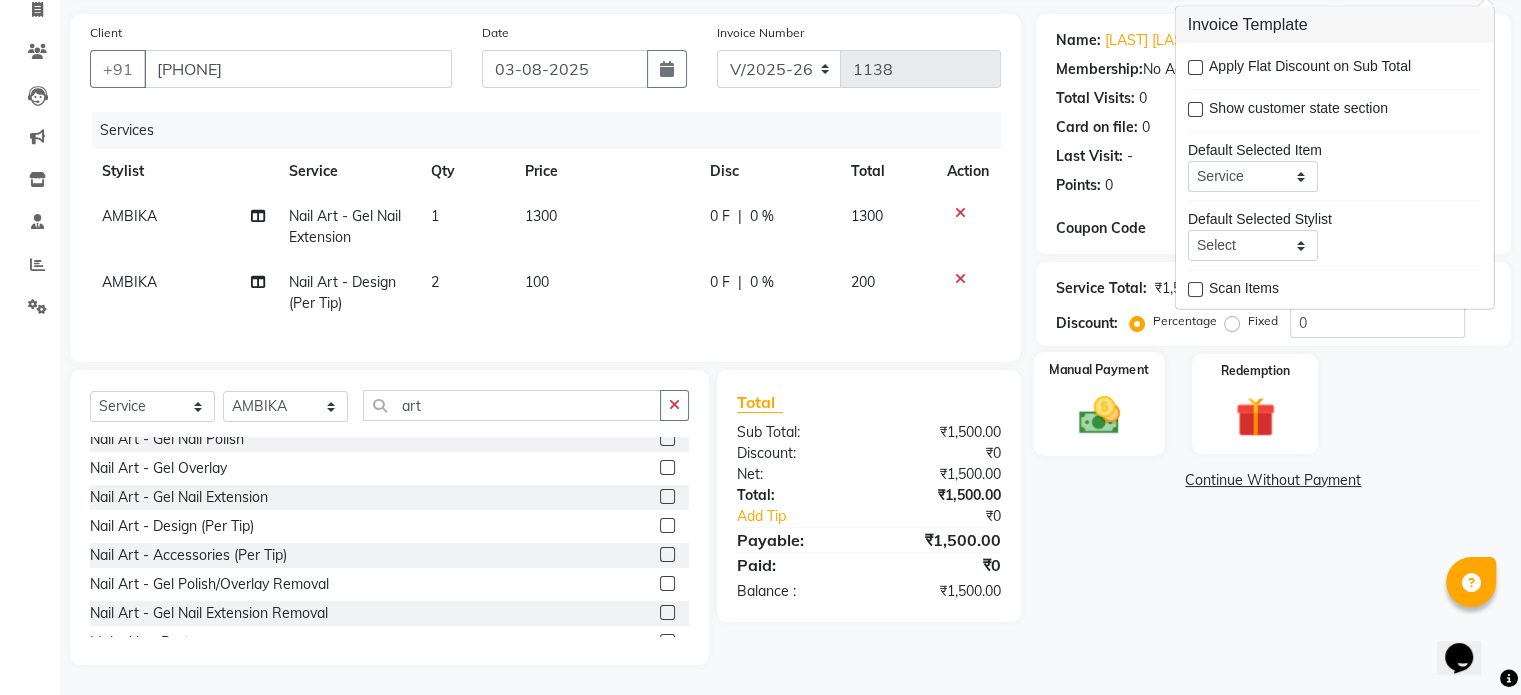 click on "Manual Payment" 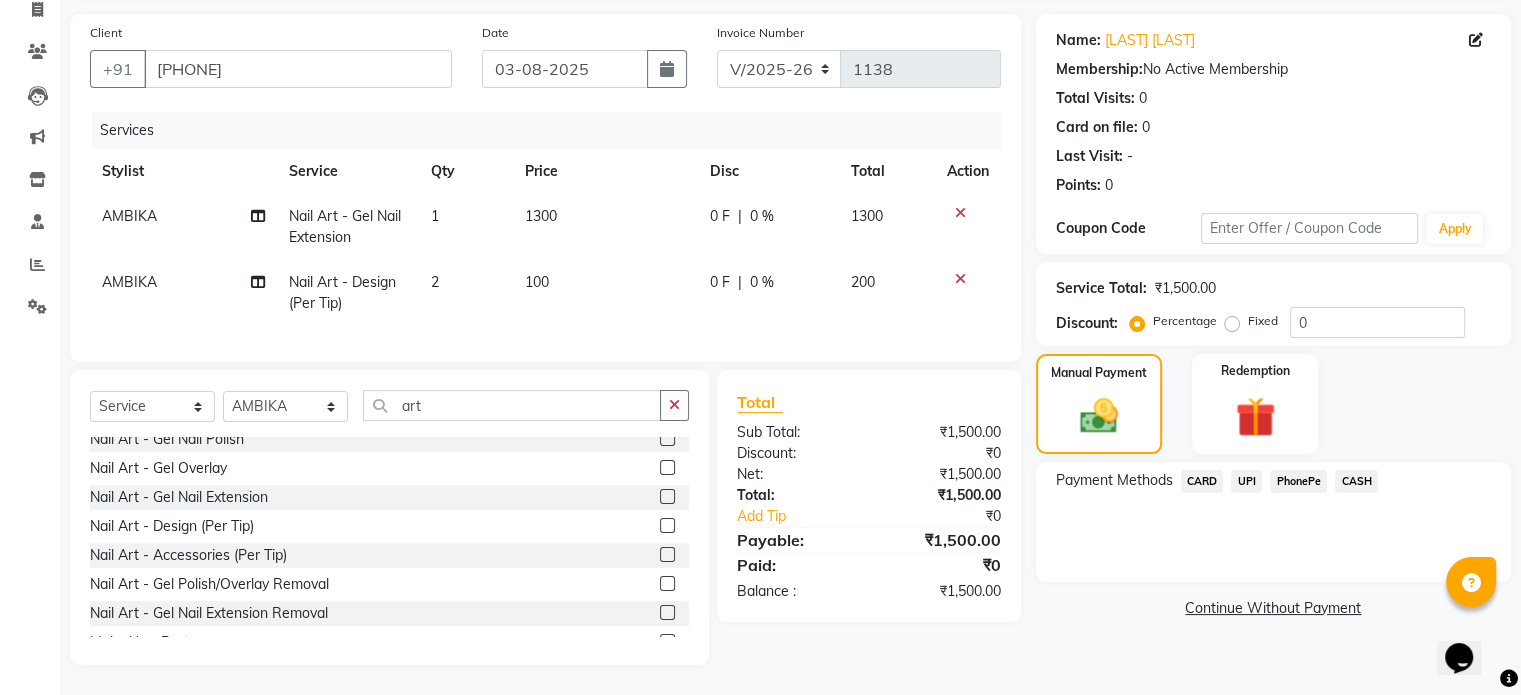 click on "UPI" 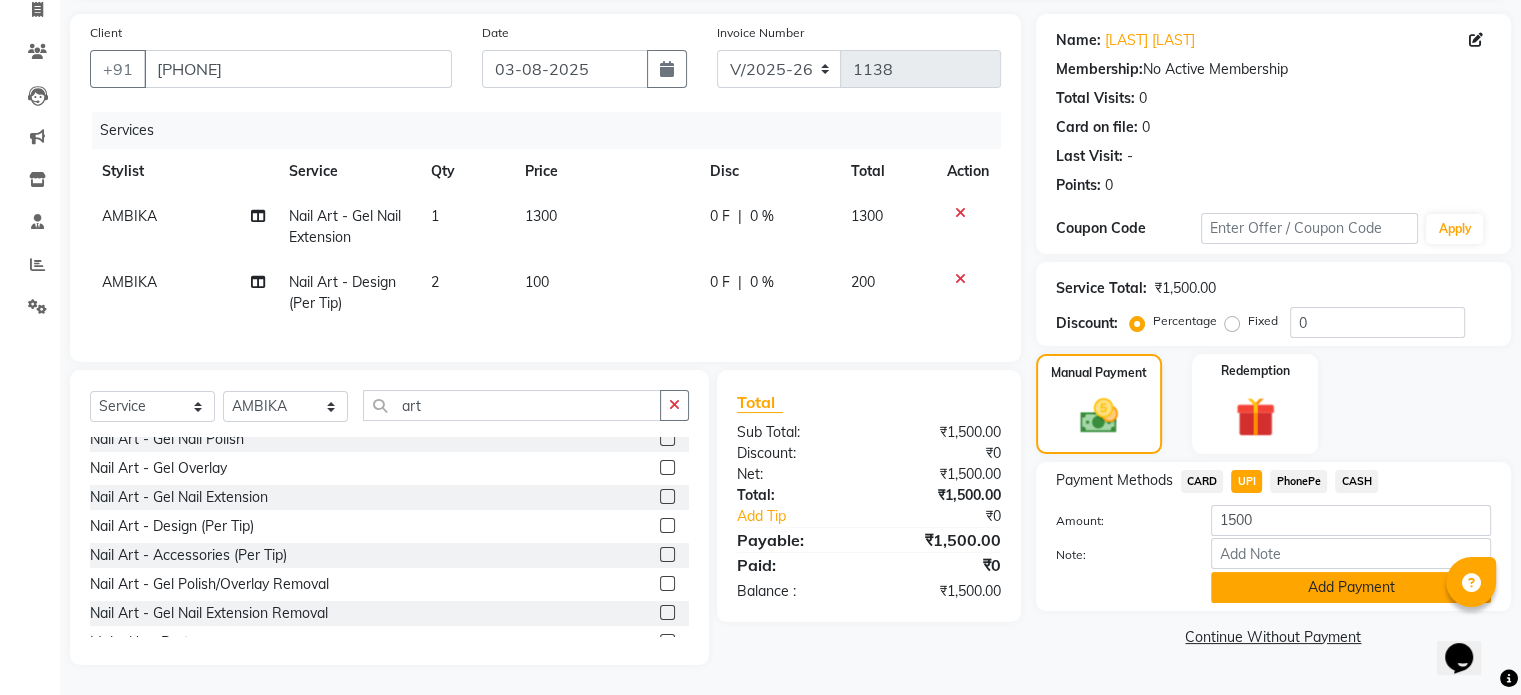 click on "Add Payment" 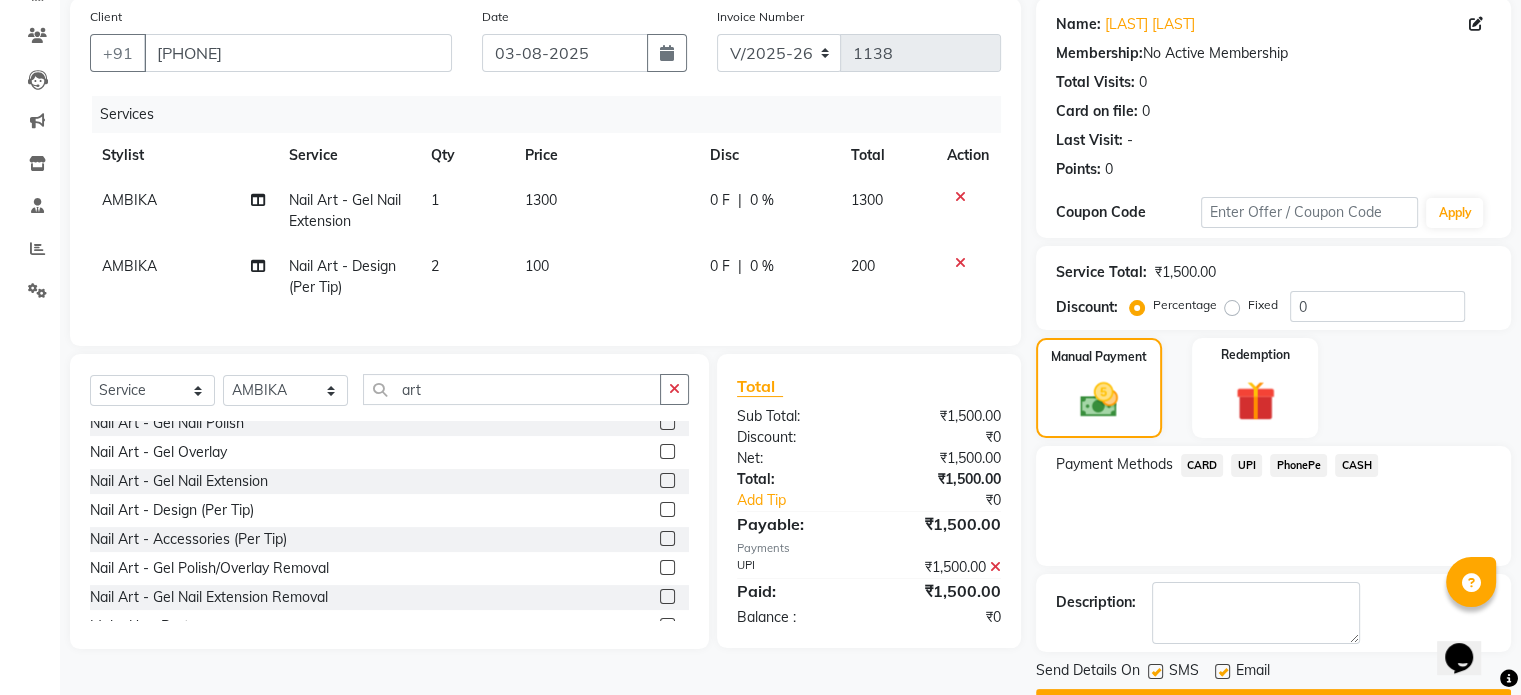 scroll, scrollTop: 205, scrollLeft: 0, axis: vertical 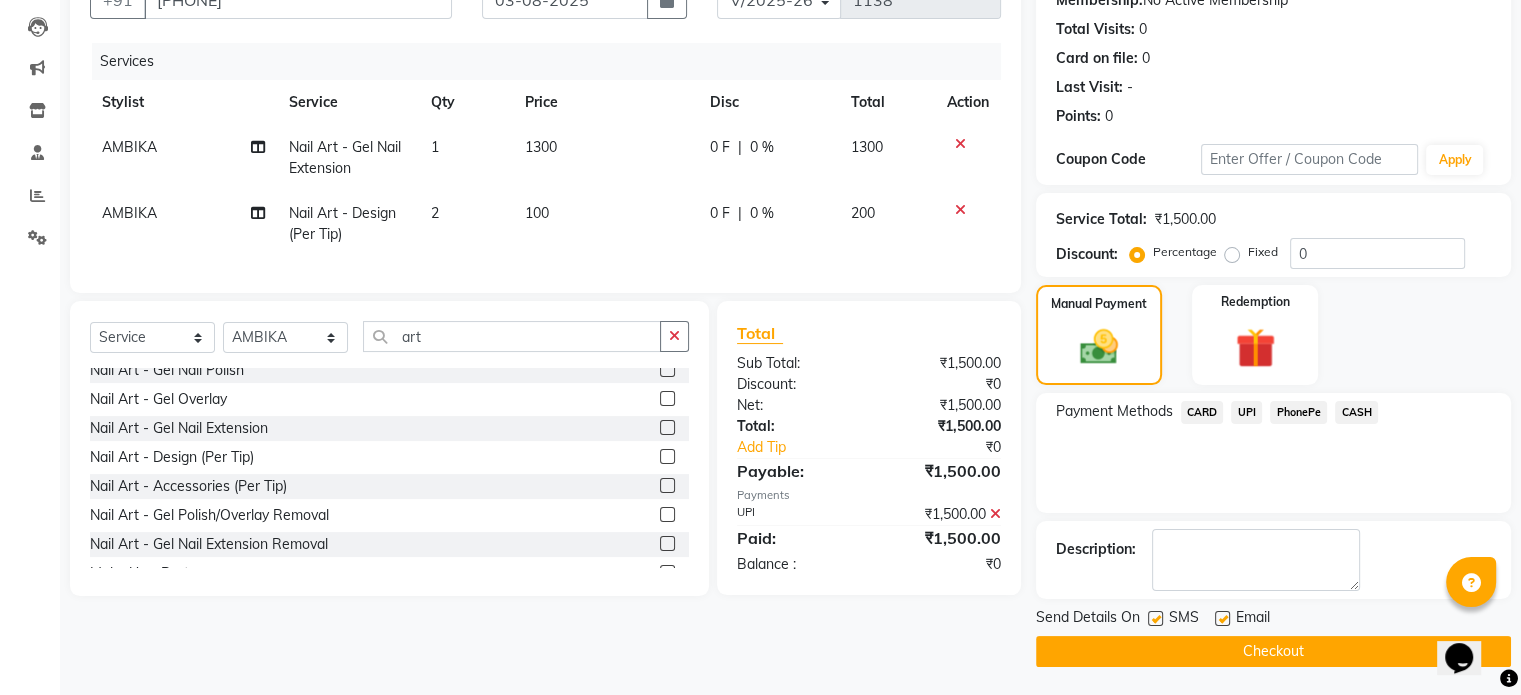 click on "Checkout" 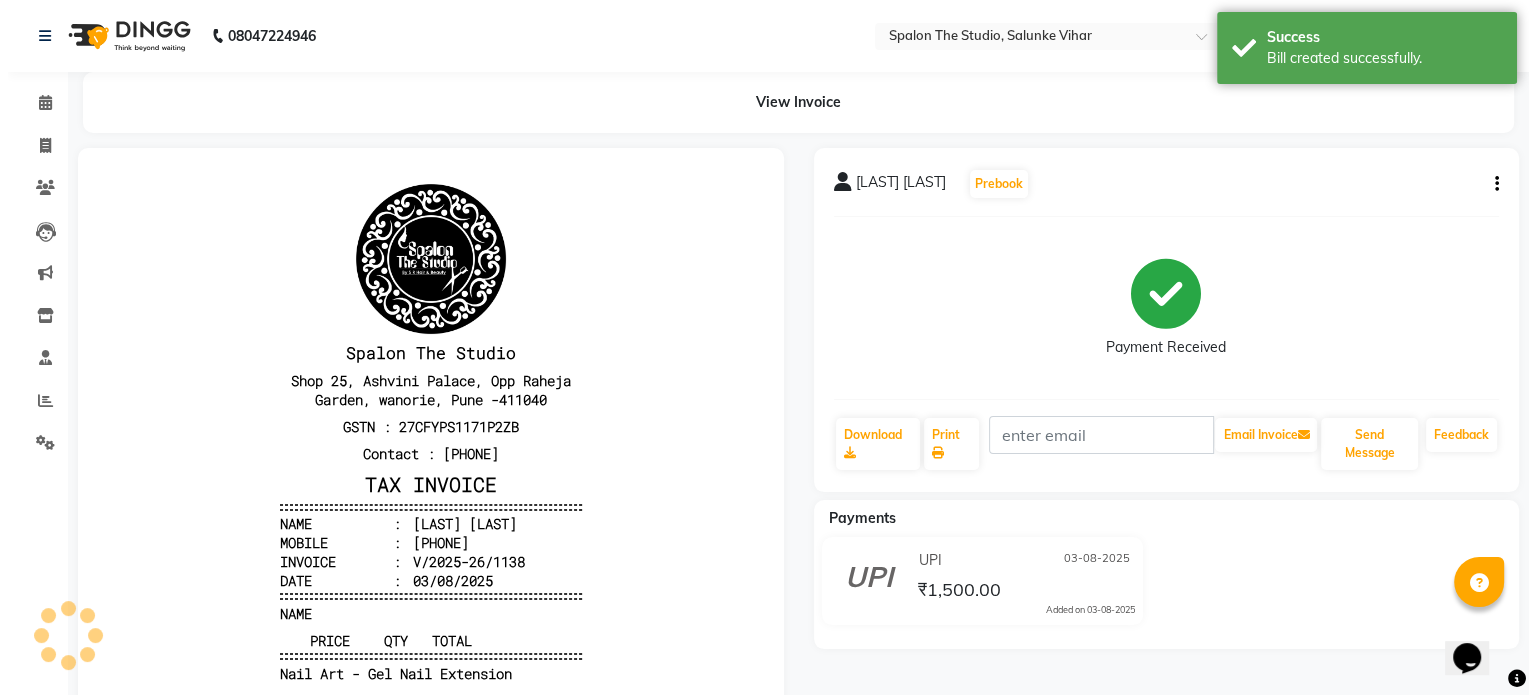 scroll, scrollTop: 0, scrollLeft: 0, axis: both 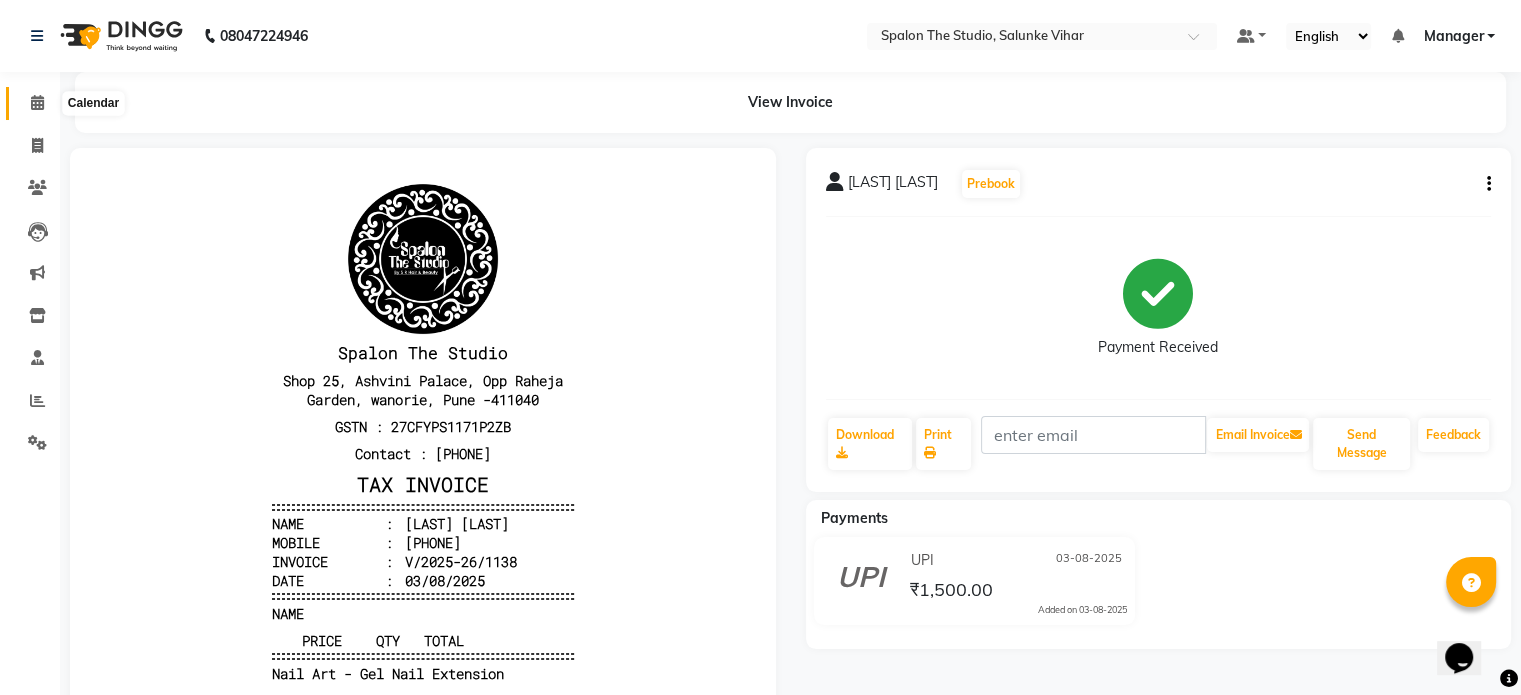 click 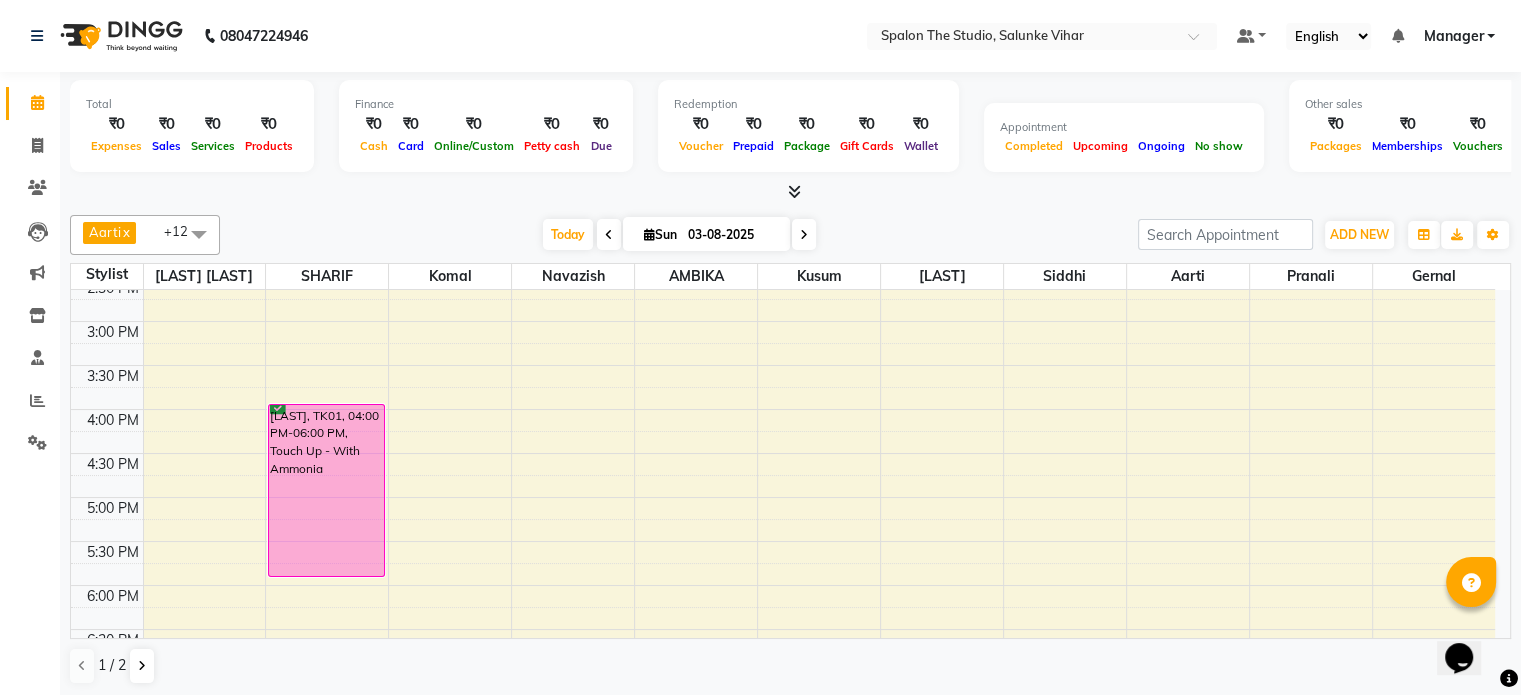 scroll, scrollTop: 500, scrollLeft: 0, axis: vertical 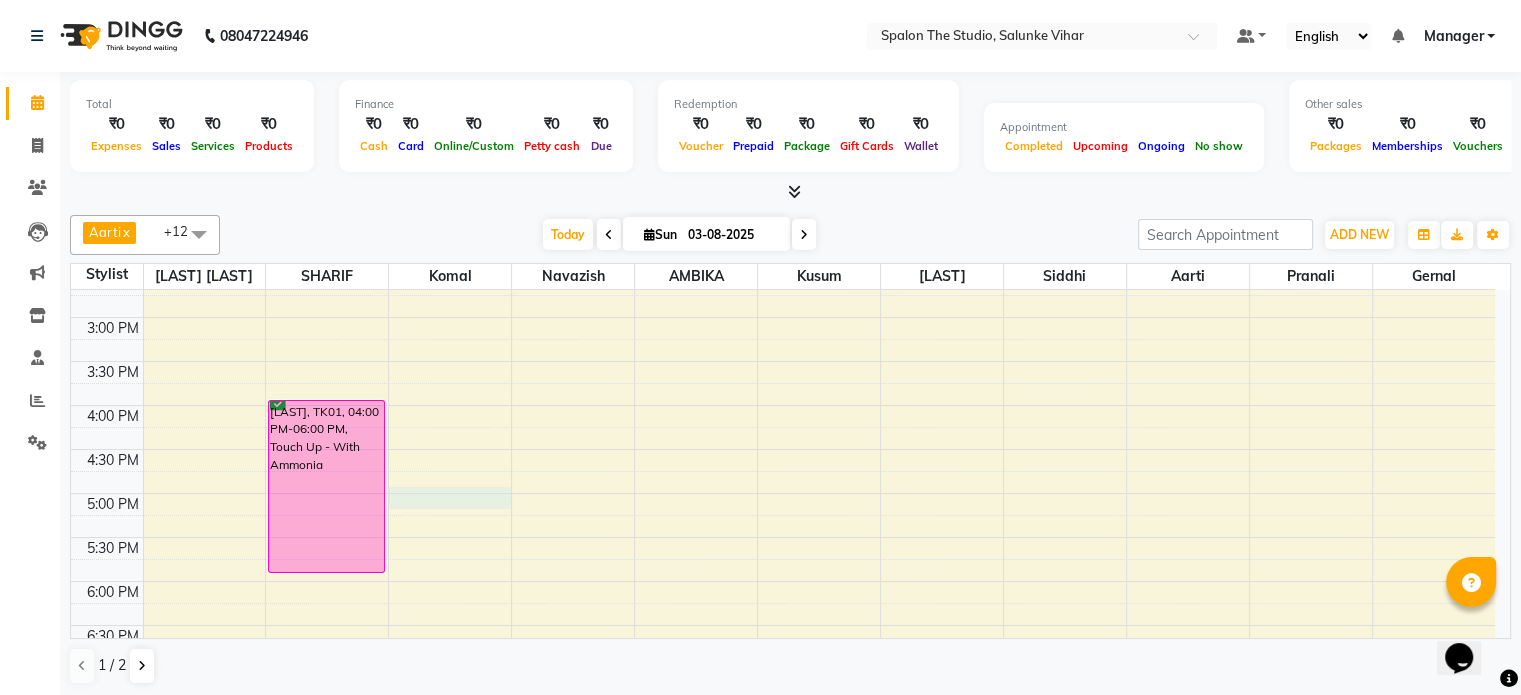 click on "9:00 AM 9:30 AM 10:00 AM 10:30 AM 11:00 AM 11:30 AM 12:00 PM 12:30 PM 1:00 PM 1:30 PM 2:00 PM 2:30 PM 3:00 PM 3:30 PM 4:00 PM 4:30 PM 5:00 PM 5:30 PM 6:00 PM 6:30 PM 7:00 PM 7:30 PM 8:00 PM 8:30 PM 9:00 PM 9:30 PM 10:00 PM 10:30 PM     [LAST], TK01, 04:00 PM-06:00 PM, Touch Up - With Ammonia     [LAST] [LAST], TK05, 12:05 PM-12:20 PM, Threading - Eyebrows     [LAST] [LAST], TK02, 10:30 AM-11:30 AM, Nail Art - Gel Nail Extension,Nail Art - Design (Per Tip)     [LAST], TK06, 10:25 AM-01:10 PM, Waxing - Liposoluble Wax Full Leg,Waxing - Liposoluble Wax Full Arm,Peel Off Waxing - Underarm,Threading - Eyebrows,Threading - Upperlip,Threading - Eyebrows,Threading - Upperlip" at bounding box center [783, 405] 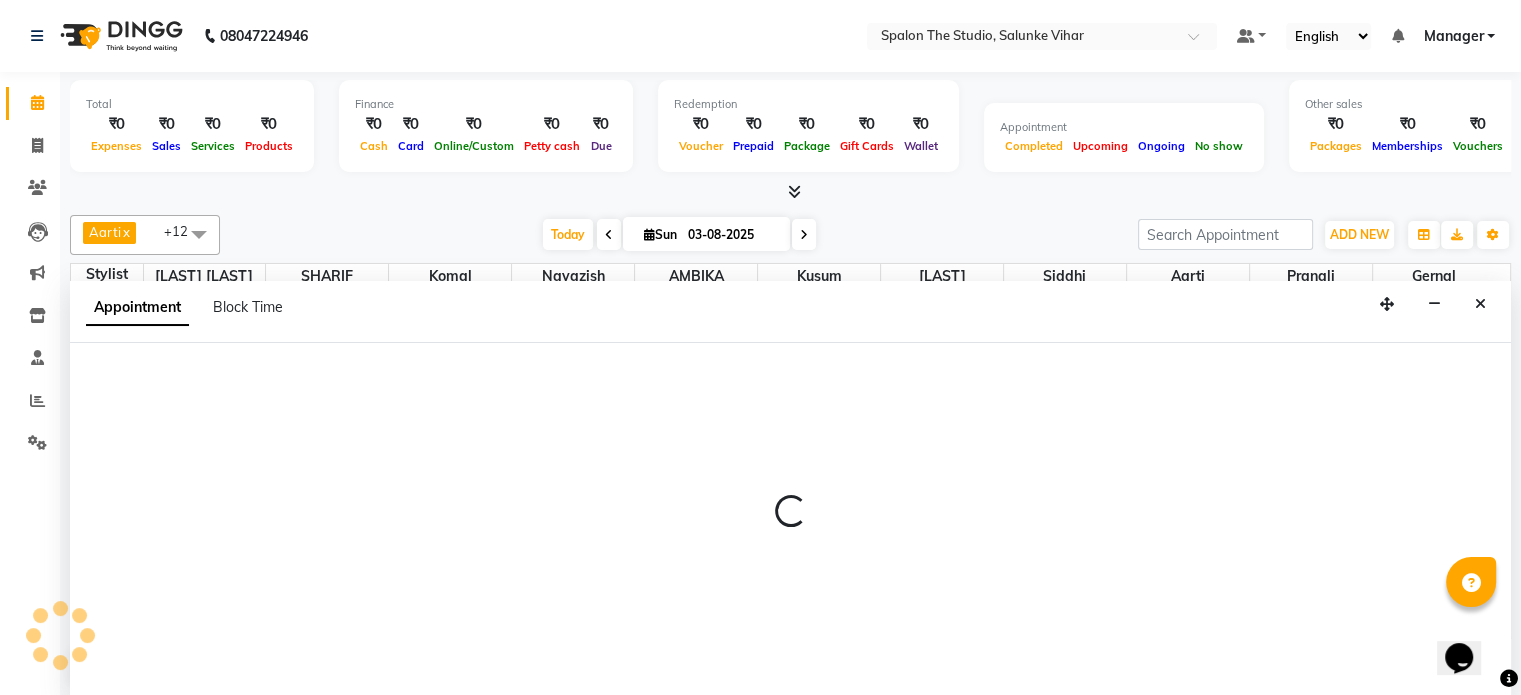 scroll, scrollTop: 0, scrollLeft: 0, axis: both 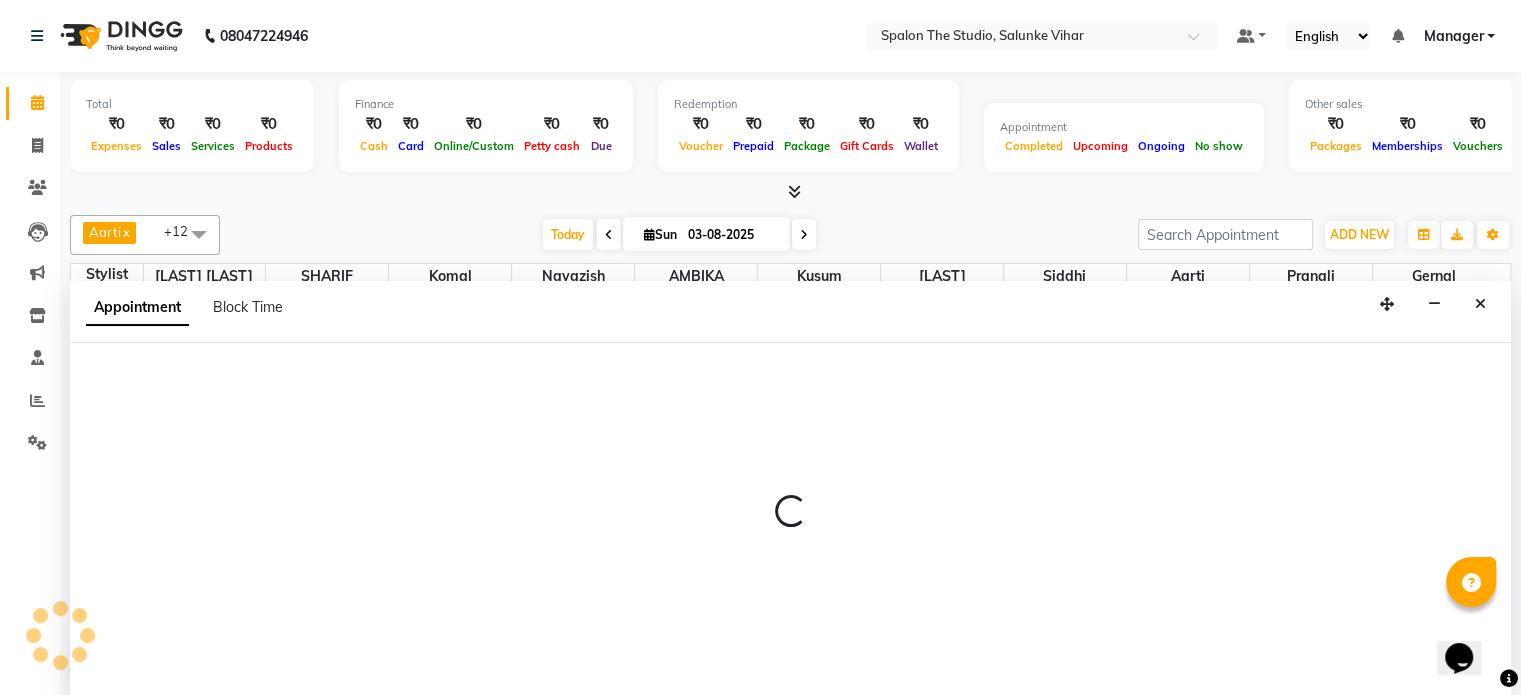 select on "63680" 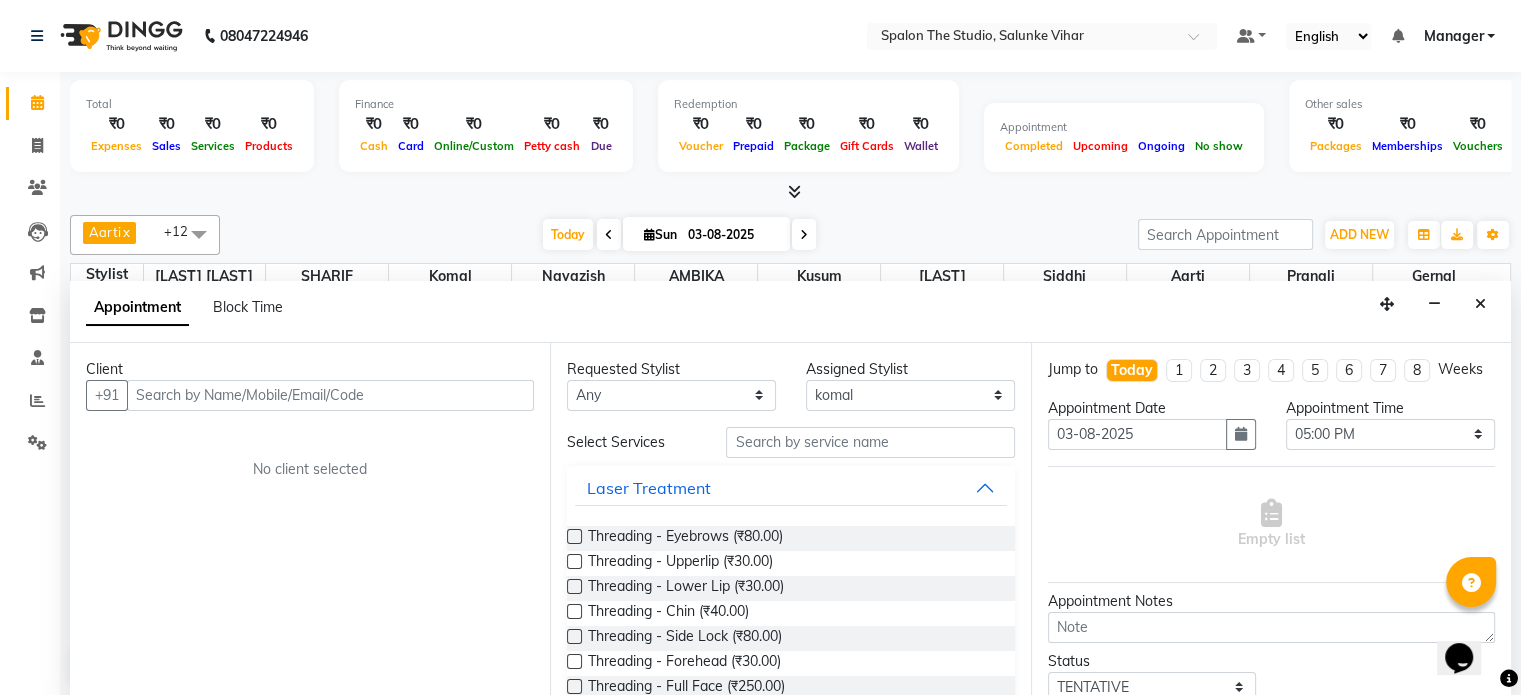 click at bounding box center [330, 395] 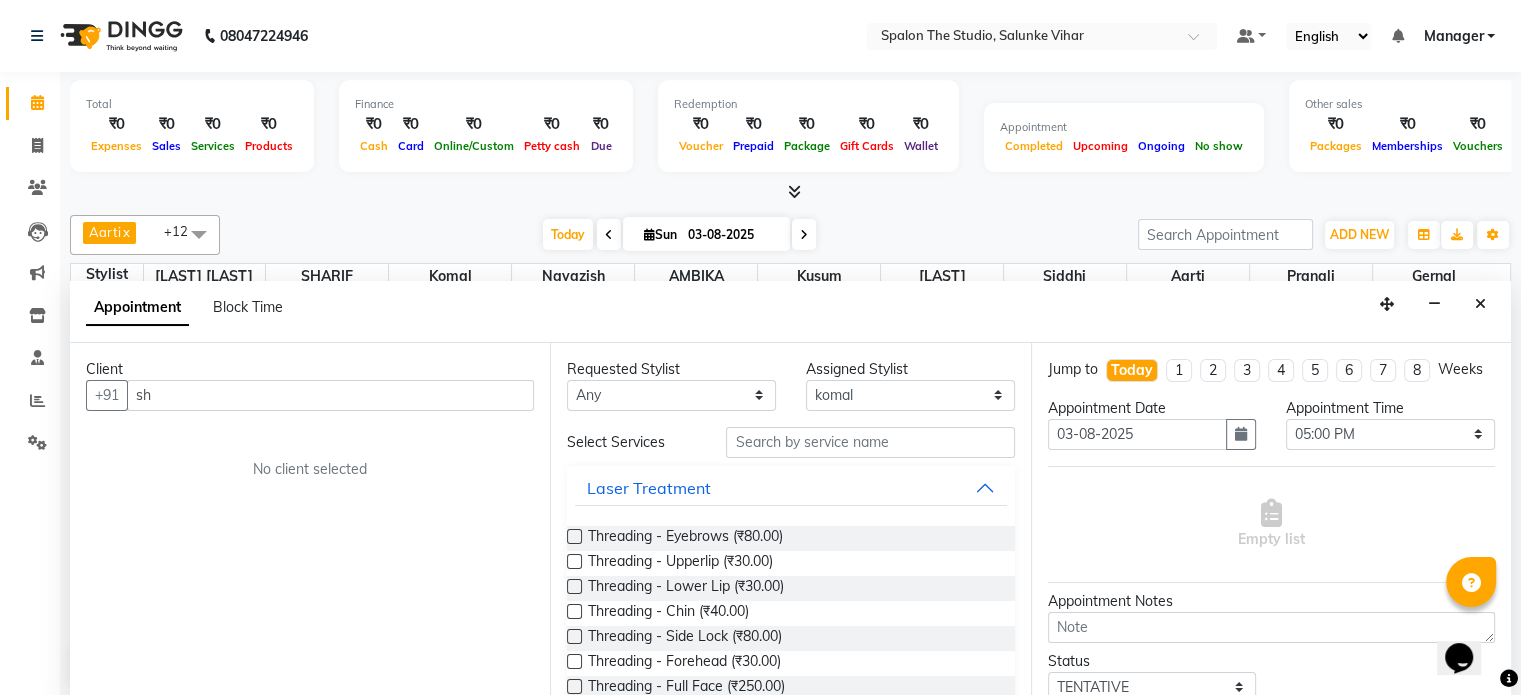 click on "sh" at bounding box center [330, 395] 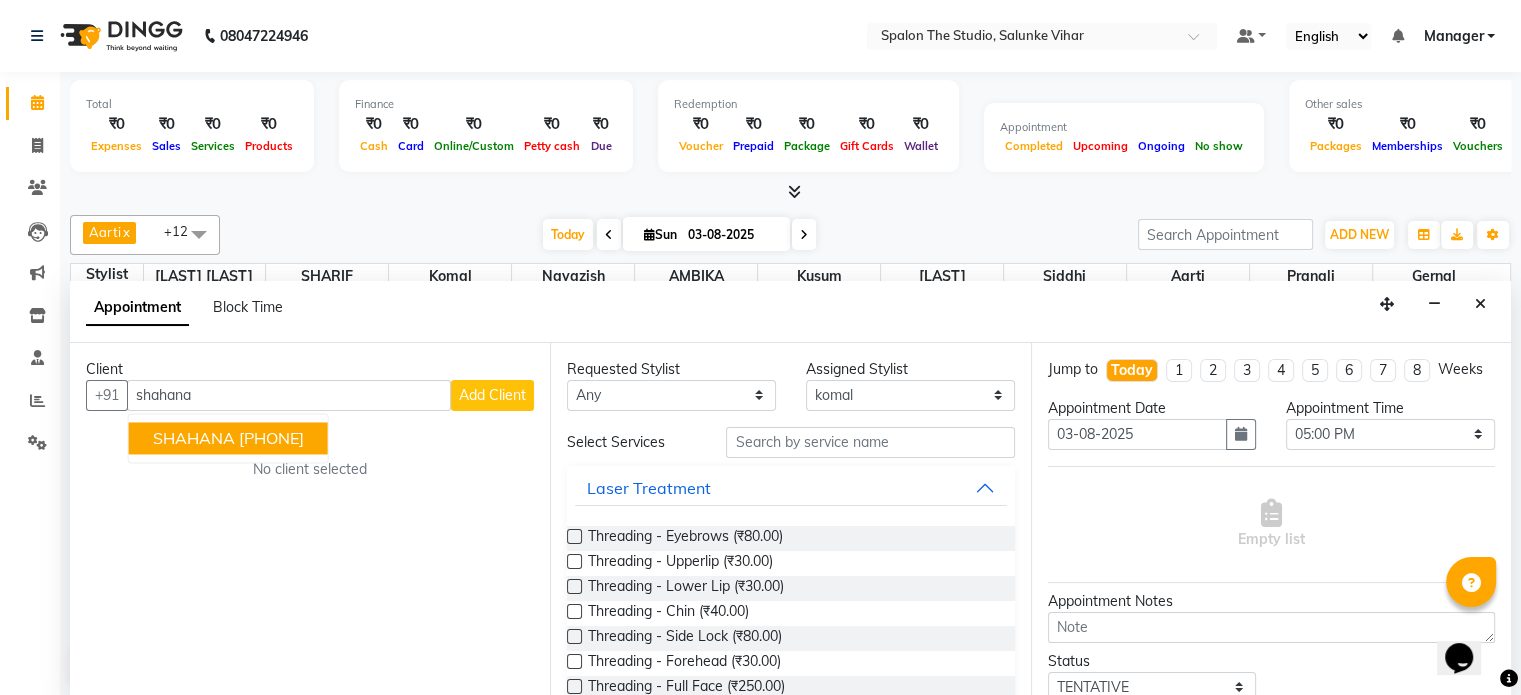 drag, startPoint x: 329, startPoint y: 427, endPoint x: 397, endPoint y: 399, distance: 73.53911 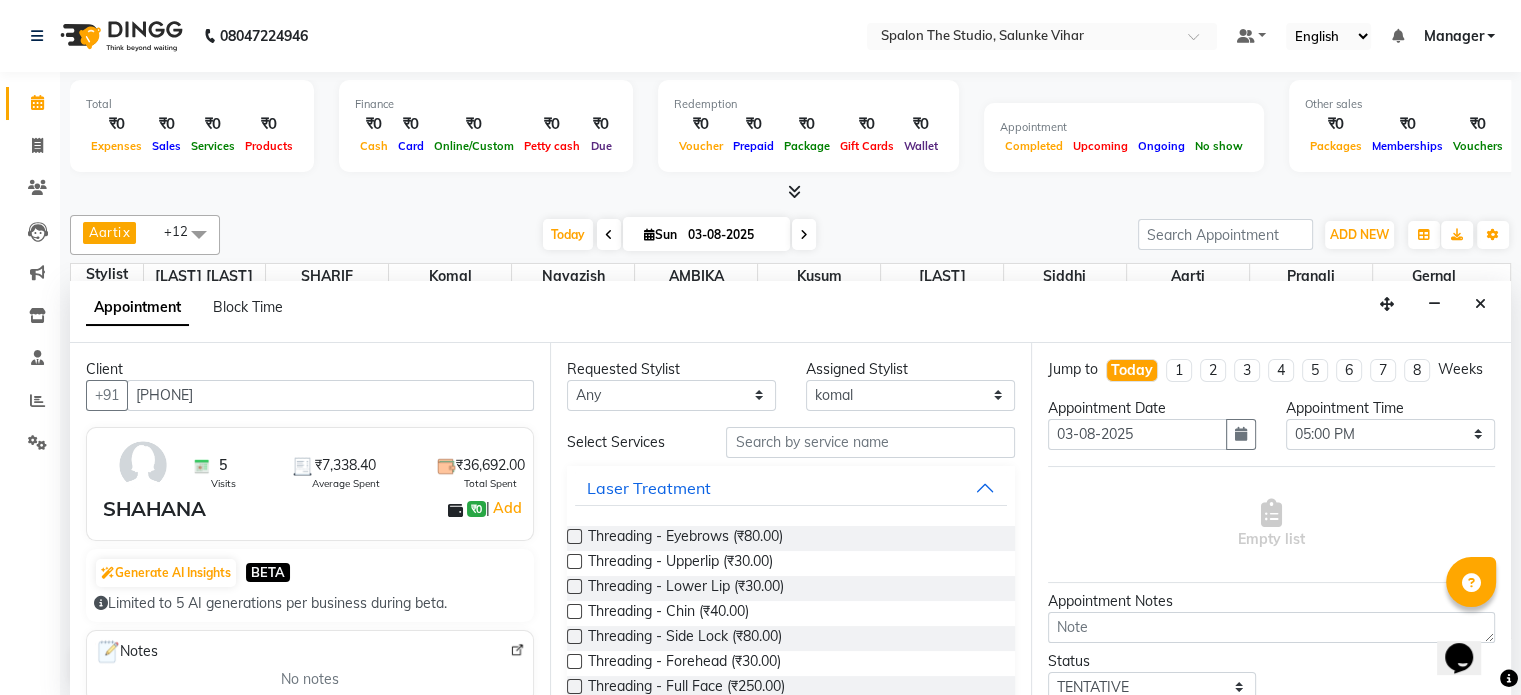 type on "[PHONE]" 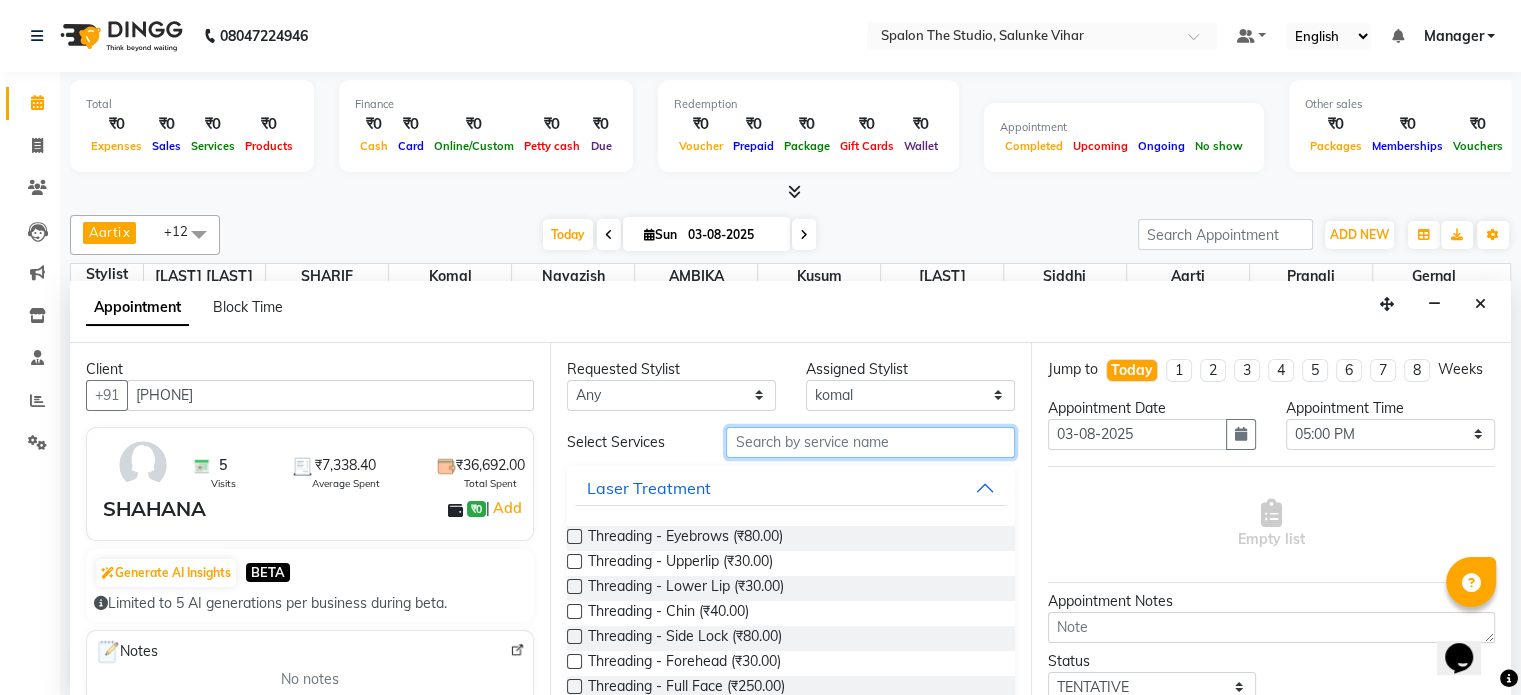 click at bounding box center [870, 442] 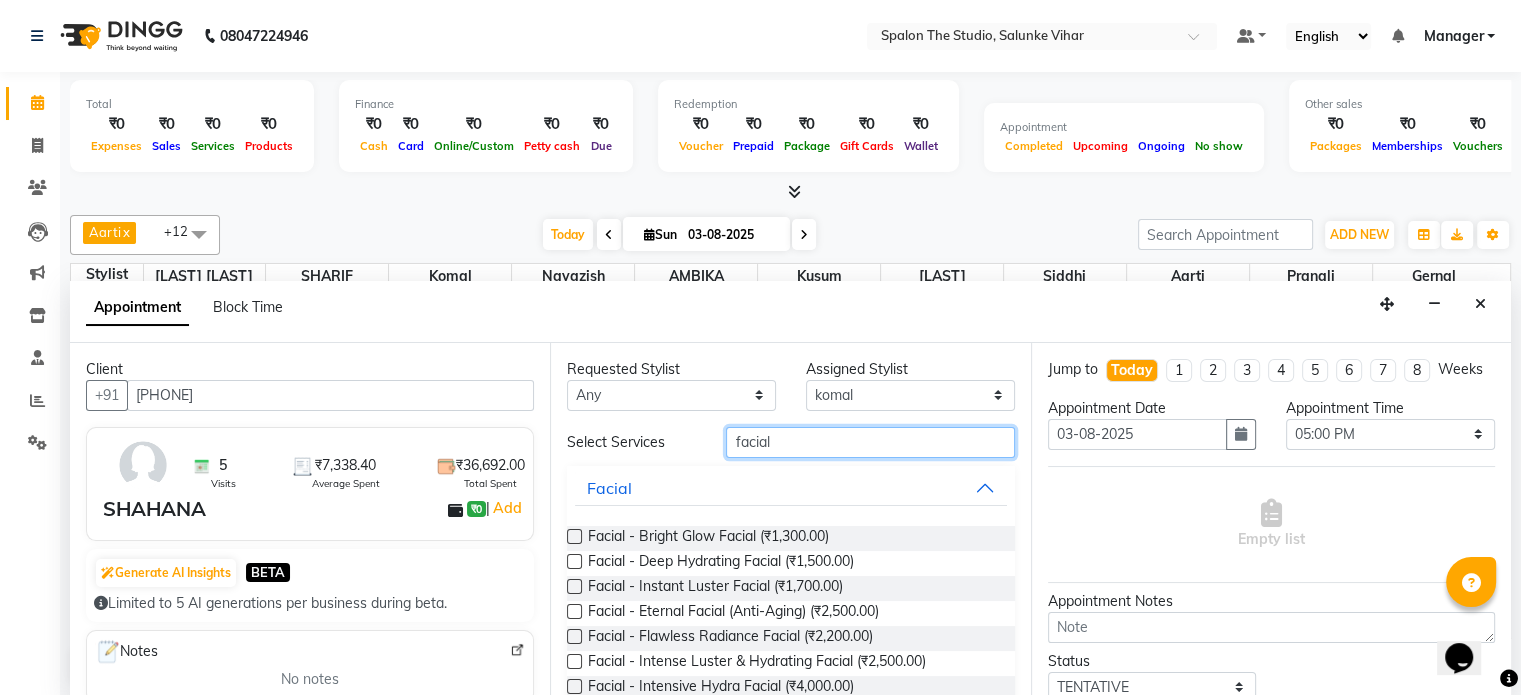 type on "facial" 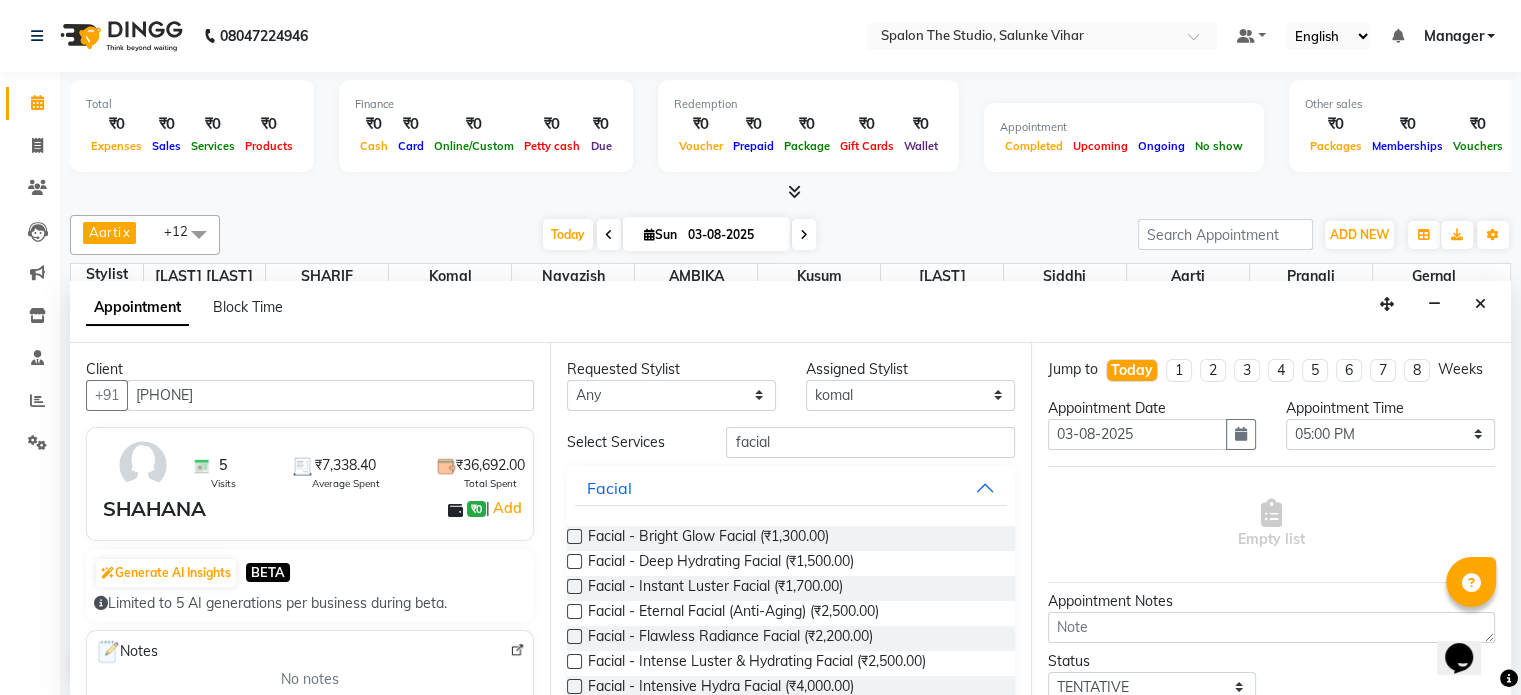 click at bounding box center [574, 586] 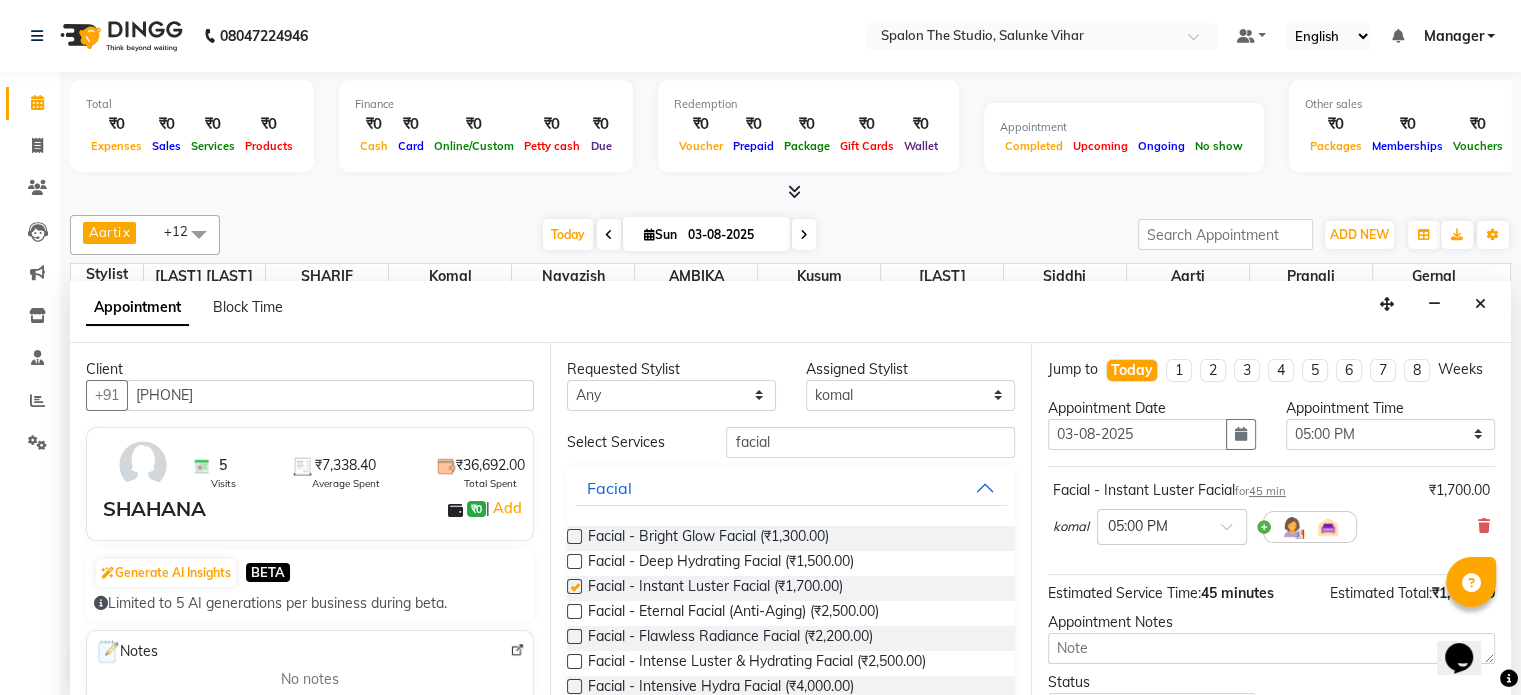 checkbox on "false" 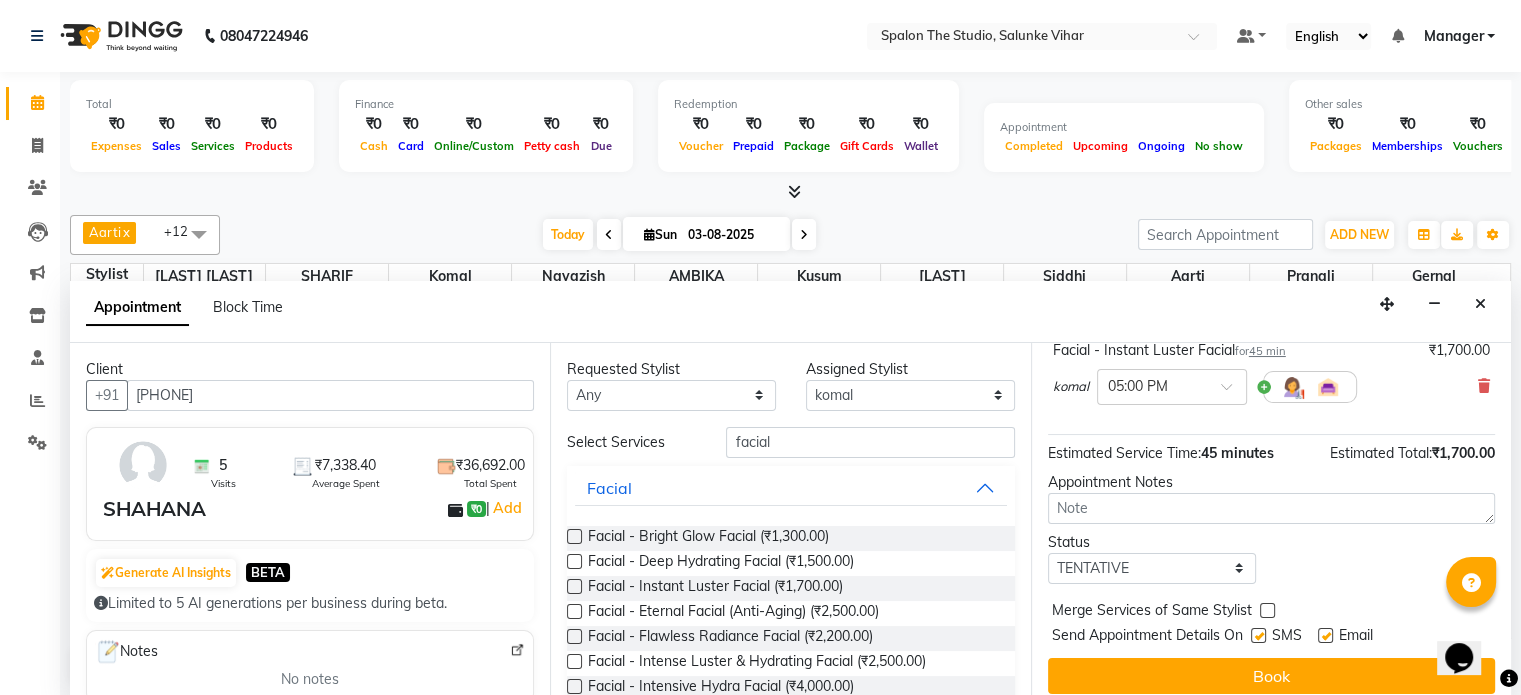 scroll, scrollTop: 170, scrollLeft: 0, axis: vertical 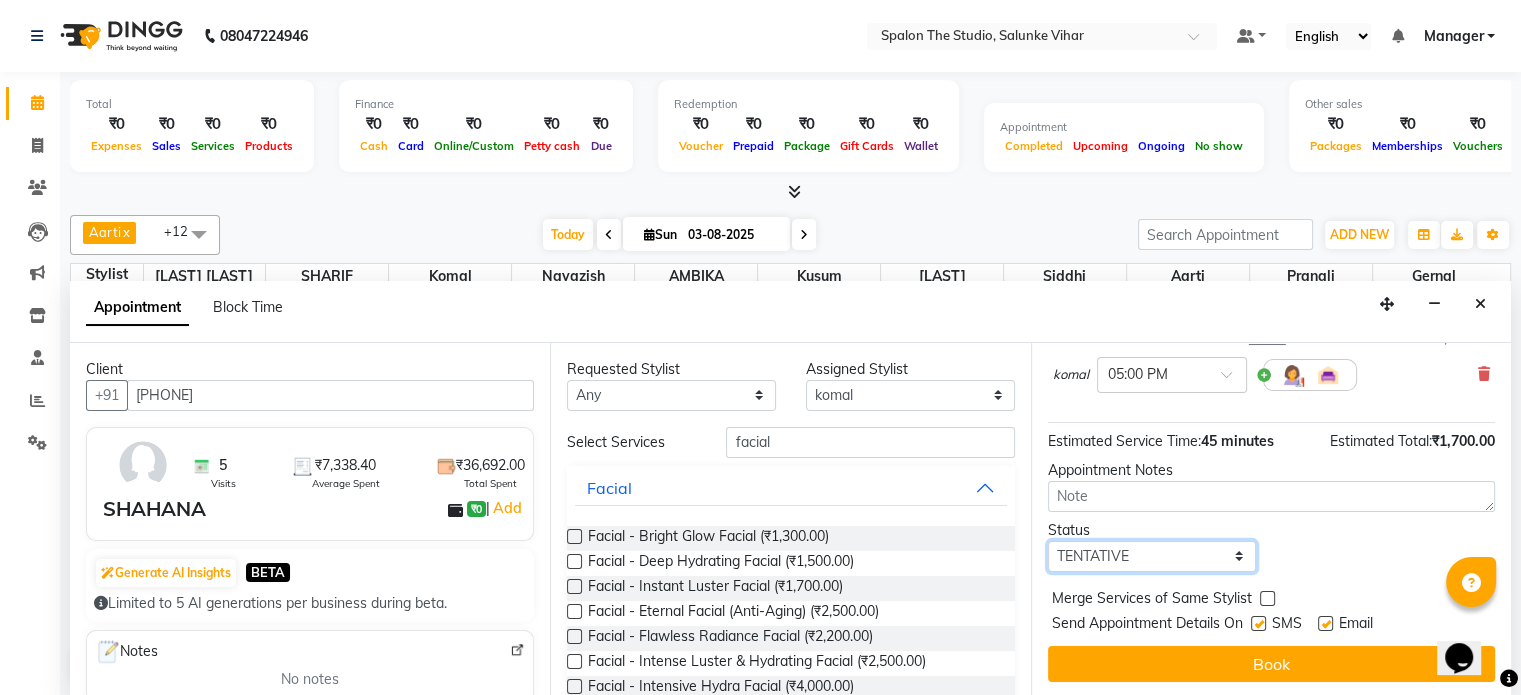 click on "Select TENTATIVE CONFIRM CHECK-IN UPCOMING" at bounding box center [1152, 556] 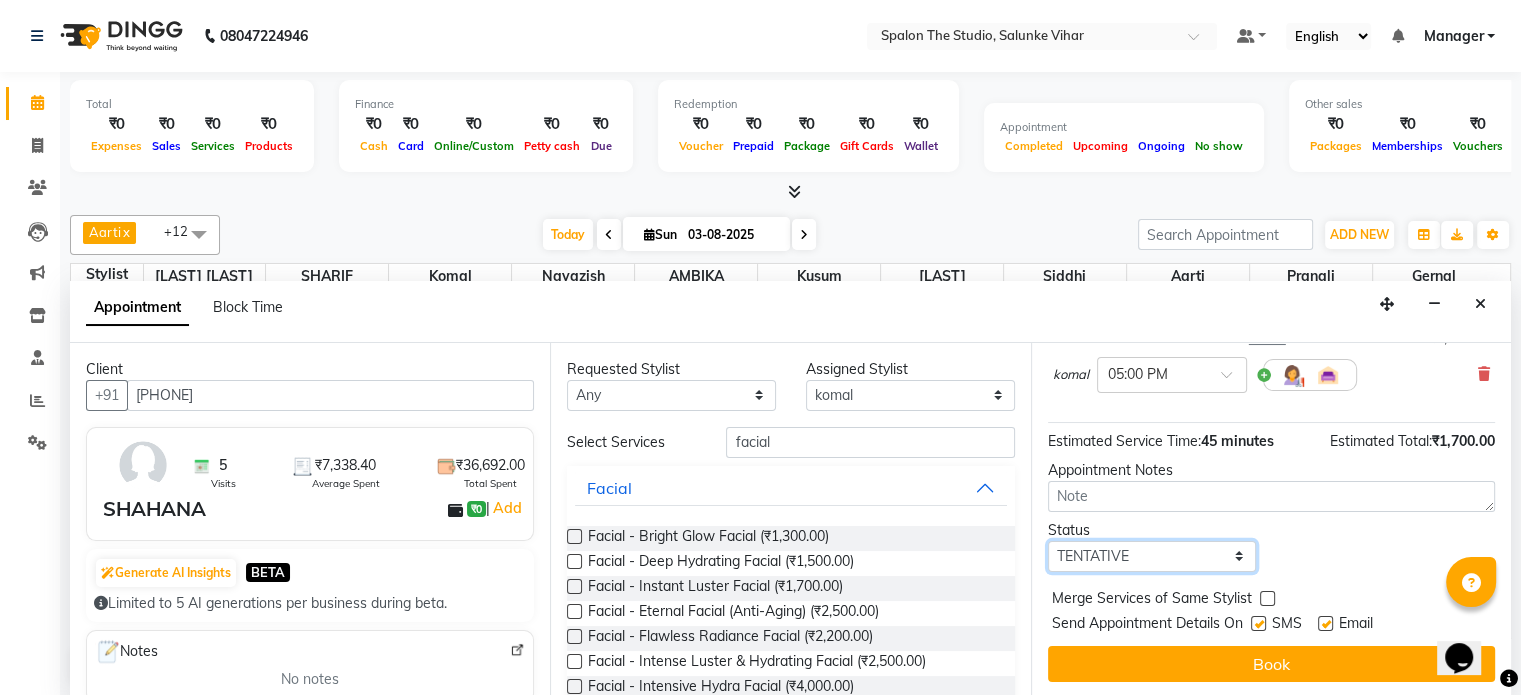select on "confirm booking" 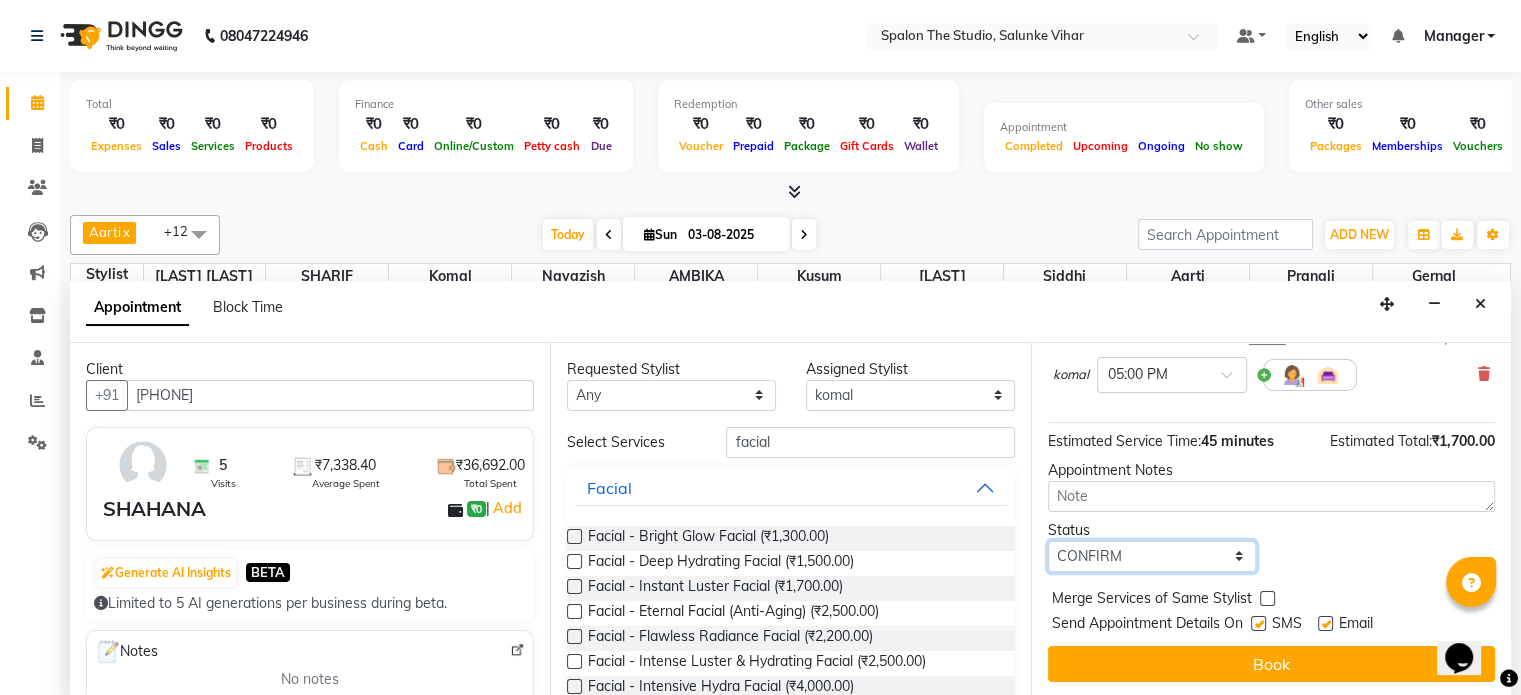 click on "Select TENTATIVE CONFIRM CHECK-IN UPCOMING" at bounding box center (1152, 556) 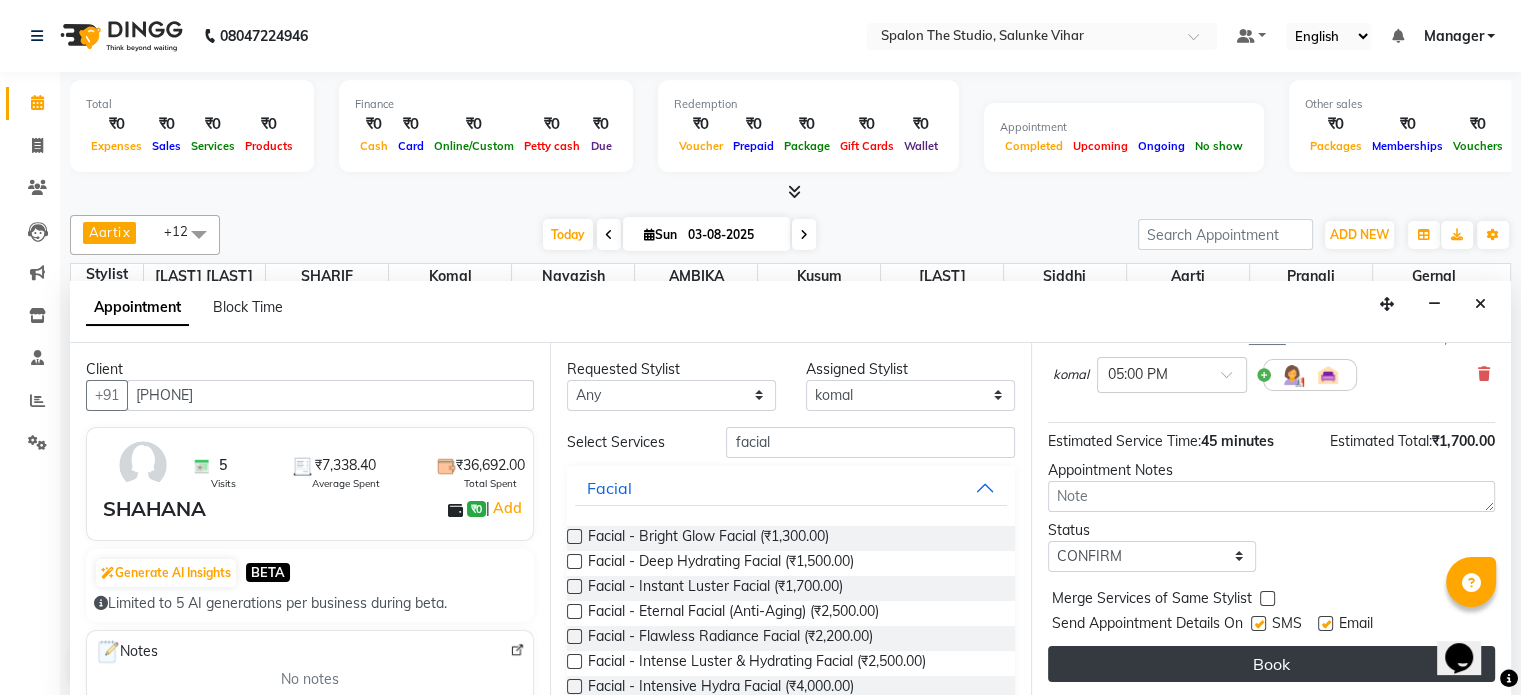 click on "Book" at bounding box center (1271, 664) 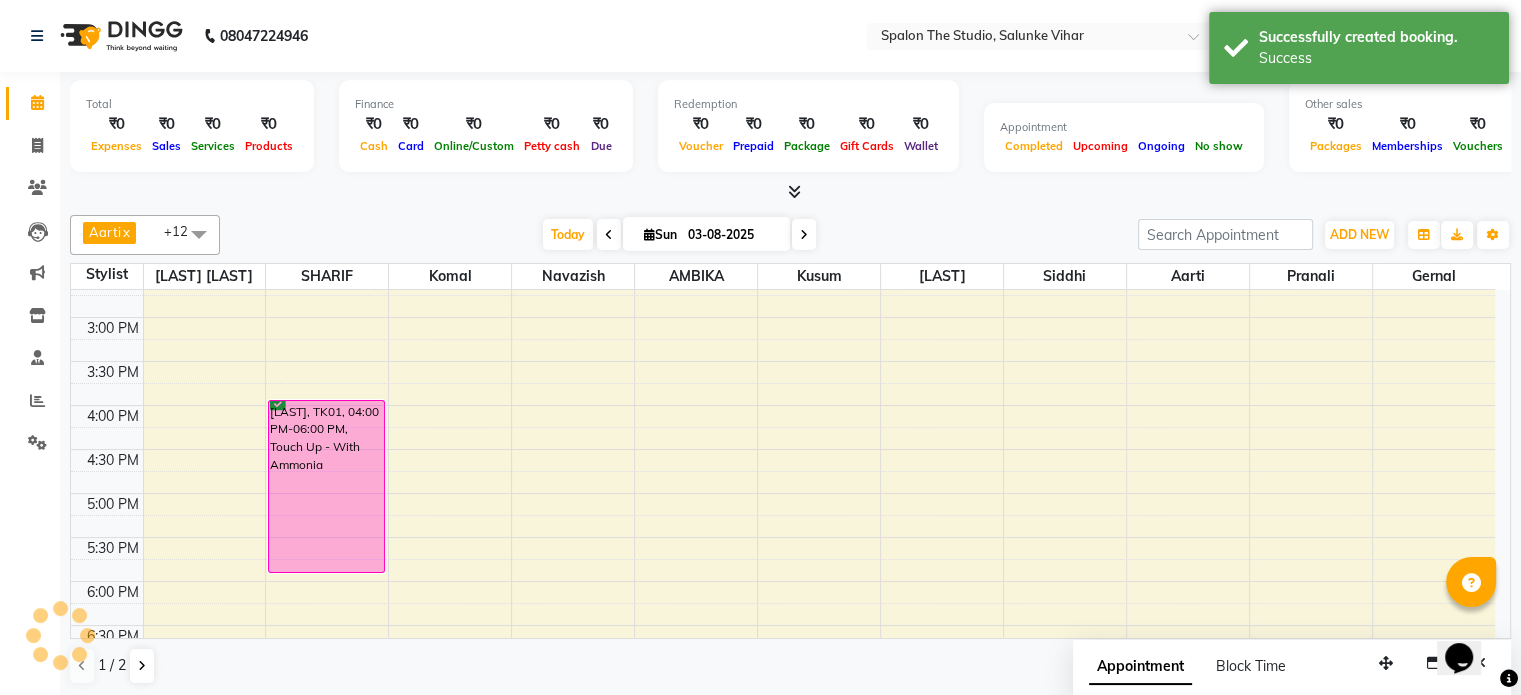 scroll, scrollTop: 0, scrollLeft: 0, axis: both 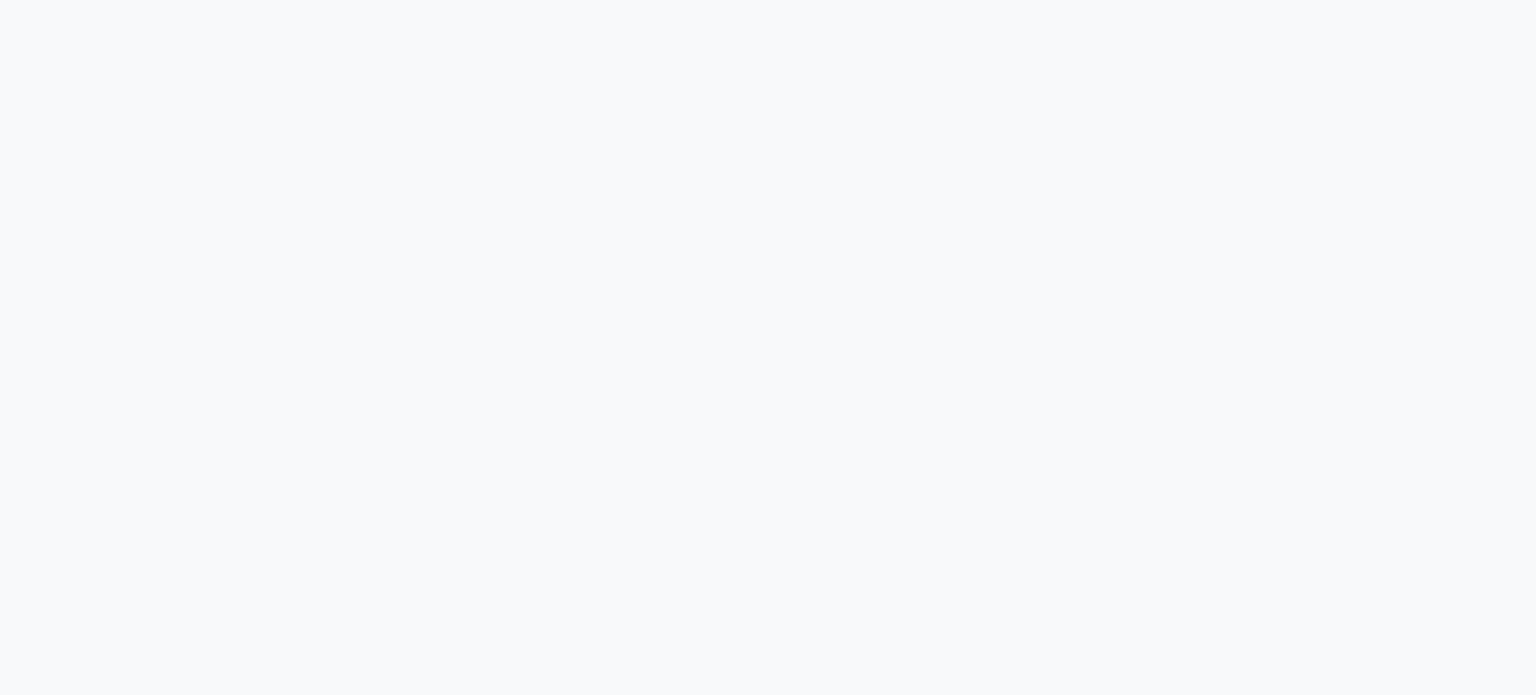 select on "service" 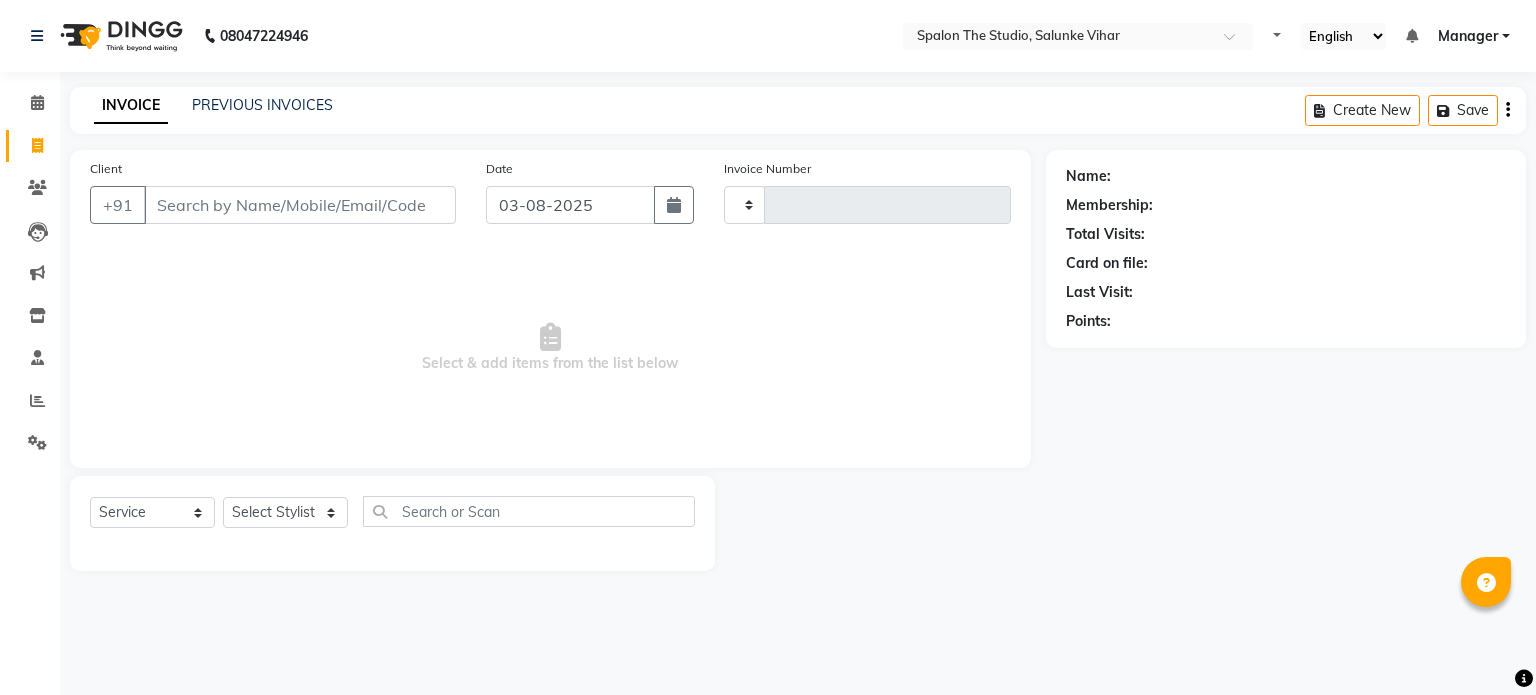 type on "1139" 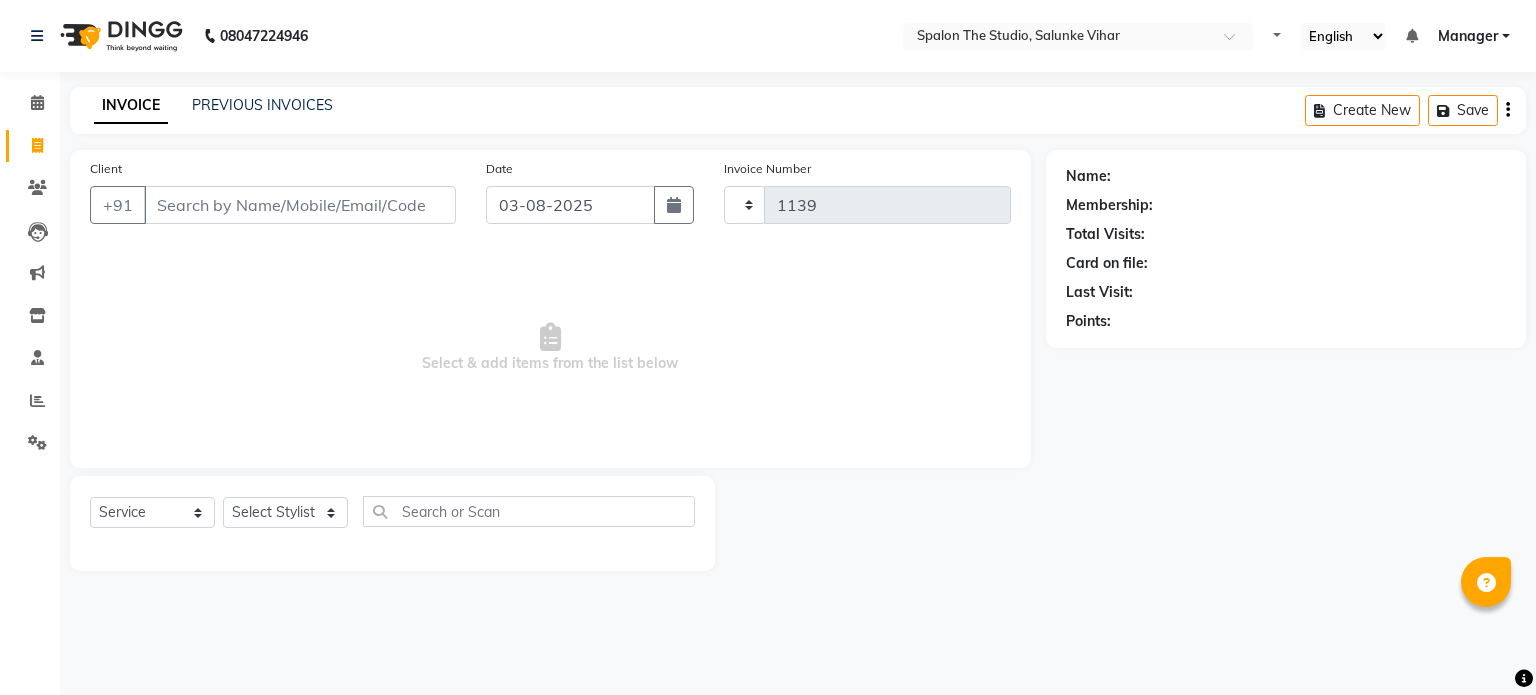 select on "903" 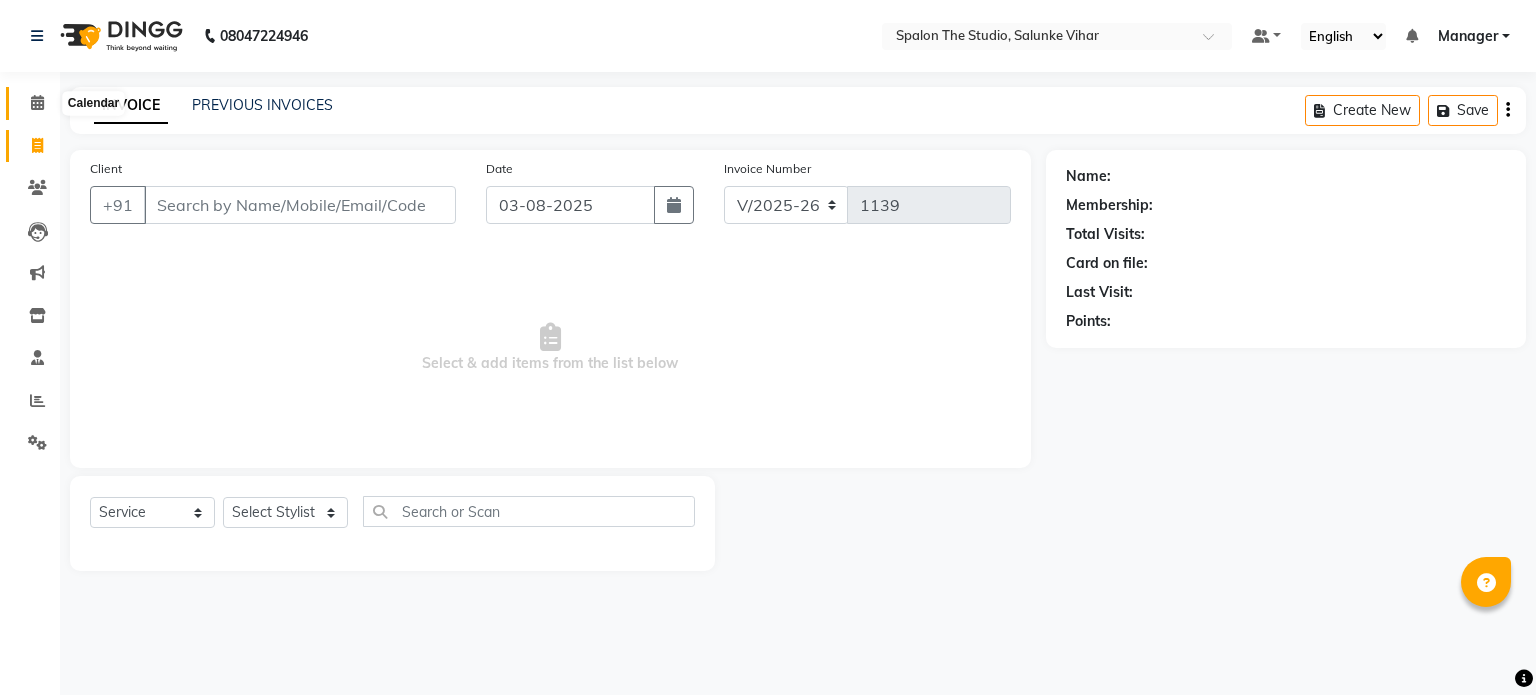 click 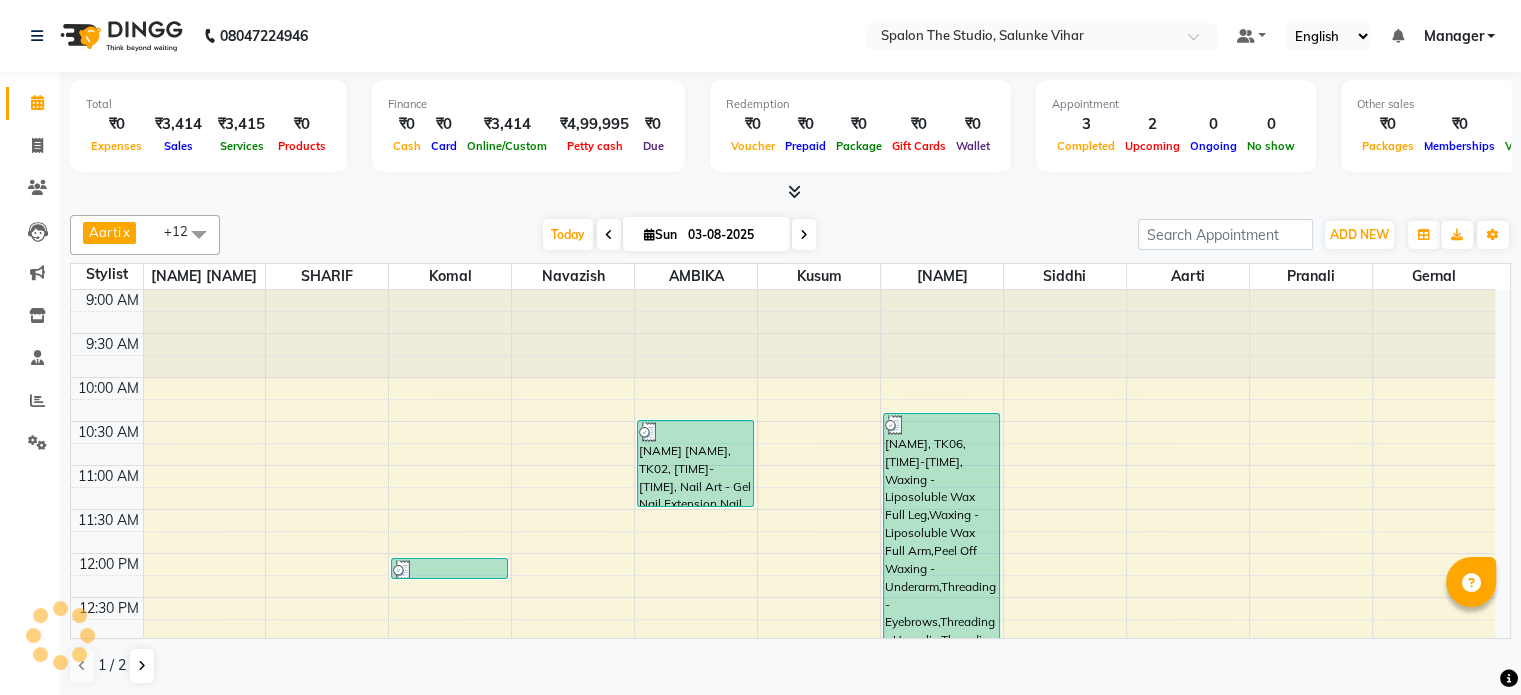 scroll, scrollTop: 0, scrollLeft: 0, axis: both 